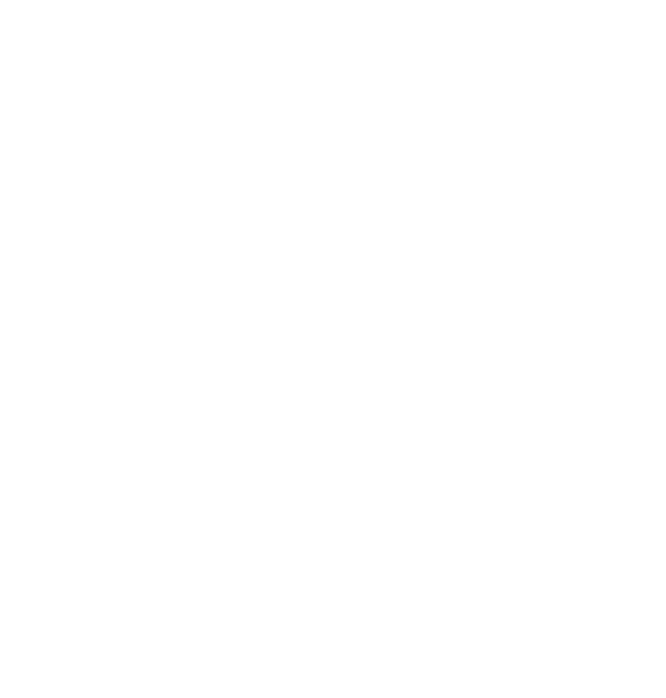 scroll, scrollTop: 0, scrollLeft: 0, axis: both 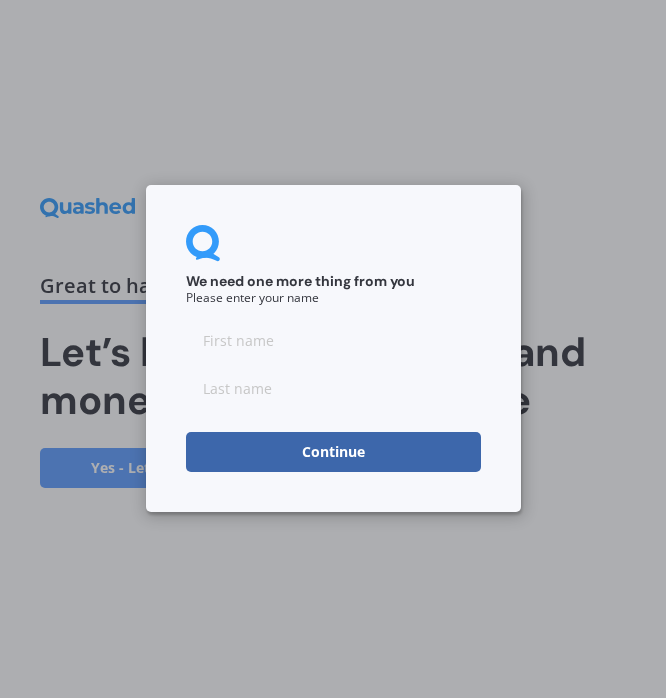 click at bounding box center (333, 341) 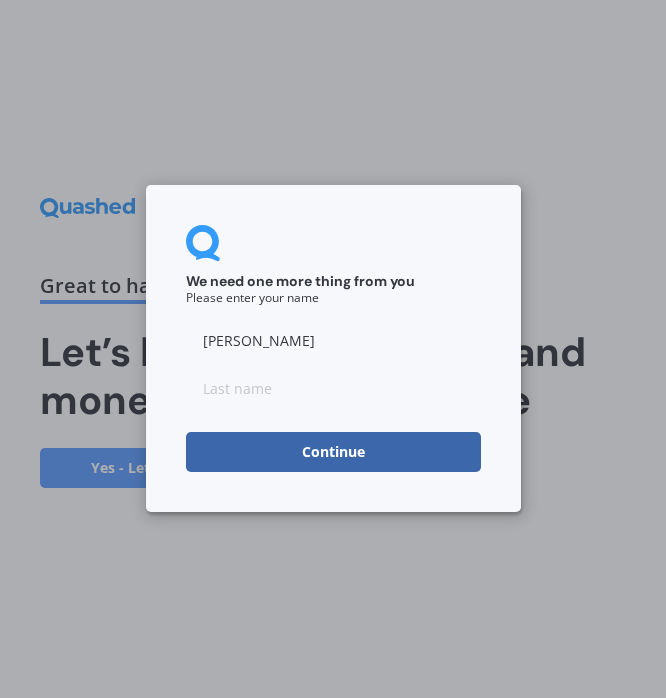 type on "[PERSON_NAME]" 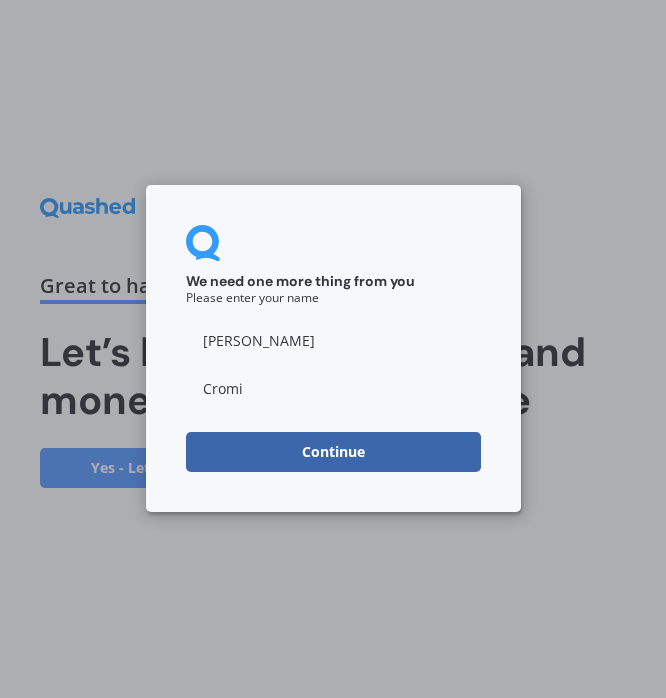 type on "[PERSON_NAME]" 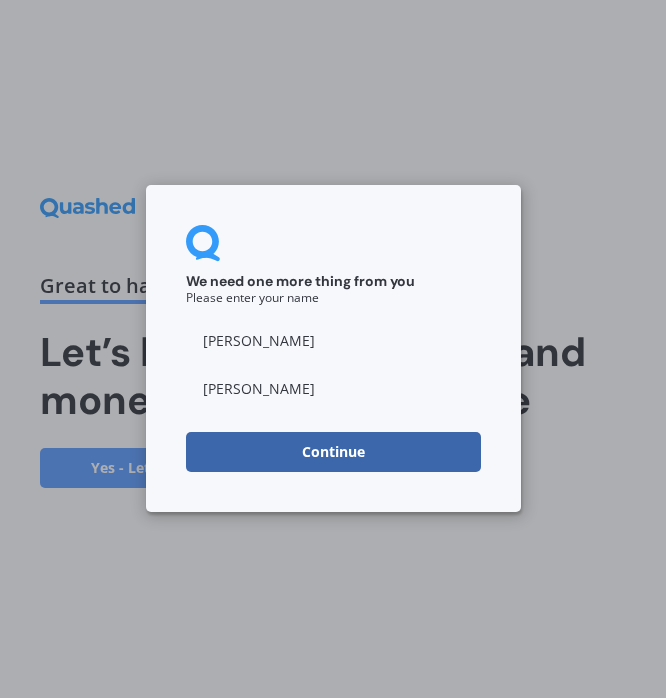click on "Continue" at bounding box center [333, 453] 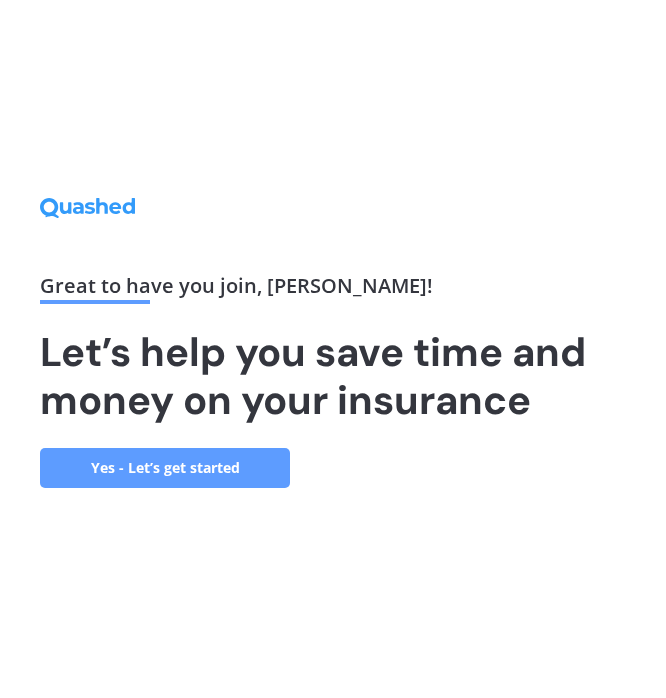 click on "Yes - Let’s get started" at bounding box center [165, 468] 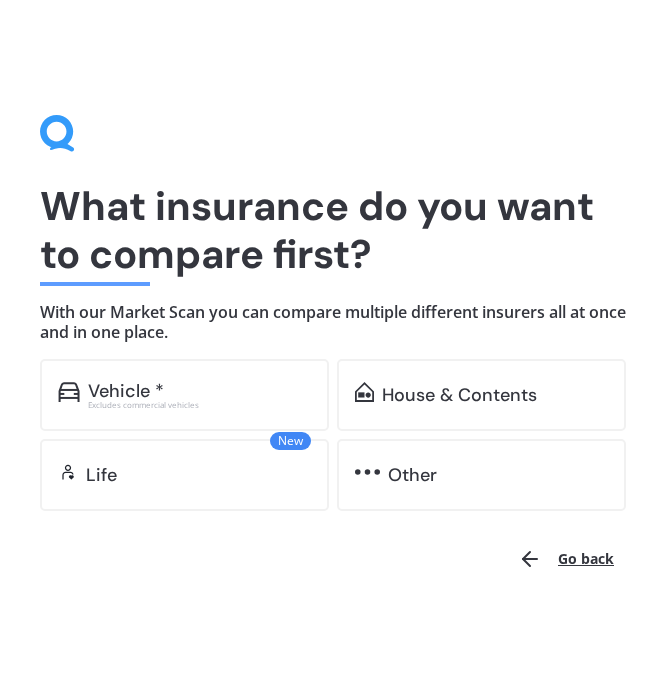 click on "Vehicle *" at bounding box center (199, 391) 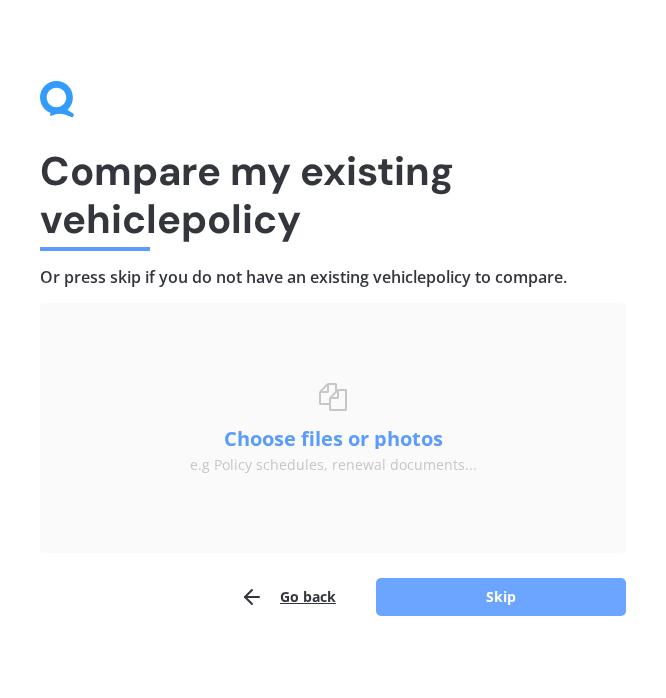 click on "Skip" at bounding box center [501, 597] 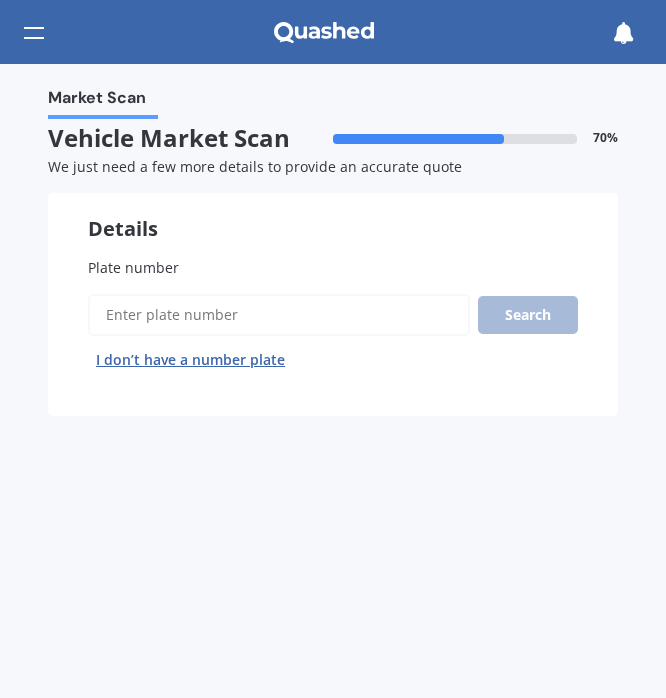 click on "Plate number" at bounding box center [279, 315] 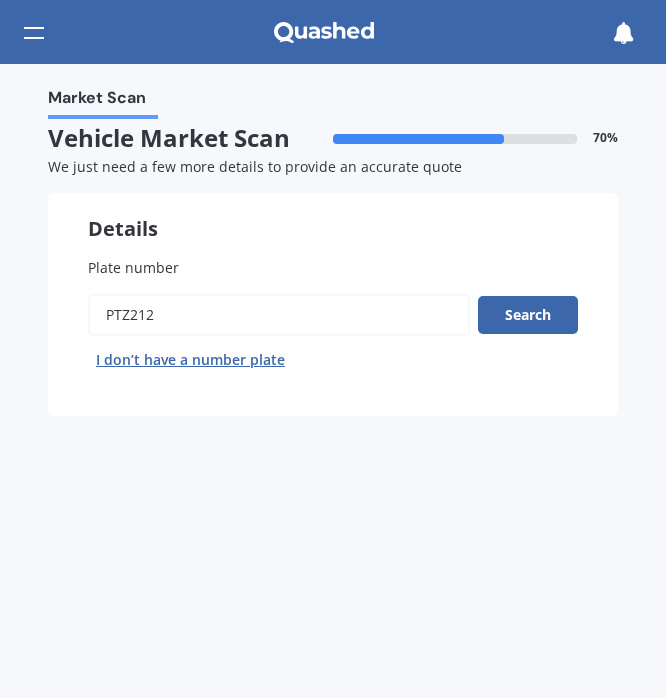 type on "PTZ212" 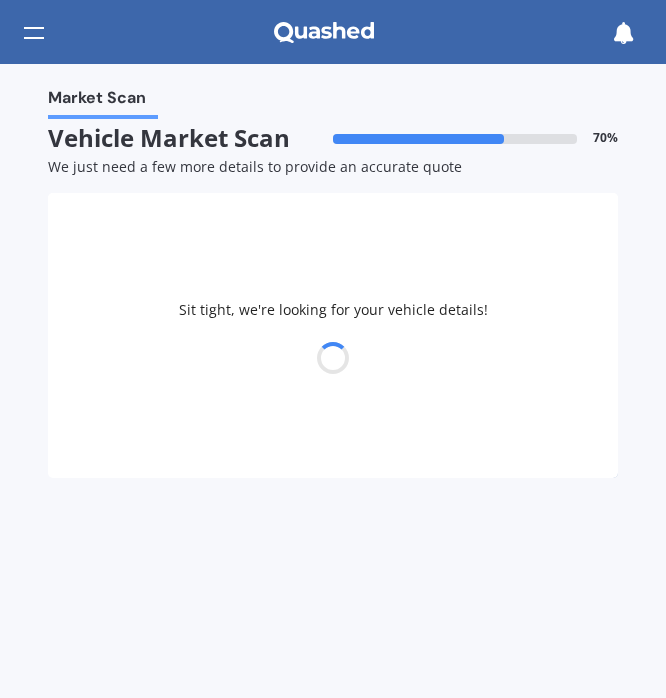 select on "MAZDA" 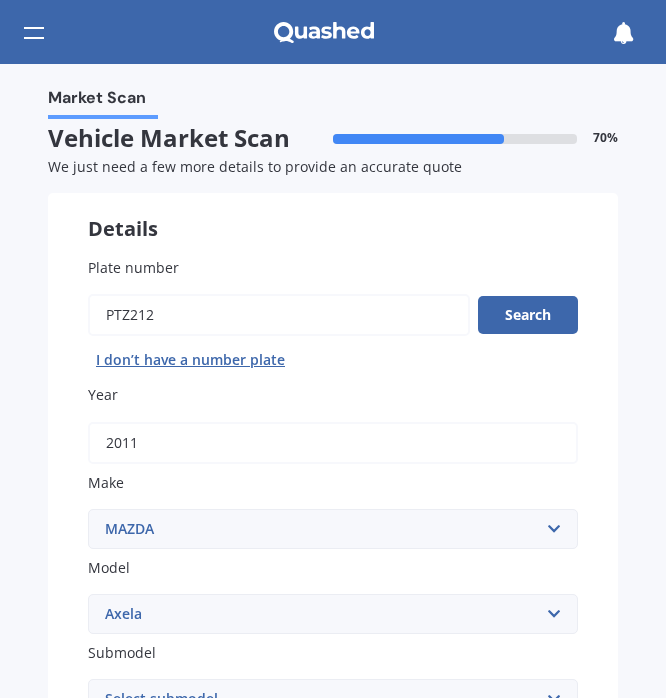 click on "Plate number Search I don’t have a number plate Year [DATE] Make Select make AC ALFA ROMEO ASTON [PERSON_NAME] AUDI AUSTIN BEDFORD Bentley BMW BYD CADILLAC CAN-AM CHERY CHEVROLET CHRYSLER Citroen CRUISEAIR CUPRA DAEWOO DAIHATSU DAIMLER DAMON DIAHATSU DODGE EXOCET FACTORY FIVE FERRARI FIAT Fiord FLEETWOOD FORD FOTON FRASER GEELY GENESIS GEORGIE BOY GMC GREAT WALL GWM [PERSON_NAME] HINO [PERSON_NAME] HOLIDAY RAMBLER HONDA HUMMER HYUNDAI INFINITI ISUZU IVECO JAC JAECOO JAGUAR JEEP KGM KIA LADA LAMBORGHINI LANCIA LANDROVER LDV LEXUS LINCOLN LOTUS LUNAR M.G M.G. MAHINDRA MASERATI MAZDA MCLAREN MERCEDES AMG Mercedes Benz MERCEDES-AMG MERCURY MINI MITSUBISHI [PERSON_NAME] NEWMAR NISSAN OMODA OPEL OXFORD PEUGEOT Plymouth Polestar PONTIAC PORSCHE PROTON RAM Range Rover Rayne RENAULT ROLLS ROYCE ROVER SAAB SATURN SEAT SHELBY SKODA SMART SSANGYONG SUBARU SUZUKI TATA TESLA TIFFIN Toyota TRIUMPH TVR Vauxhall VOLKSWAGEN VOLVO WESTFIELD WINNEBAGO ZX Model Select model 121 2 3 323 323 / Familia 6 626 929 Atenza Autozam Axela AZ3 B2000 CX3" at bounding box center (333, 689) 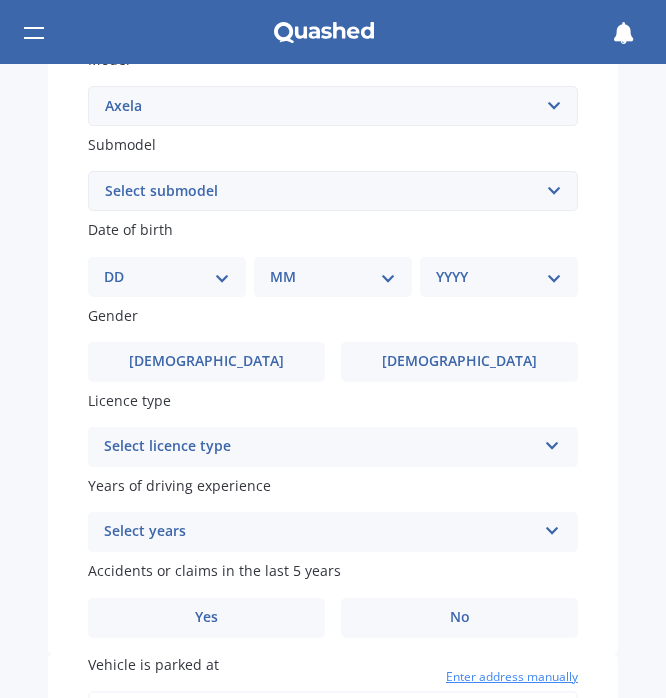 scroll, scrollTop: 513, scrollLeft: 0, axis: vertical 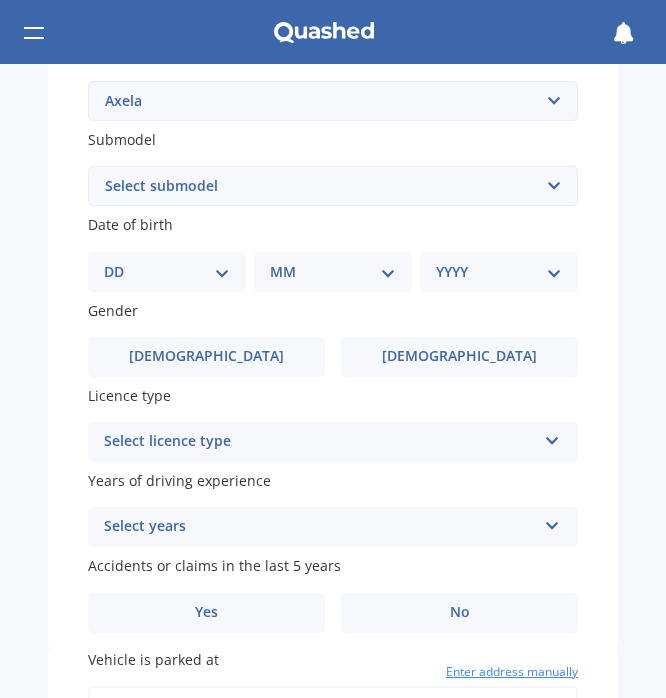 select on "14" 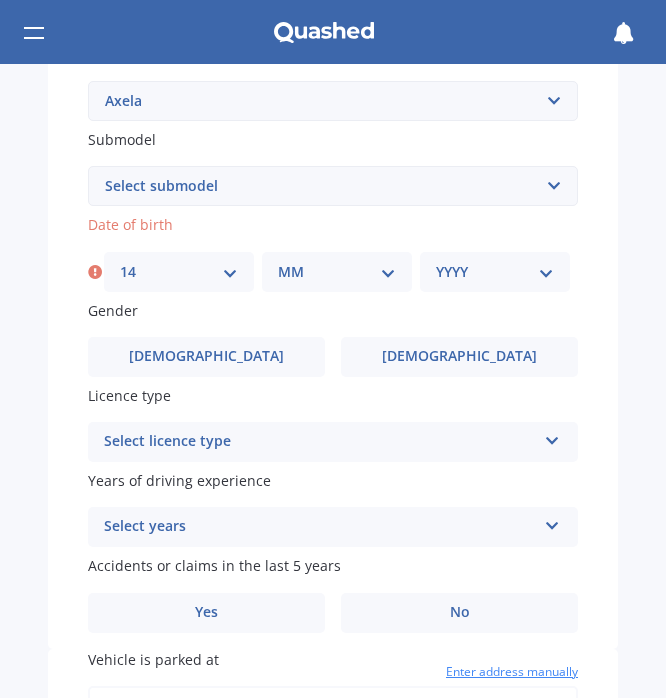 select on "08" 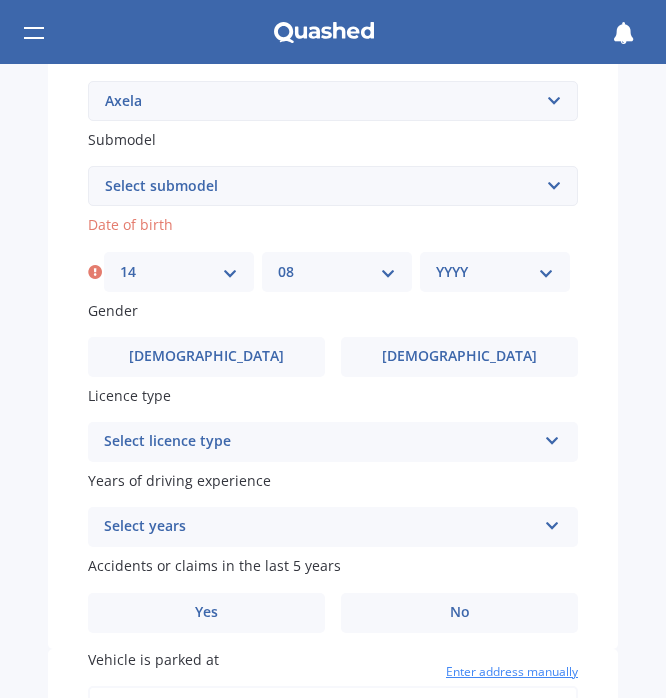 select on "1992" 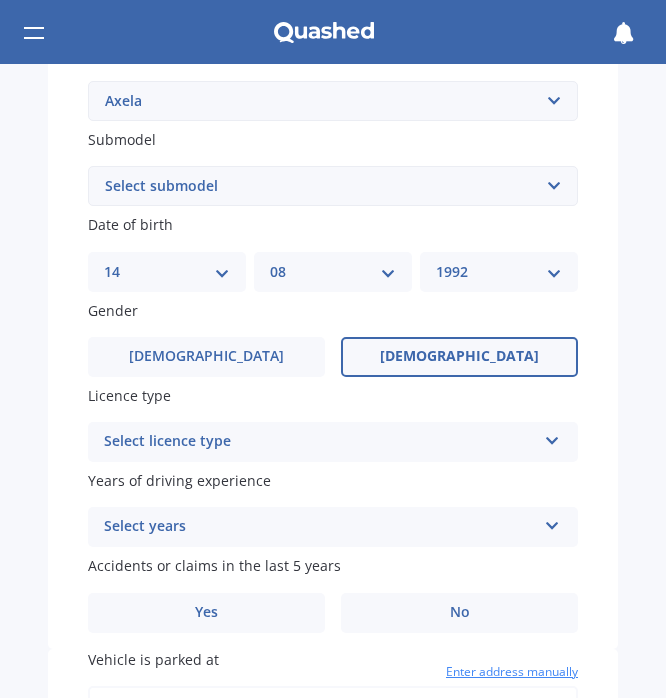 click on "[DEMOGRAPHIC_DATA]" at bounding box center (459, 357) 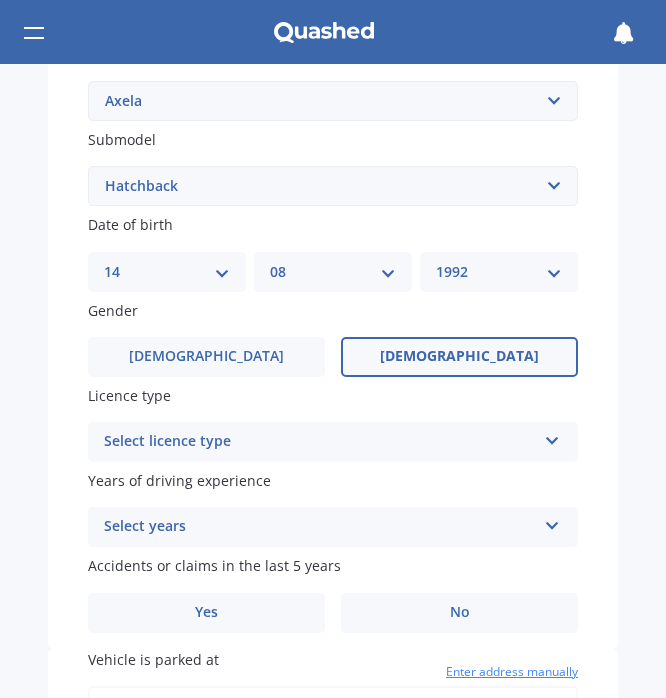 click on "Select licence type NZ Full NZ Restricted NZ Learners [GEOGRAPHIC_DATA] [GEOGRAPHIC_DATA] [GEOGRAPHIC_DATA] [GEOGRAPHIC_DATA] International / Other overseas licence" at bounding box center [333, 442] 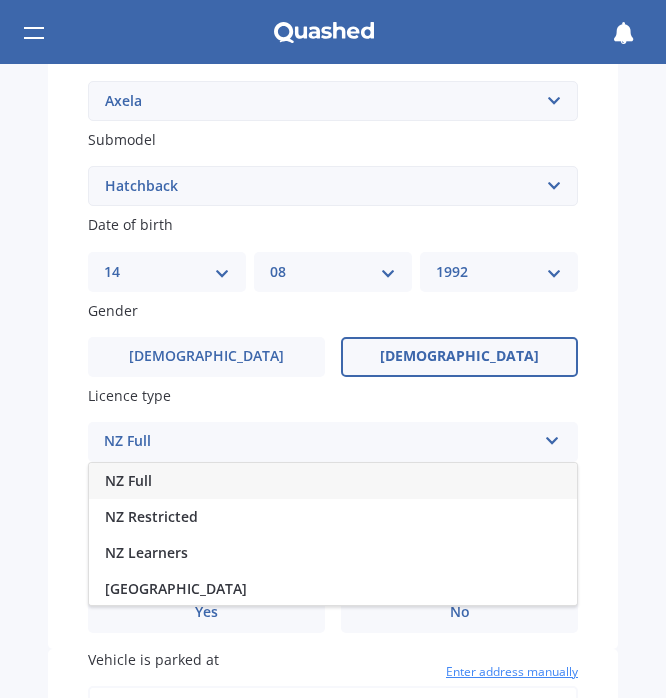 click on "NZ Full" at bounding box center [333, 481] 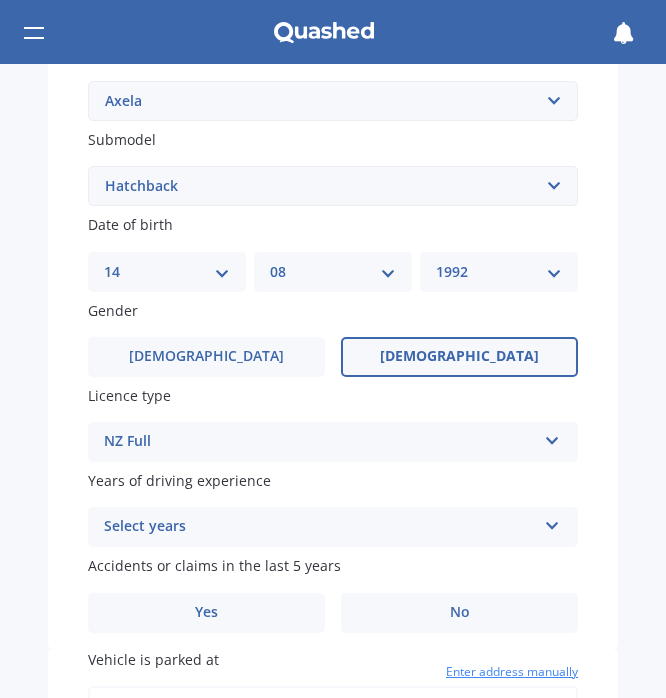 click at bounding box center (552, 522) 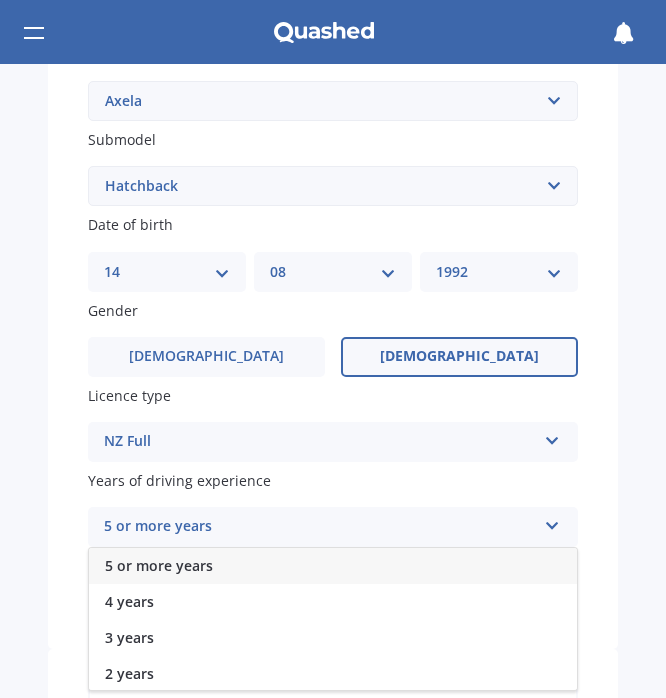 click on "5 or more years" at bounding box center [333, 566] 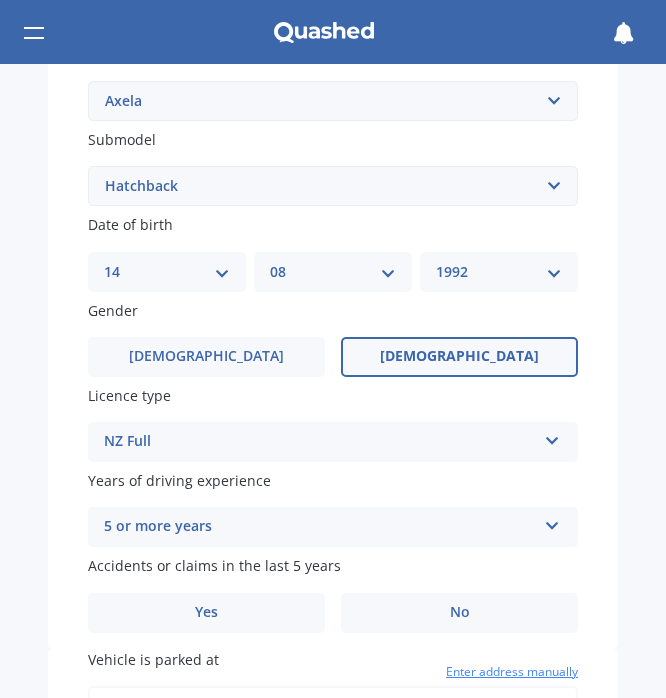 click on "Market Scan Vehicle Market Scan 70 % We just need a few more details to provide an accurate quote Details Plate number Search I don’t have a number plate Year [DATE] Make Select make AC ALFA ROMEO ASTON [PERSON_NAME] AUDI AUSTIN BEDFORD Bentley BMW BYD CADILLAC CAN-AM CHERY CHEVROLET CHRYSLER Citroen CRUISEAIR CUPRA DAEWOO DAIHATSU DAIMLER DAMON DIAHATSU DODGE EXOCET FACTORY FIVE FERRARI FIAT Fiord FLEETWOOD FORD FOTON FRASER GEELY GENESIS GEORGIE BOY GMC GREAT WALL GWM [PERSON_NAME] HINO [PERSON_NAME] HOLIDAY RAMBLER HONDA HUMMER HYUNDAI INFINITI ISUZU IVECO JAC JAECOO JAGUAR JEEP KGM KIA LADA LAMBORGHINI LANCIA LANDROVER LDV LEXUS LINCOLN LOTUS LUNAR M.G M.G. MAHINDRA MASERATI MAZDA MCLAREN MERCEDES AMG Mercedes Benz MERCEDES-AMG MERCURY MINI MITSUBISHI [PERSON_NAME] NEWMAR NISSAN OMODA OPEL OXFORD PEUGEOT Plymouth Polestar PONTIAC PORSCHE PROTON RAM Range Rover Rayne RENAULT ROLLS ROYCE ROVER SAAB SATURN SEAT SHELBY SKODA SMART SSANGYONG SUBARU SUZUKI TATA TESLA TIFFIN Toyota TRIUMPH TVR Vauxhall VOLKSWAGEN VOLVO ZX 121" at bounding box center [333, 381] 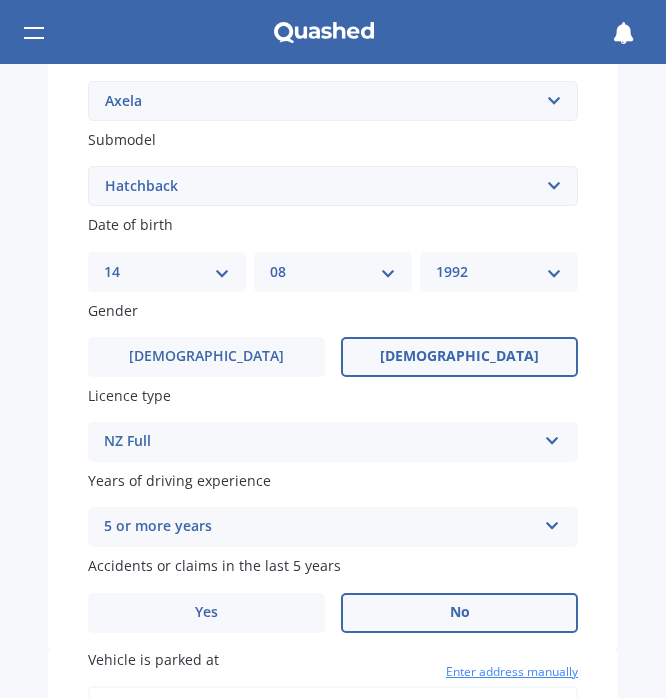 click on "No" at bounding box center (459, 613) 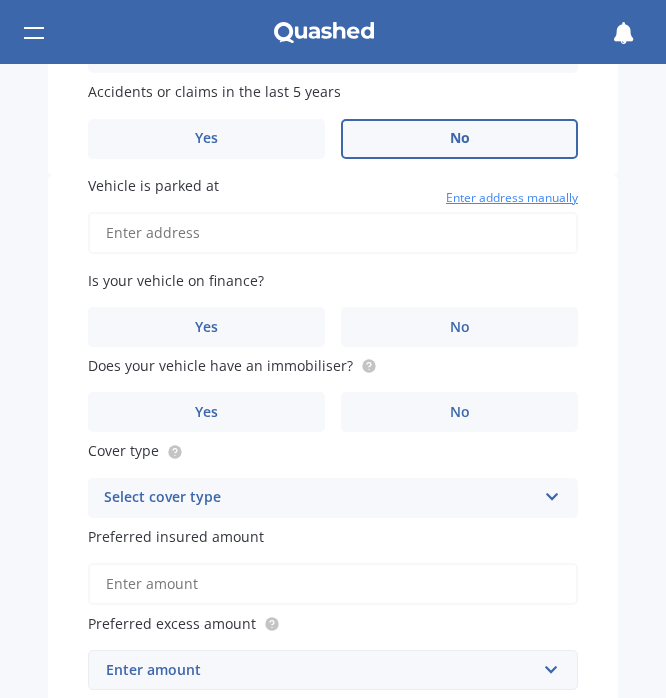 scroll, scrollTop: 982, scrollLeft: 0, axis: vertical 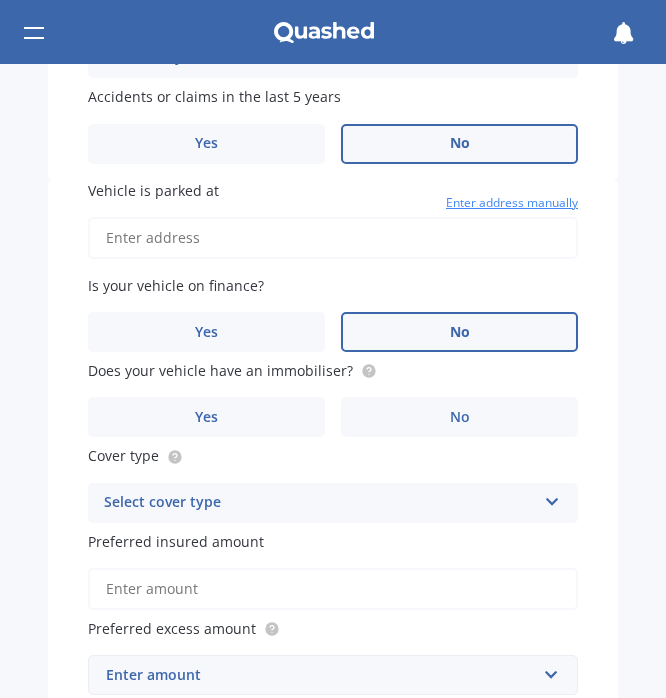 click on "No" at bounding box center [459, 332] 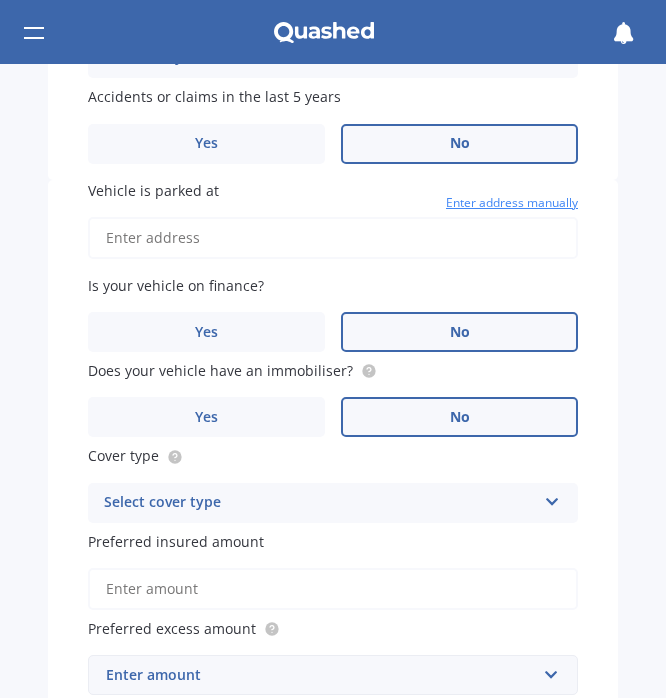 click on "No" at bounding box center [459, 417] 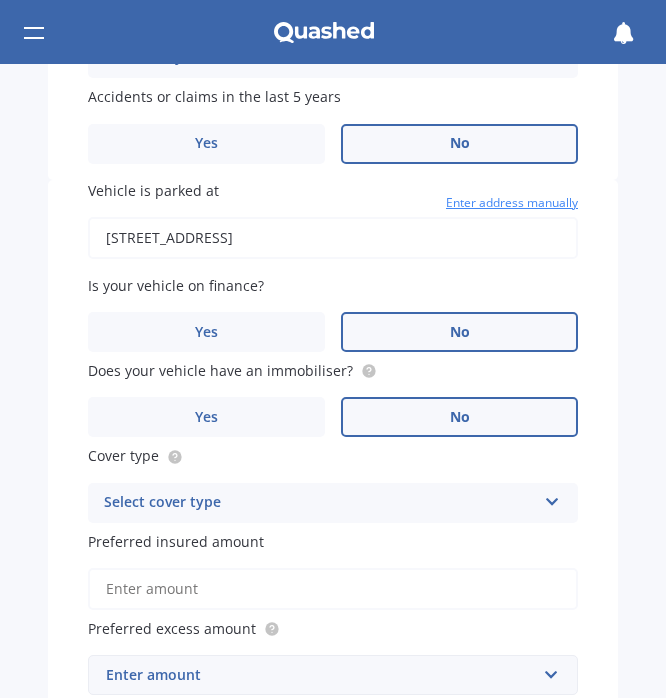 type on "[STREET_ADDRESS]" 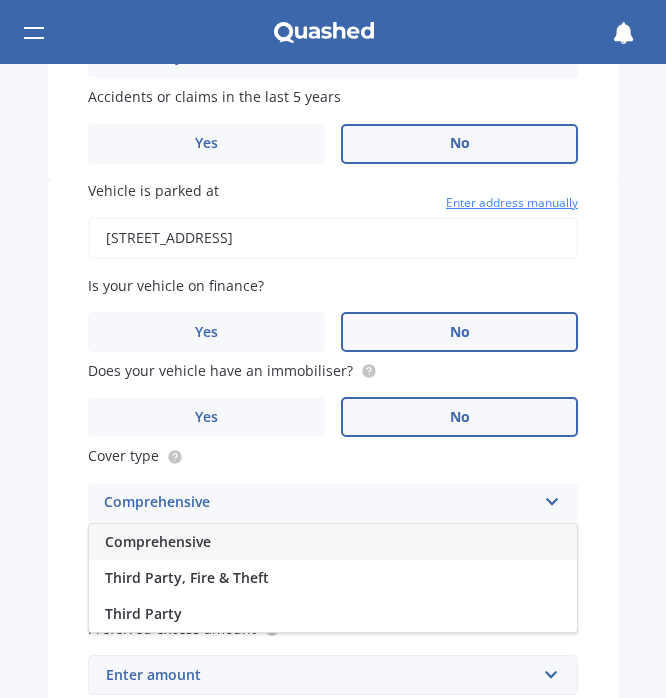 click on "Comprehensive" at bounding box center (333, 542) 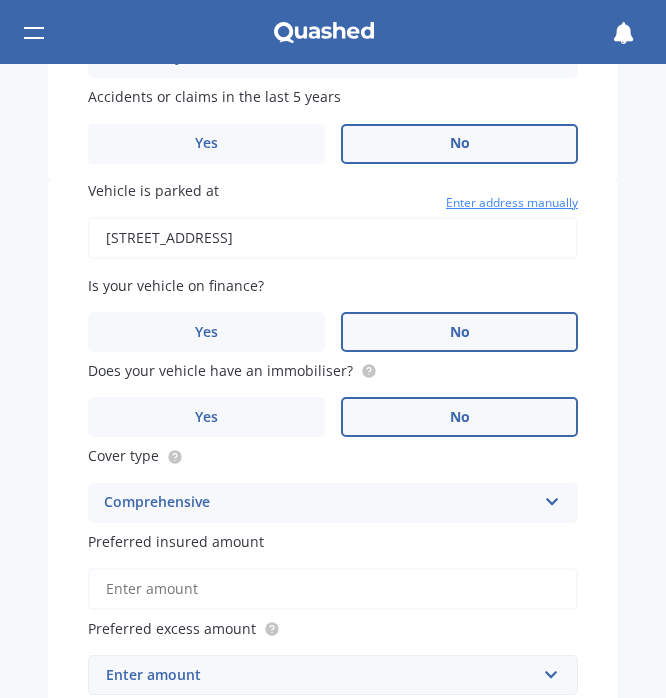 click on "Preferred insured amount" at bounding box center (333, 589) 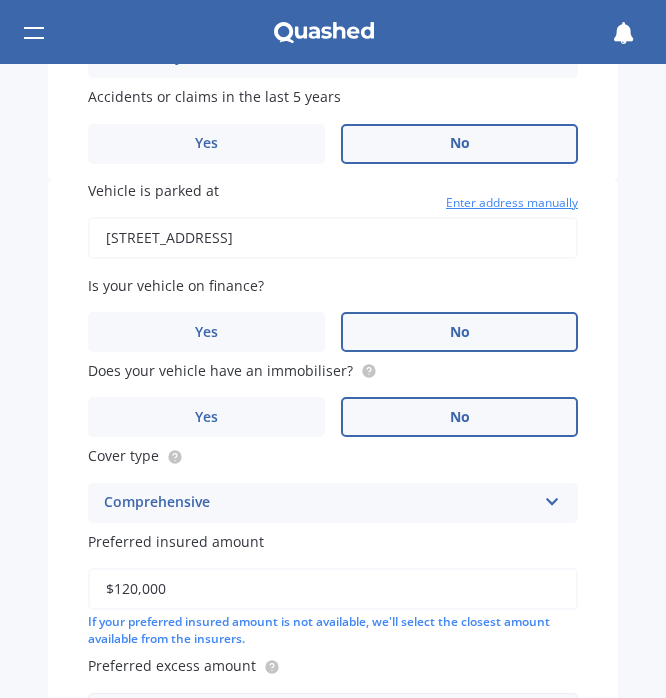 type on "$12,000" 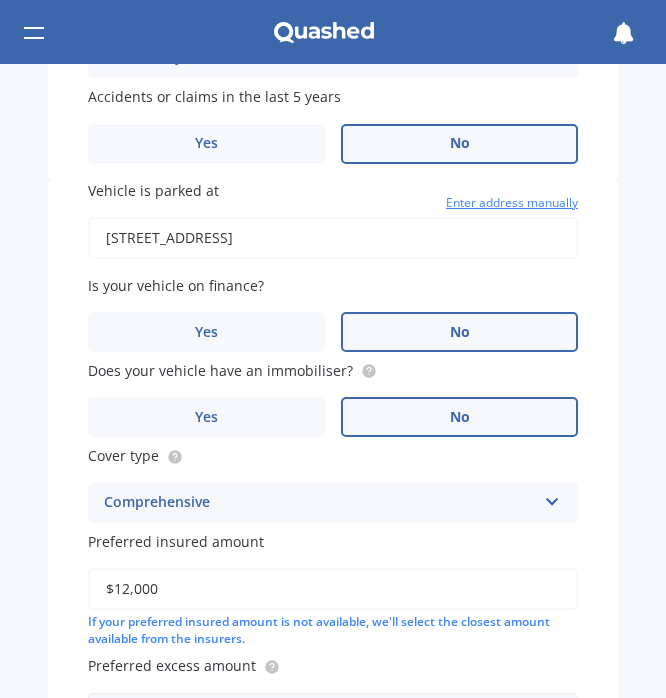 click on "Vehicle is parked at [STREET_ADDRESS] Enter address manually Is your vehicle on finance? Yes No Does your vehicle have an immobiliser? Yes No Cover type Comprehensive Comprehensive Third Party, Fire & Theft Third Party Preferred insured amount $12,000 If your preferred insured amount is not available, we'll select the closest amount available from the insurers. Preferred excess amount Enter amount $100 $400 $500 $750 $1,000 $1,500 $2,000" at bounding box center [333, 476] 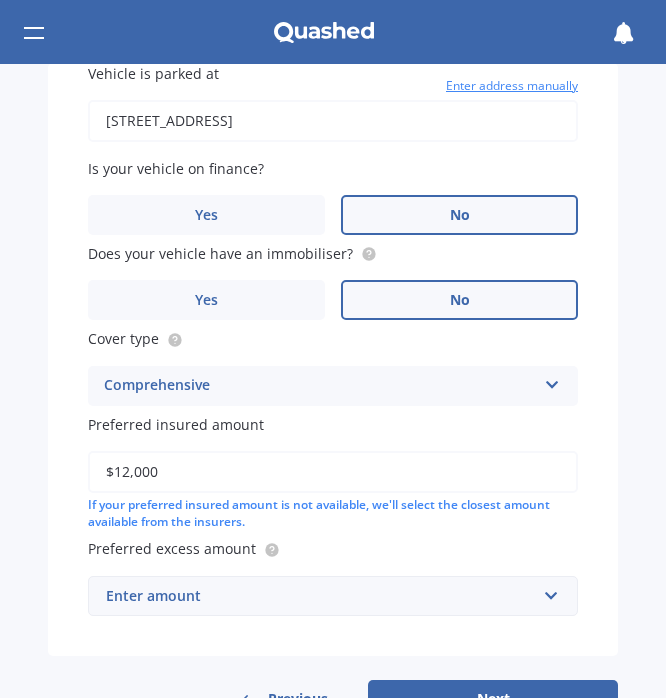 scroll, scrollTop: 1147, scrollLeft: 0, axis: vertical 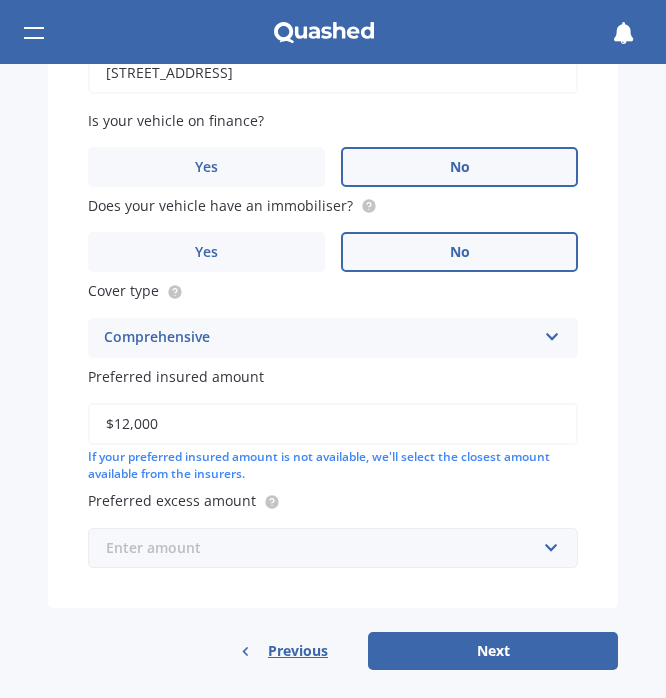 click at bounding box center [326, 548] 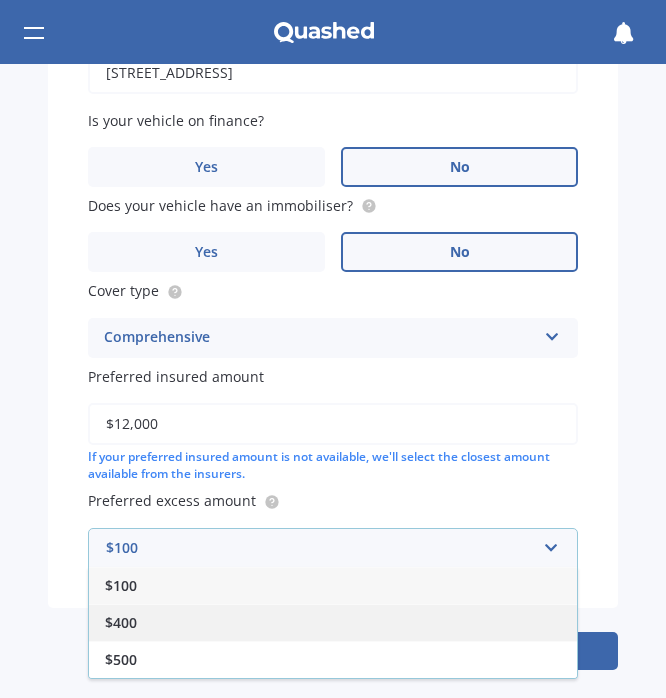 click on "$400" at bounding box center [333, 622] 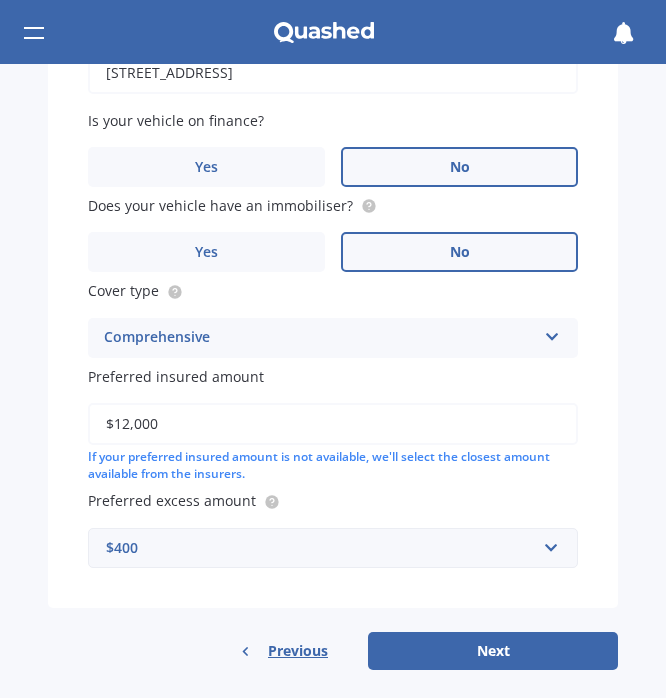 click on "Vehicle is parked at [STREET_ADDRESS] Enter address manually Is your vehicle on finance? Yes No Does your vehicle have an immobiliser? Yes No Cover type Comprehensive Comprehensive Third Party, Fire & Theft Third Party Preferred insured amount $12,000 If your preferred insured amount is not available, we'll select the closest amount available from the insurers. Preferred excess amount $400 $100 $400 $500 $750 $1,000 $1,500 $2,000" at bounding box center [333, 311] 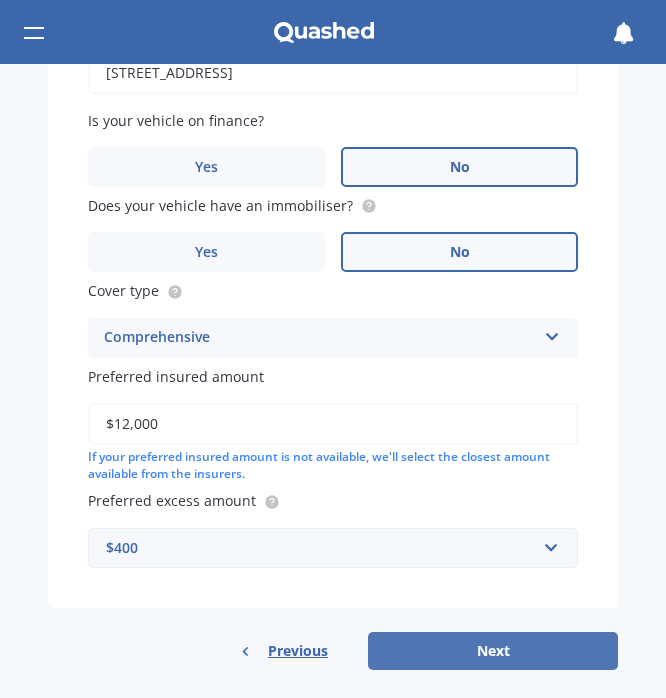 click on "Next" at bounding box center [493, 651] 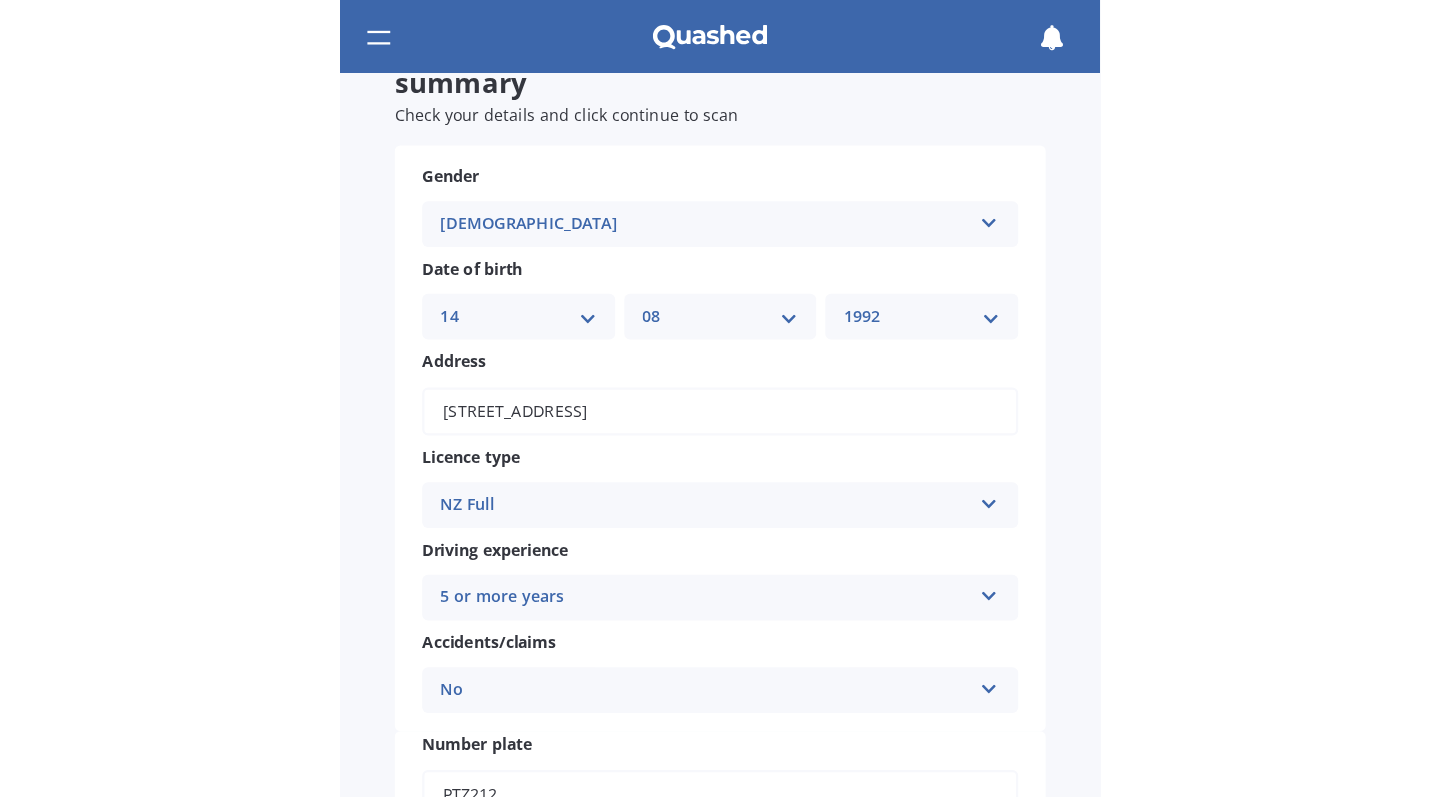 scroll, scrollTop: 0, scrollLeft: 0, axis: both 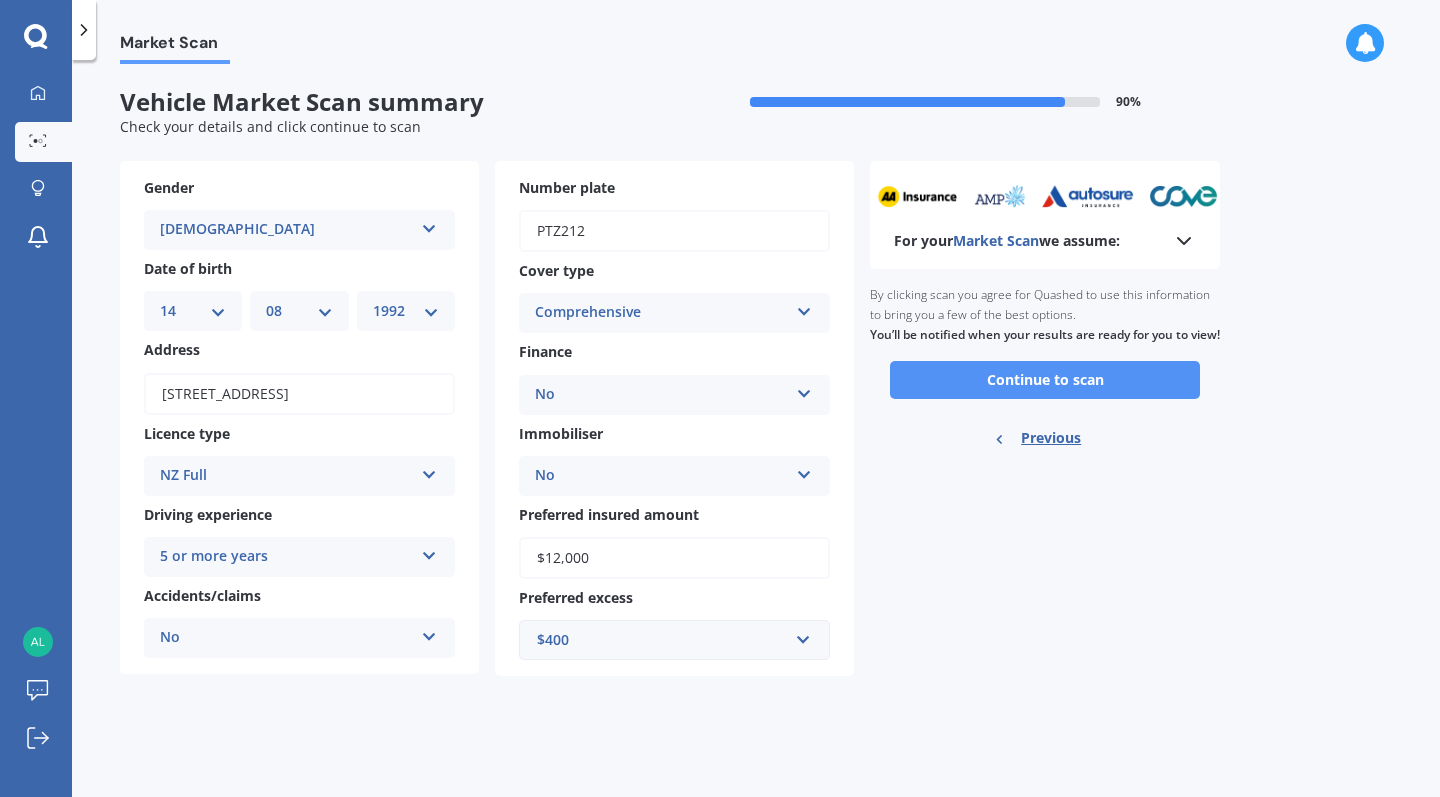 click on "Continue to scan" at bounding box center [1045, 380] 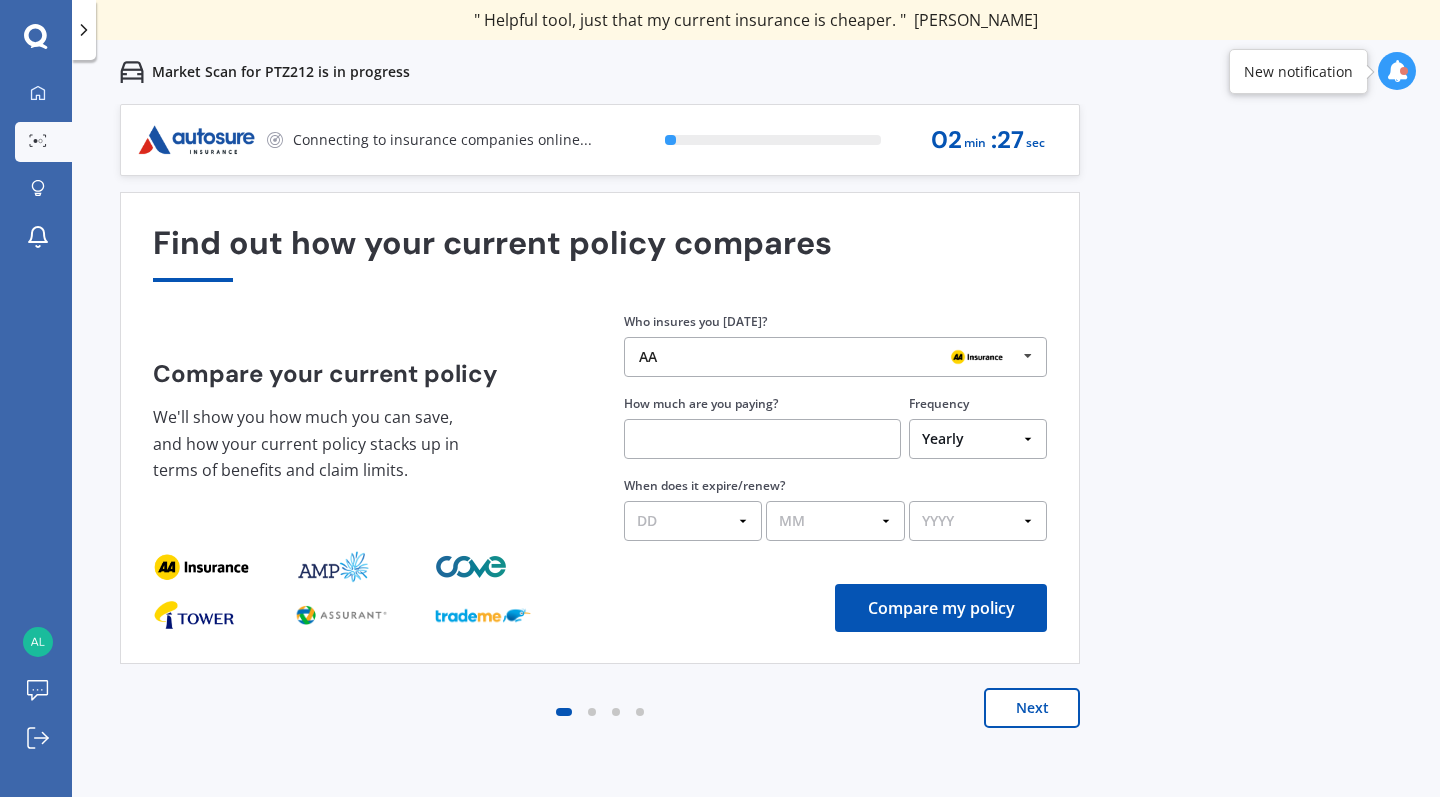 click at bounding box center (1028, 356) 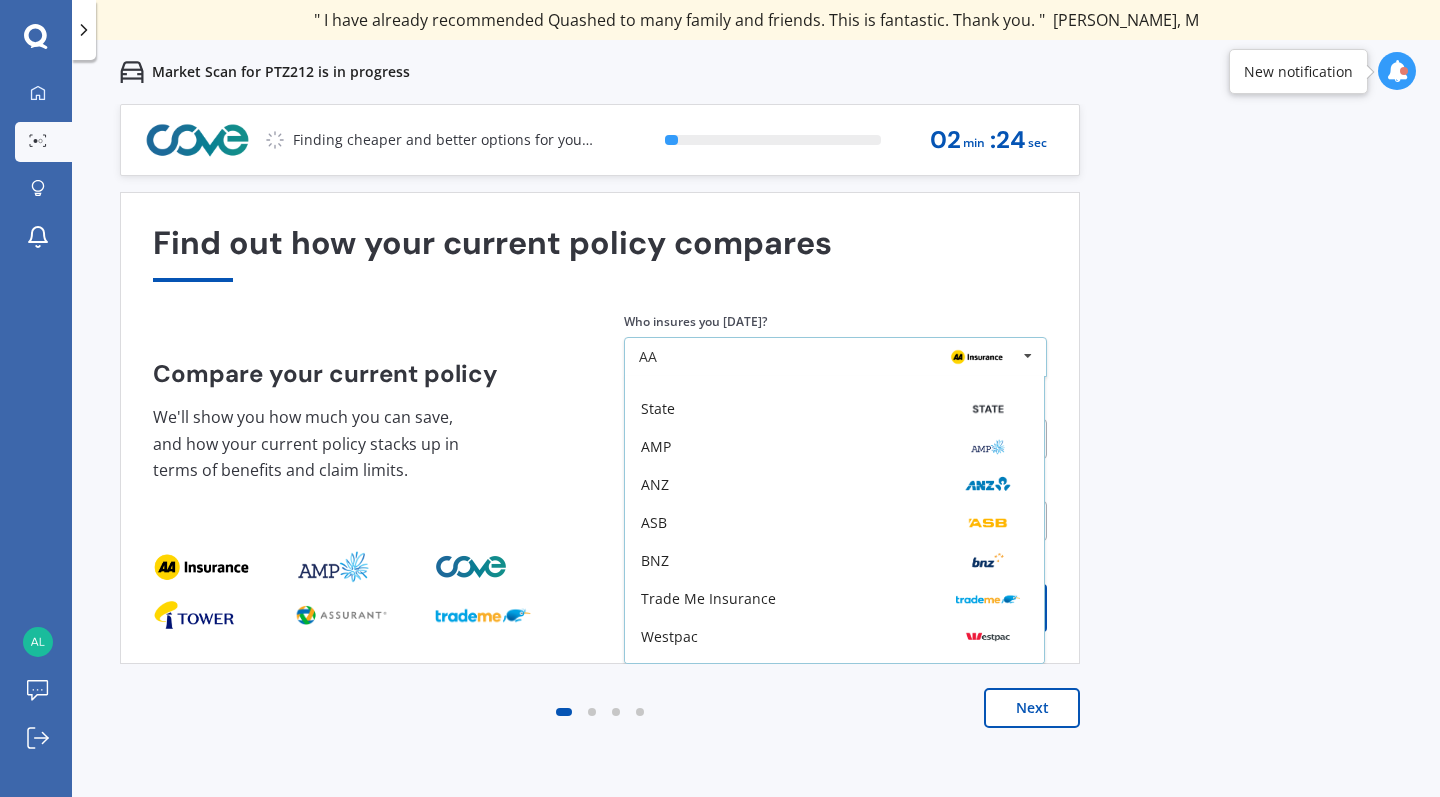 scroll, scrollTop: 131, scrollLeft: 0, axis: vertical 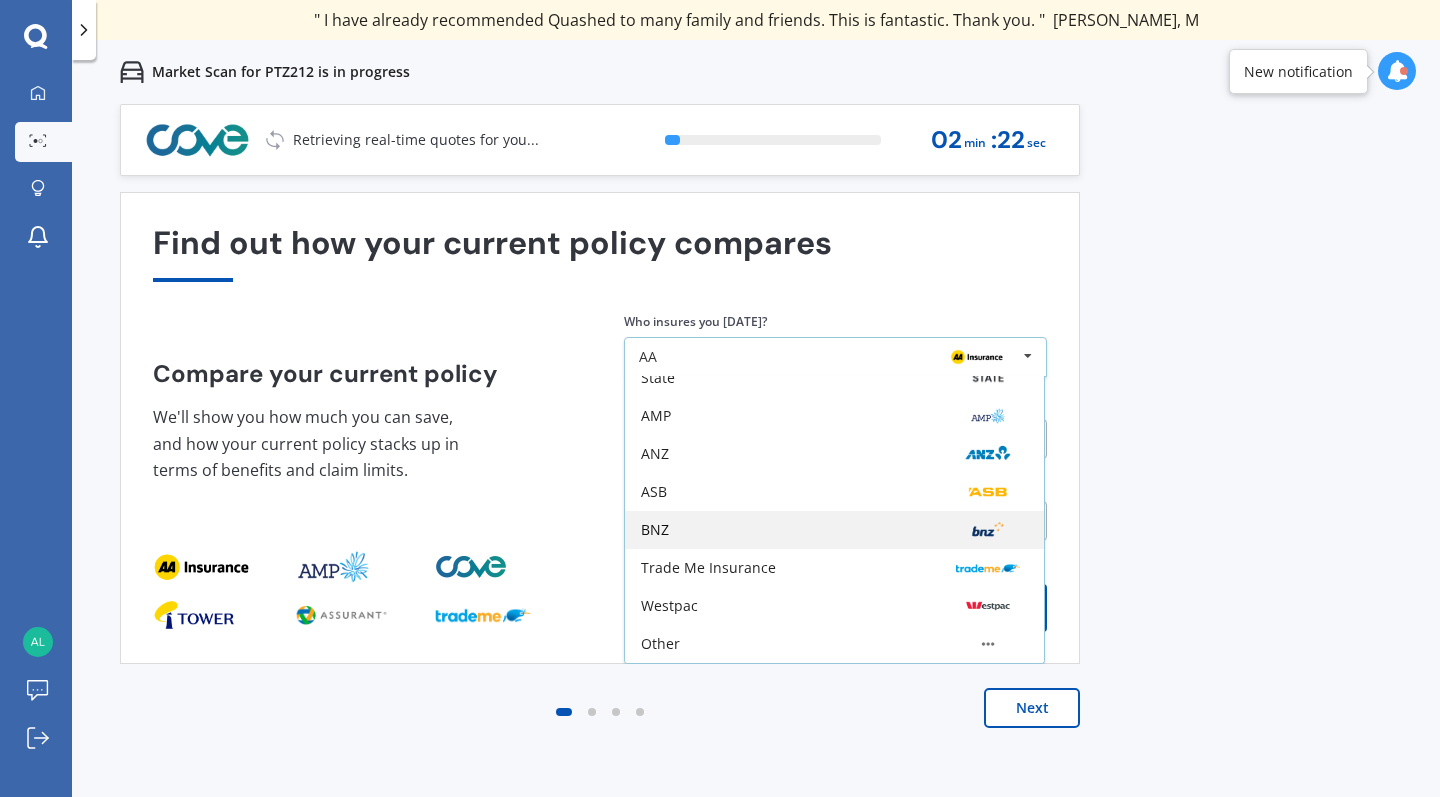 click at bounding box center (988, 530) 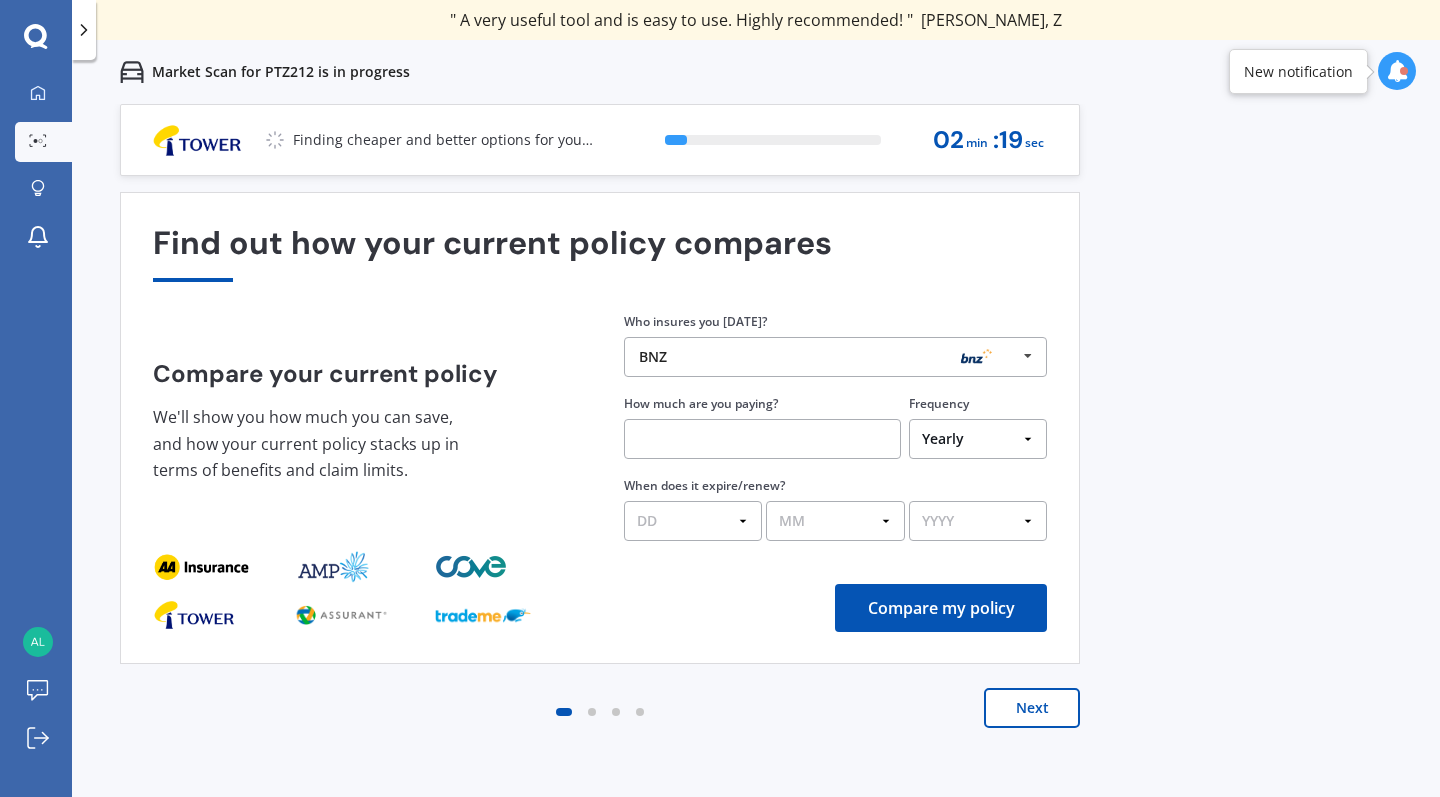 select on "Fortnightly" 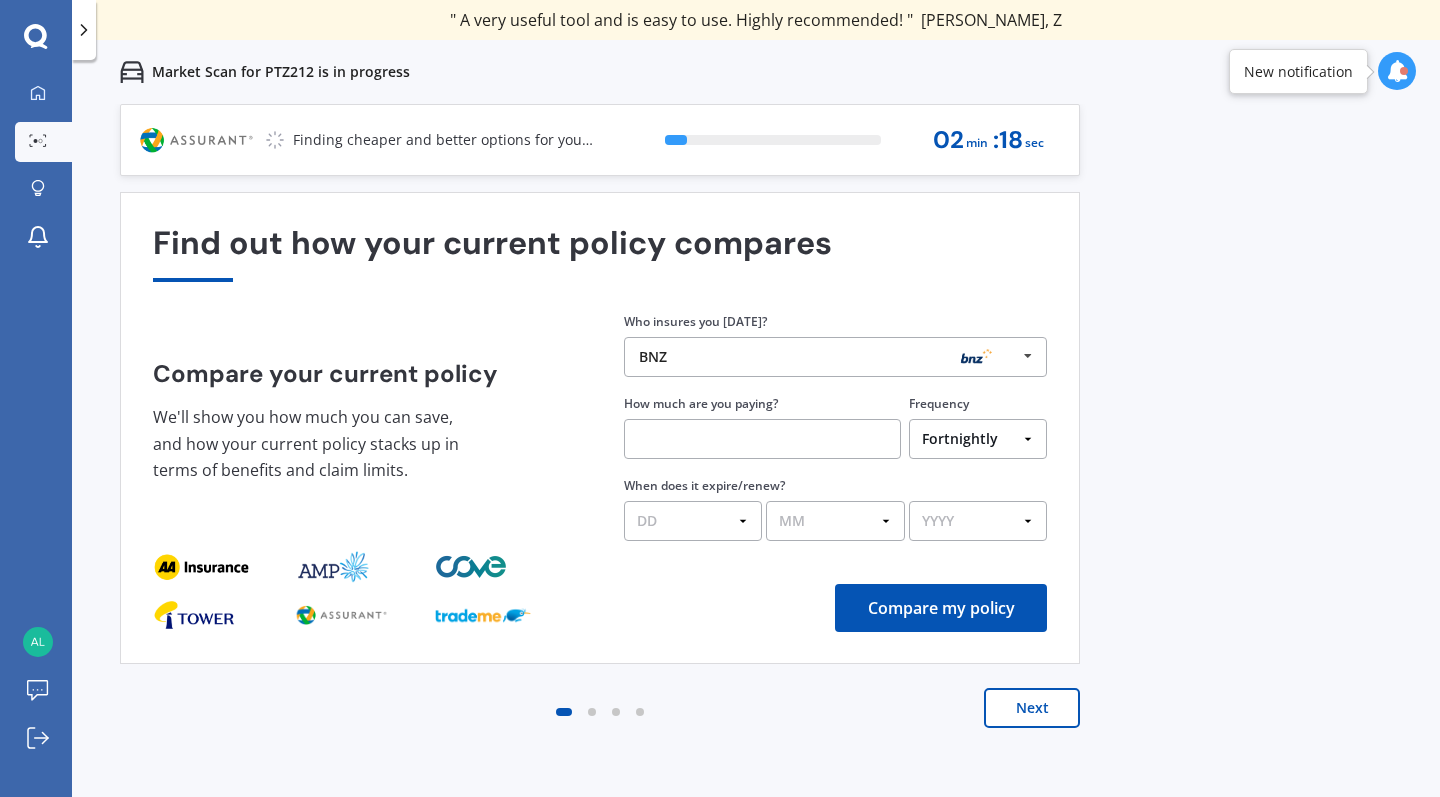 click at bounding box center (762, 439) 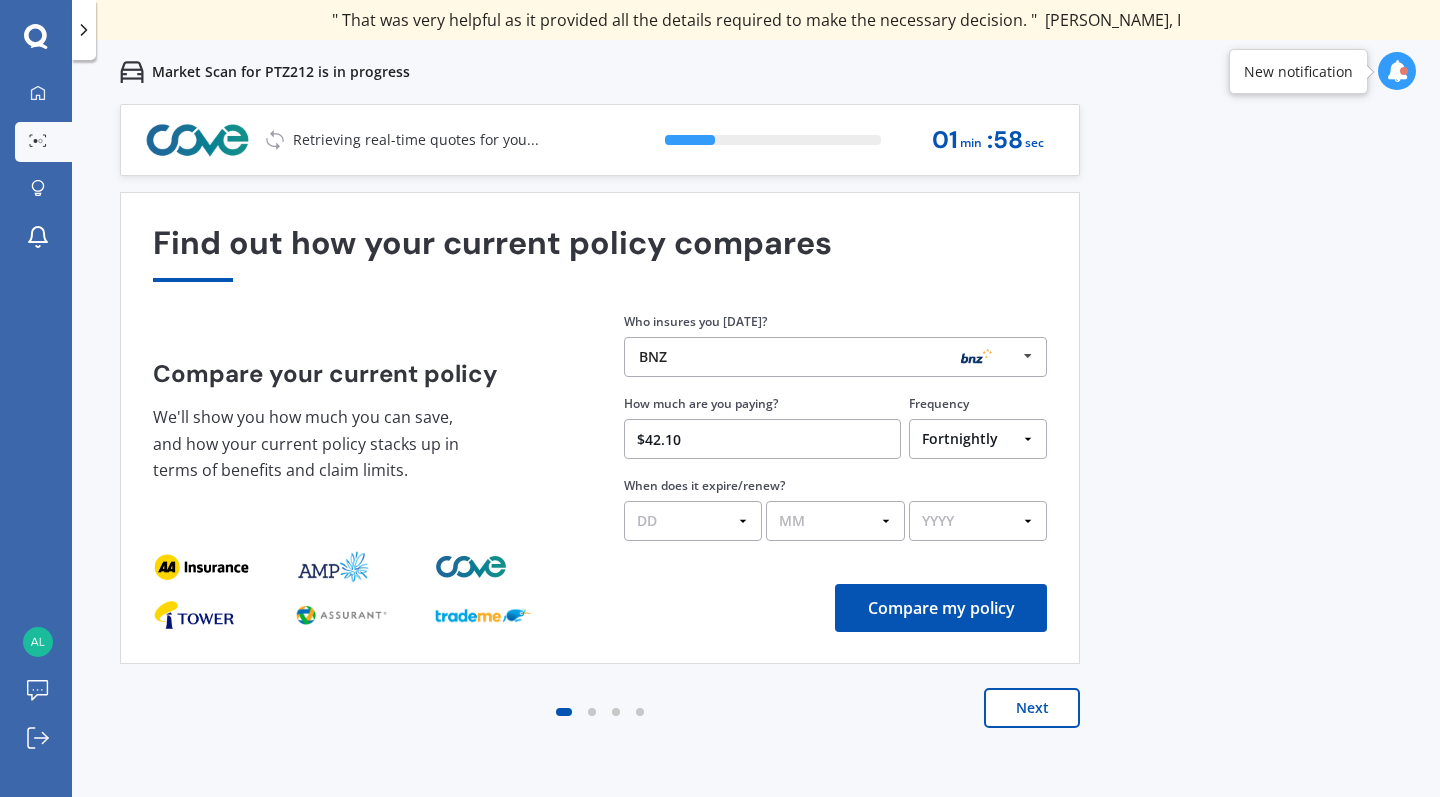 type on "$42.14" 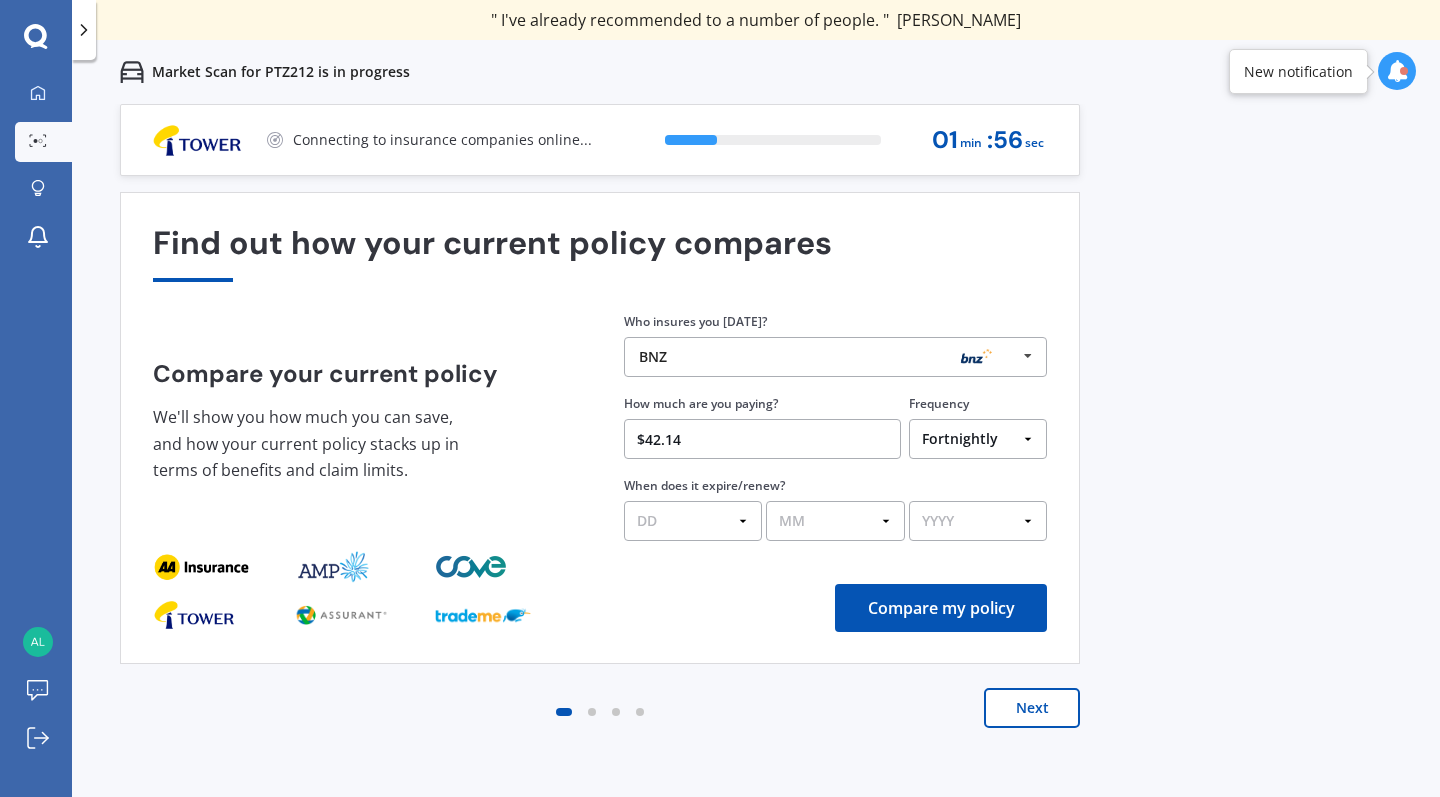 click on "Find out how your current policy compares Compare your current policy  We'll show you how much you can save, and how your current policy stacks up in terms of benefits and claim limits. Enter your policy information Who insures you [DATE]? BNZ AA Tower AMI State AMP ANZ ASB BNZ Trade Me Insurance Westpac Other How much are you paying? $42.14 Frequency Yearly Six-Monthly Quarterly Monthly Fortnightly Weekly One-Off When does it expire/renew? DD 01 02 03 04 05 06 07 08 09 10 11 12 13 14 15 16 17 18 19 20 21 22 23 24 25 26 27 28 29 30 31 MM 01 02 03 04 05 06 07 08 09 10 11 12 YYYY 2026 2025 2024 Compare my policy" at bounding box center [600, 428] 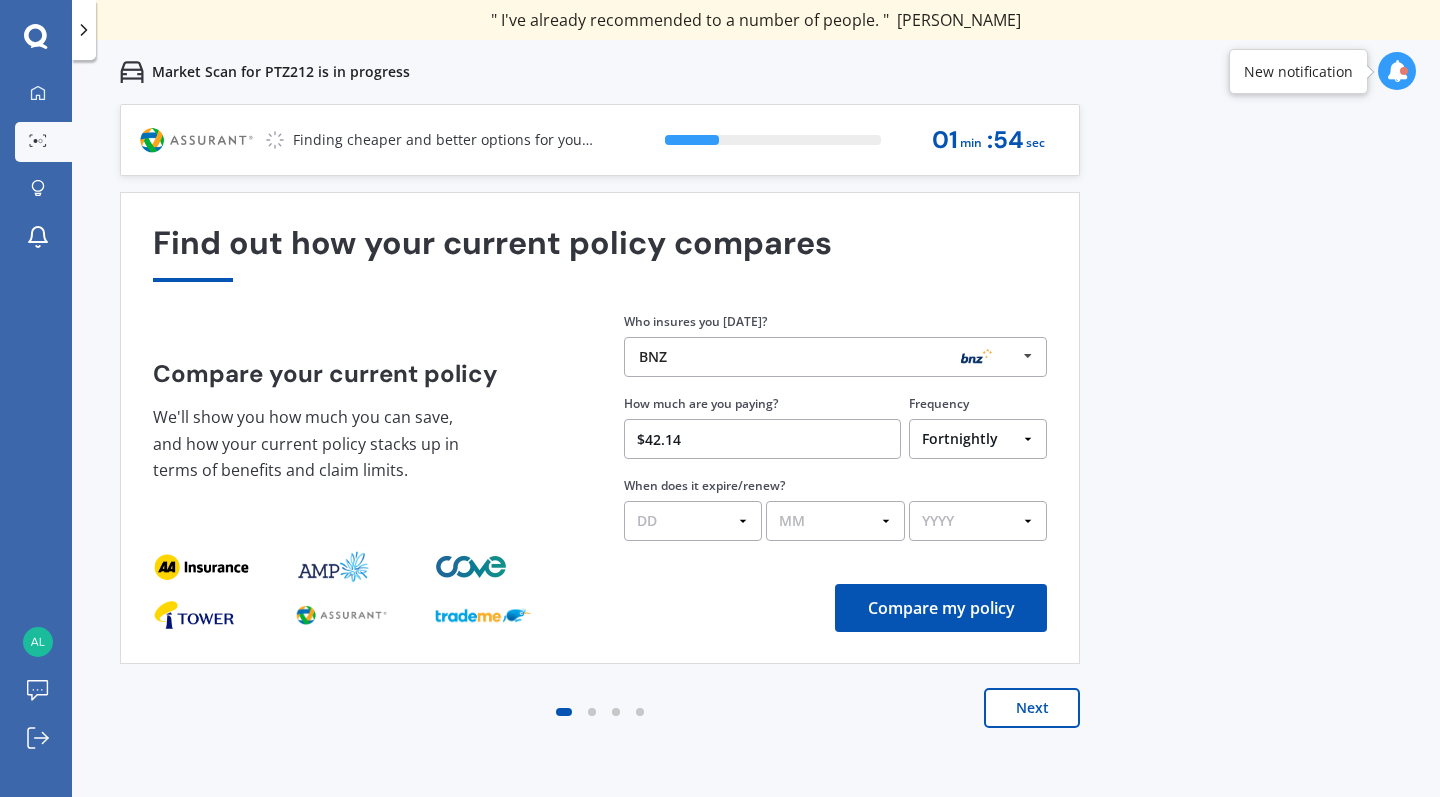 click on "Compare my policy" at bounding box center [941, 608] 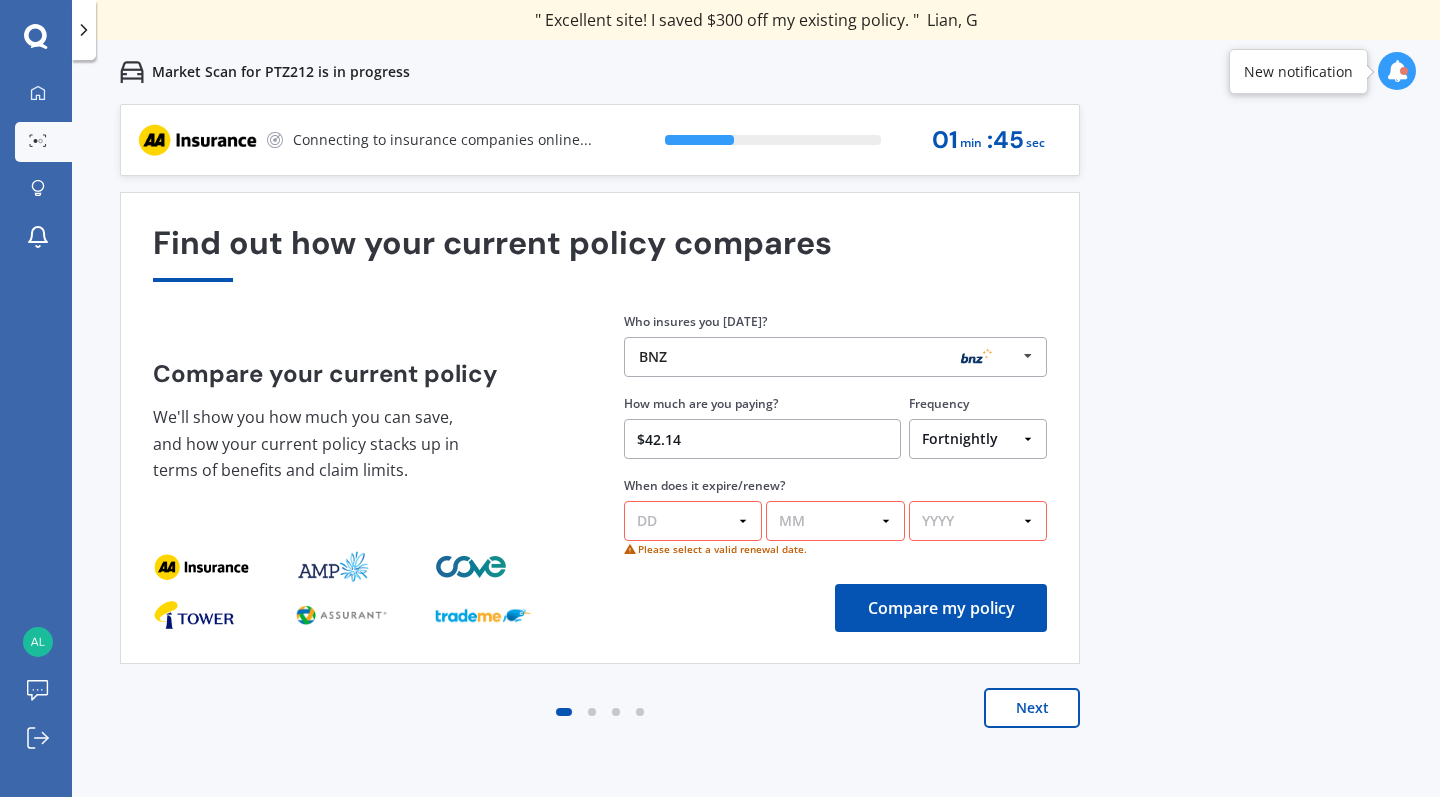 select on "16" 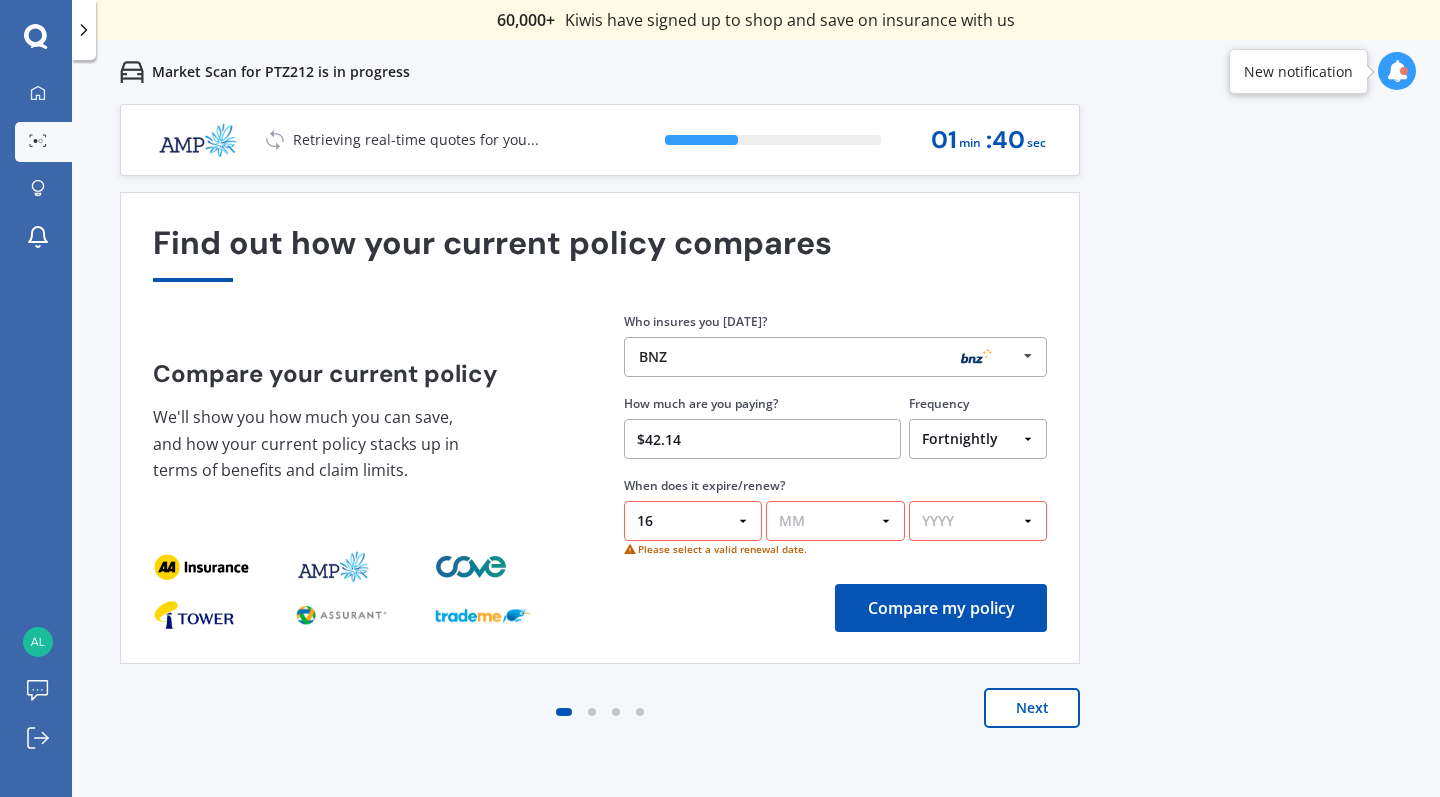 select on "02" 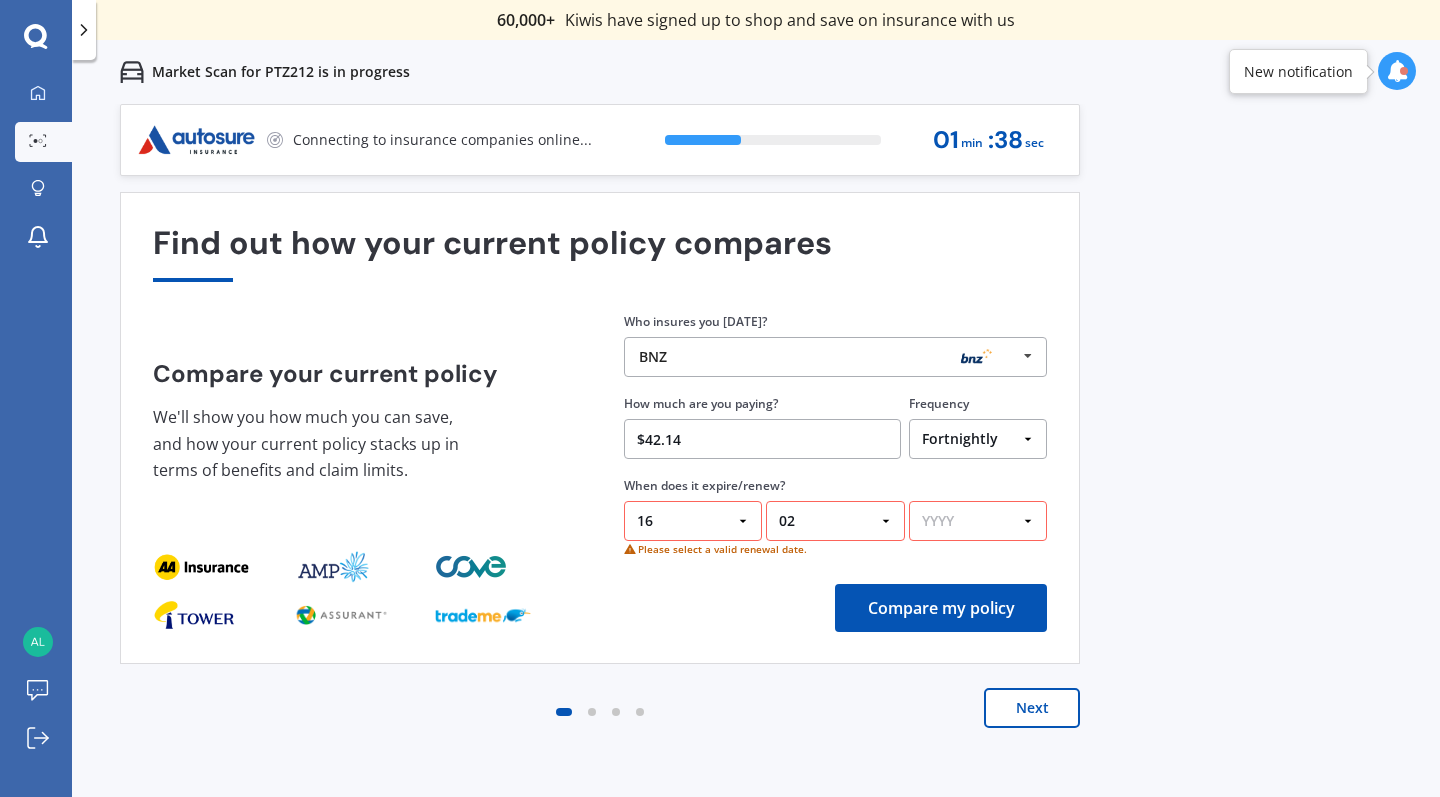 select on "2026" 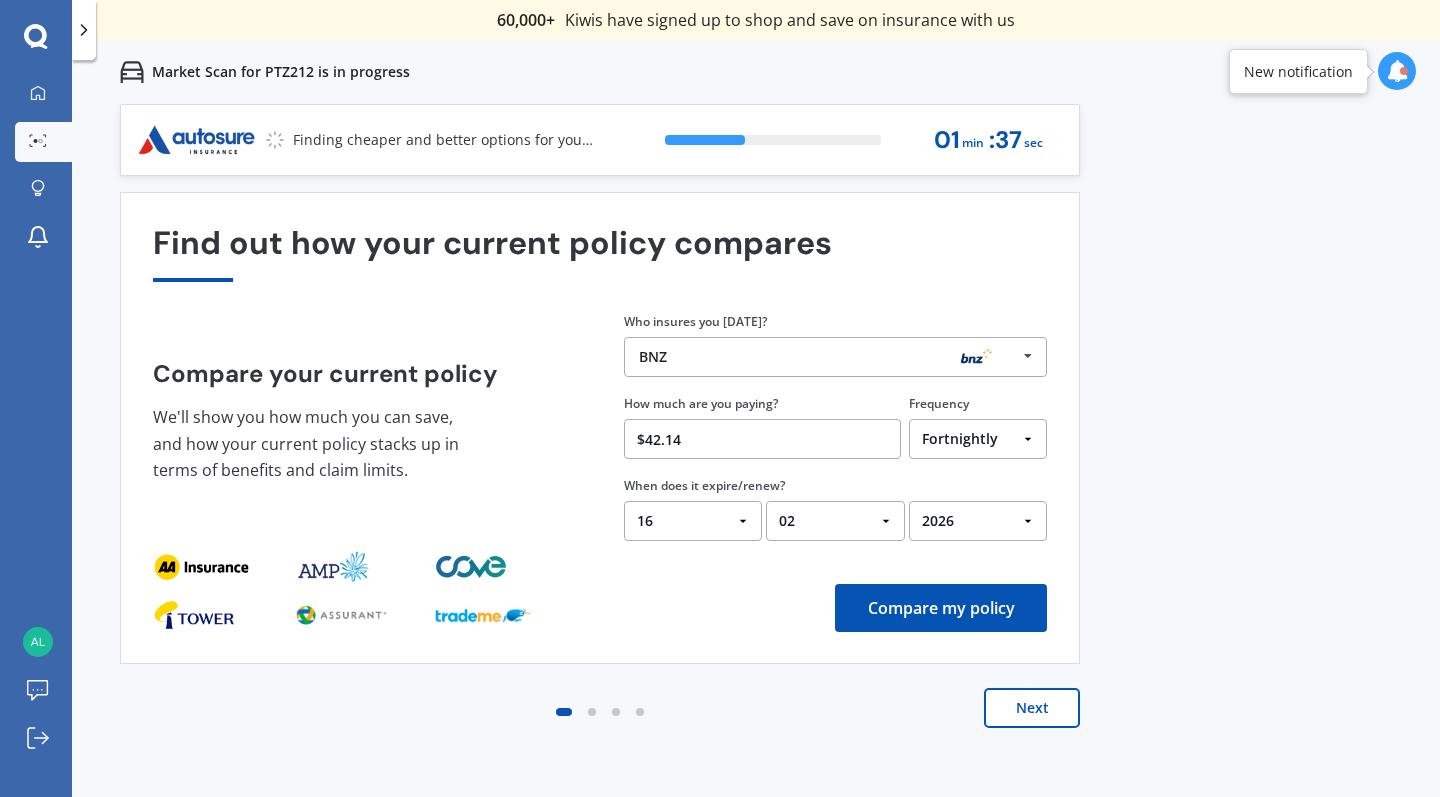 click on "Compare my policy" at bounding box center (941, 608) 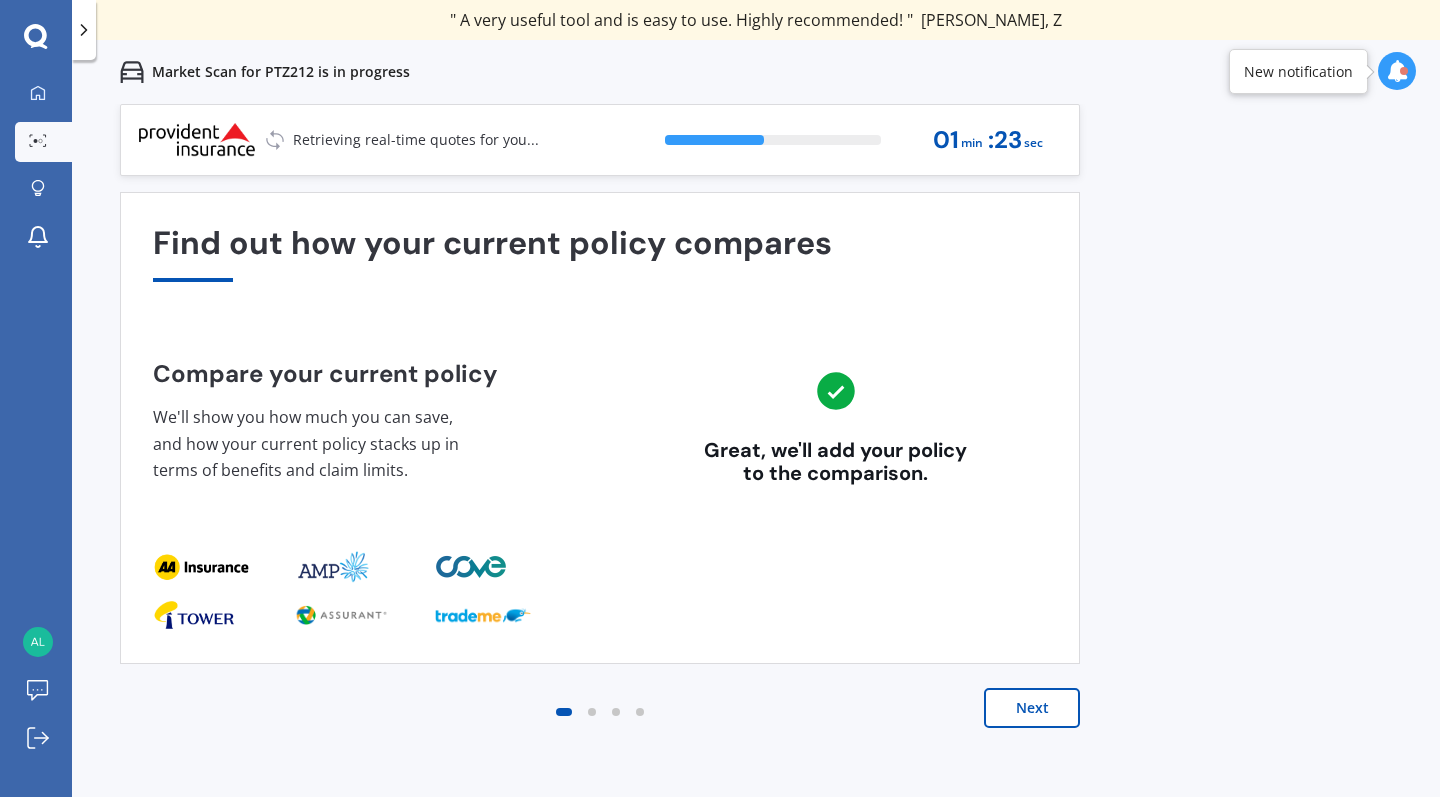 click on "Next" at bounding box center [1032, 708] 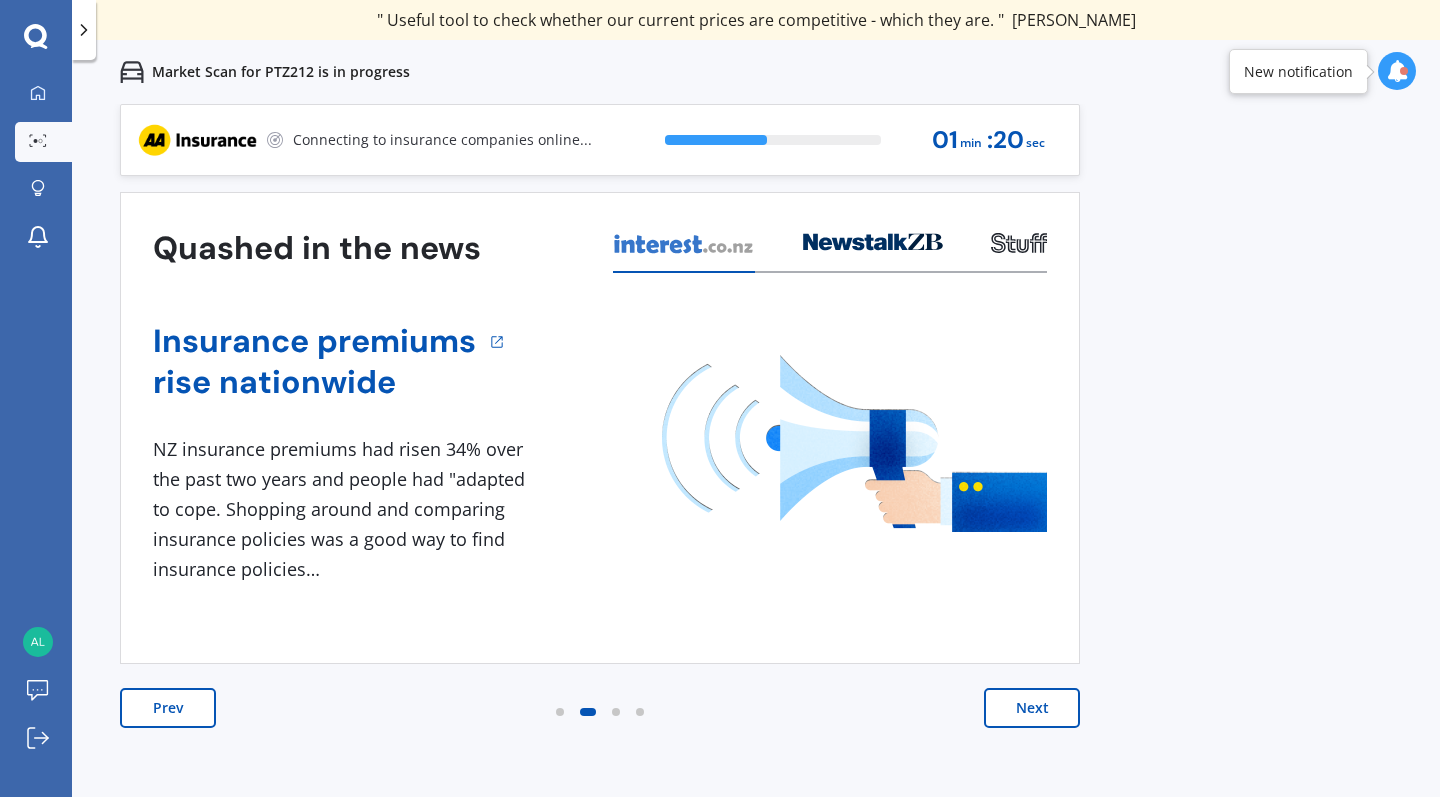 click on "Next" at bounding box center [1032, 708] 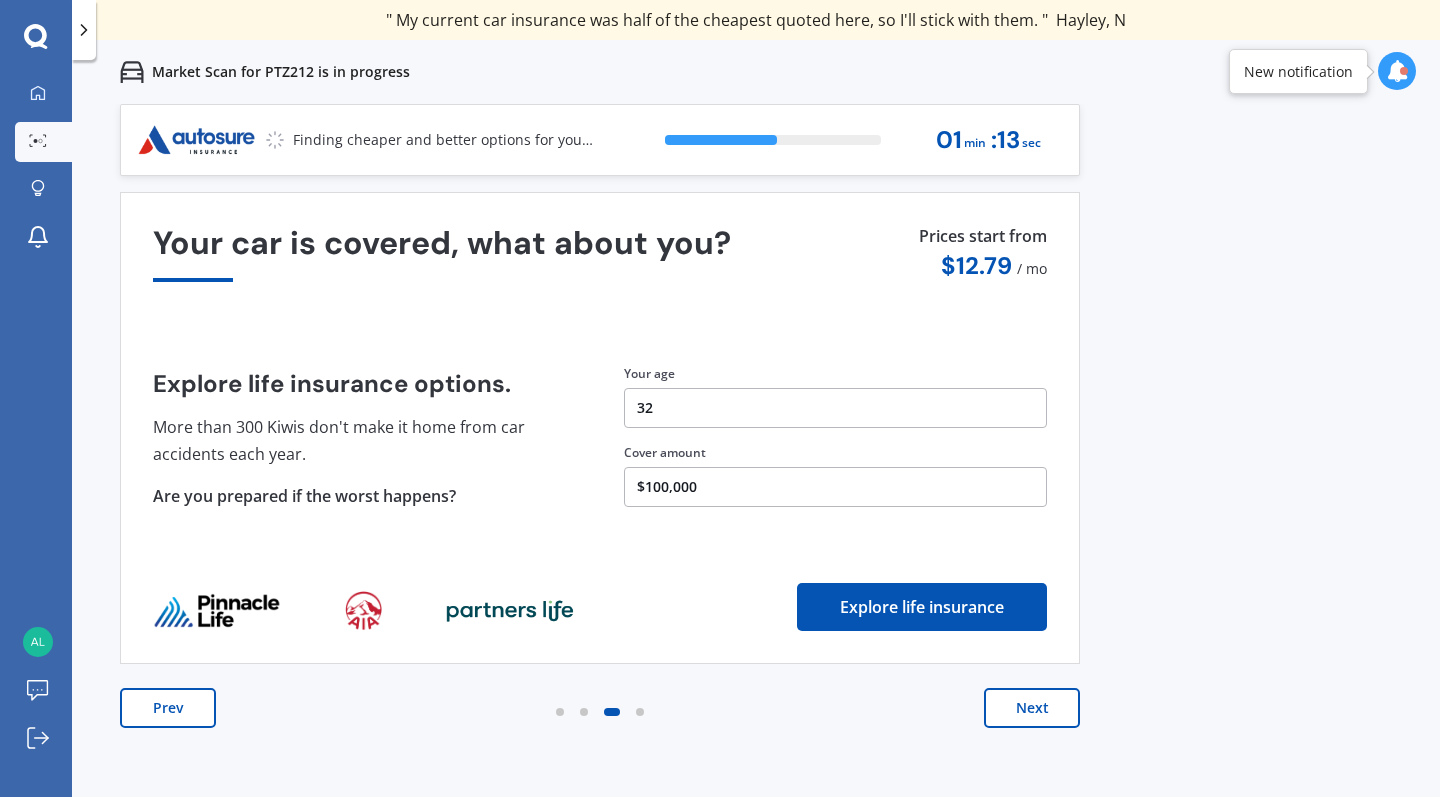click on "Next" at bounding box center [1032, 708] 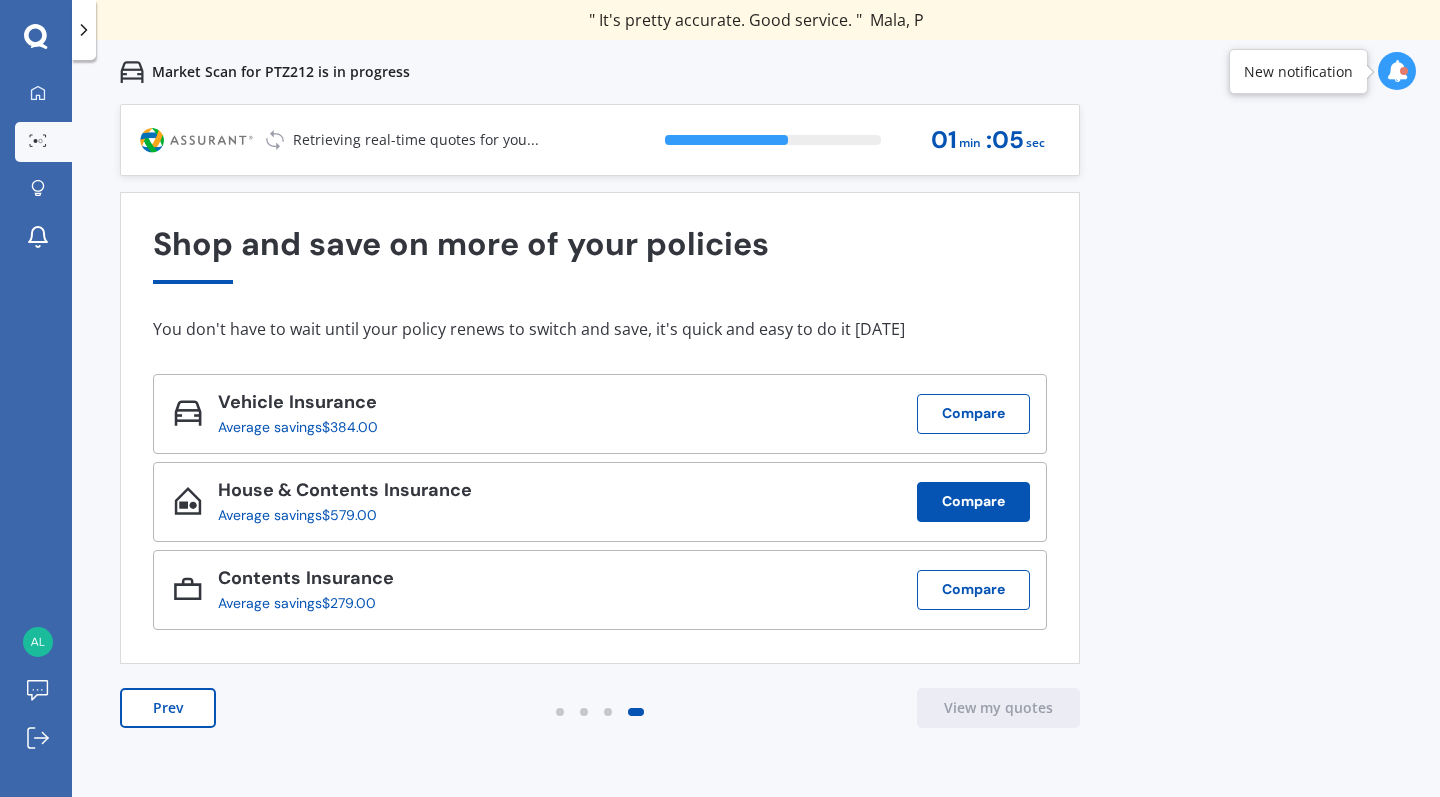 click on "Compare" at bounding box center (973, 502) 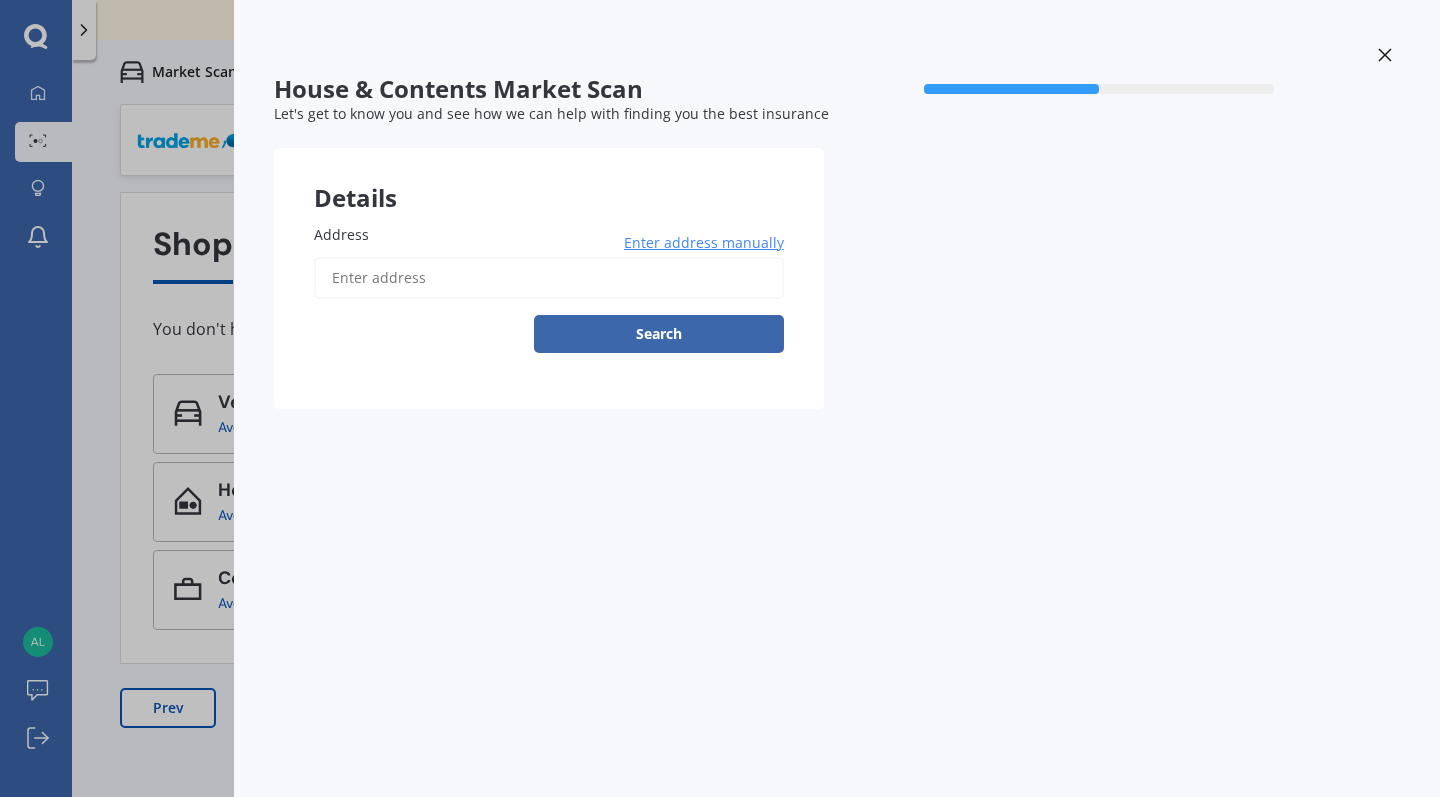click on "Address" at bounding box center [549, 278] 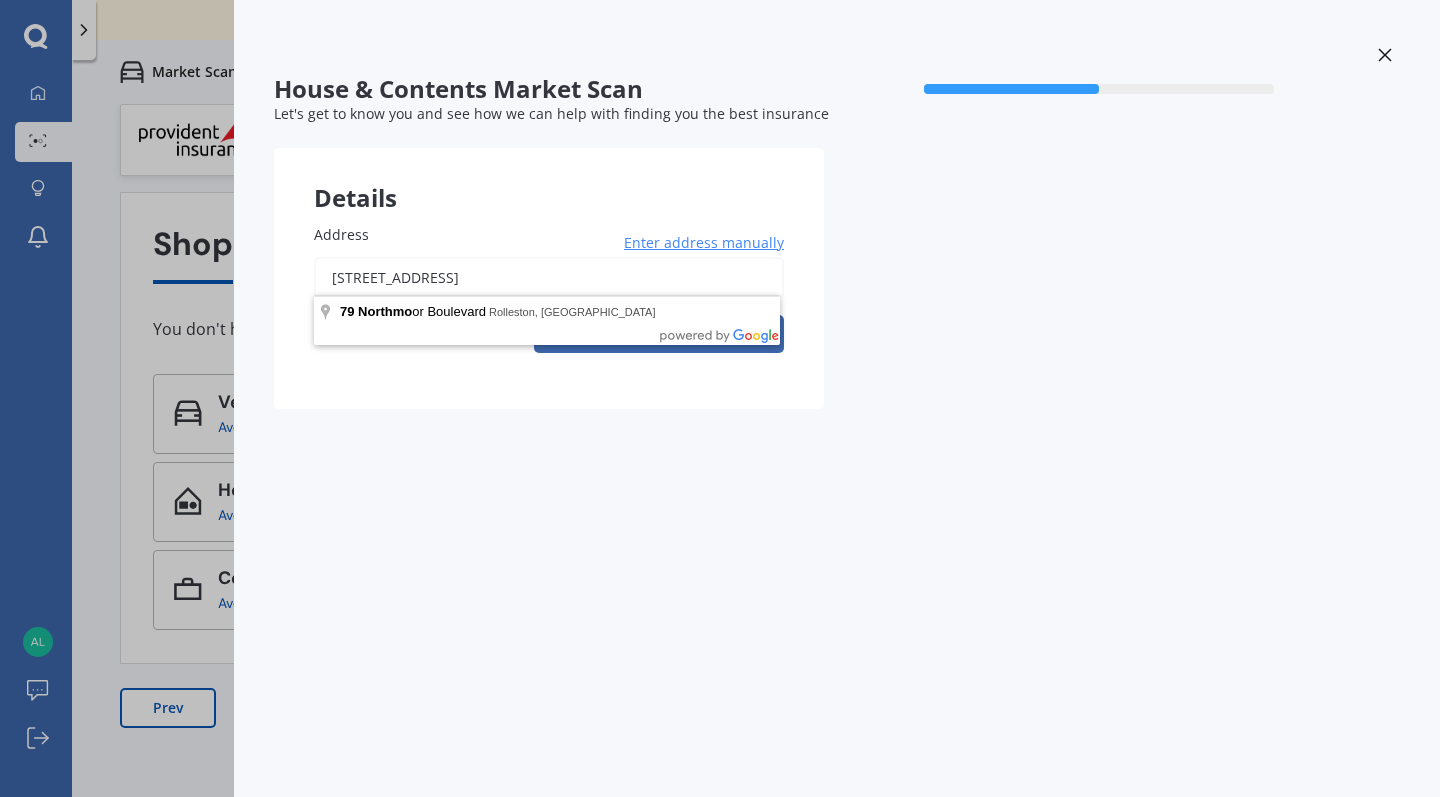 drag, startPoint x: 622, startPoint y: 282, endPoint x: 587, endPoint y: 307, distance: 43.011627 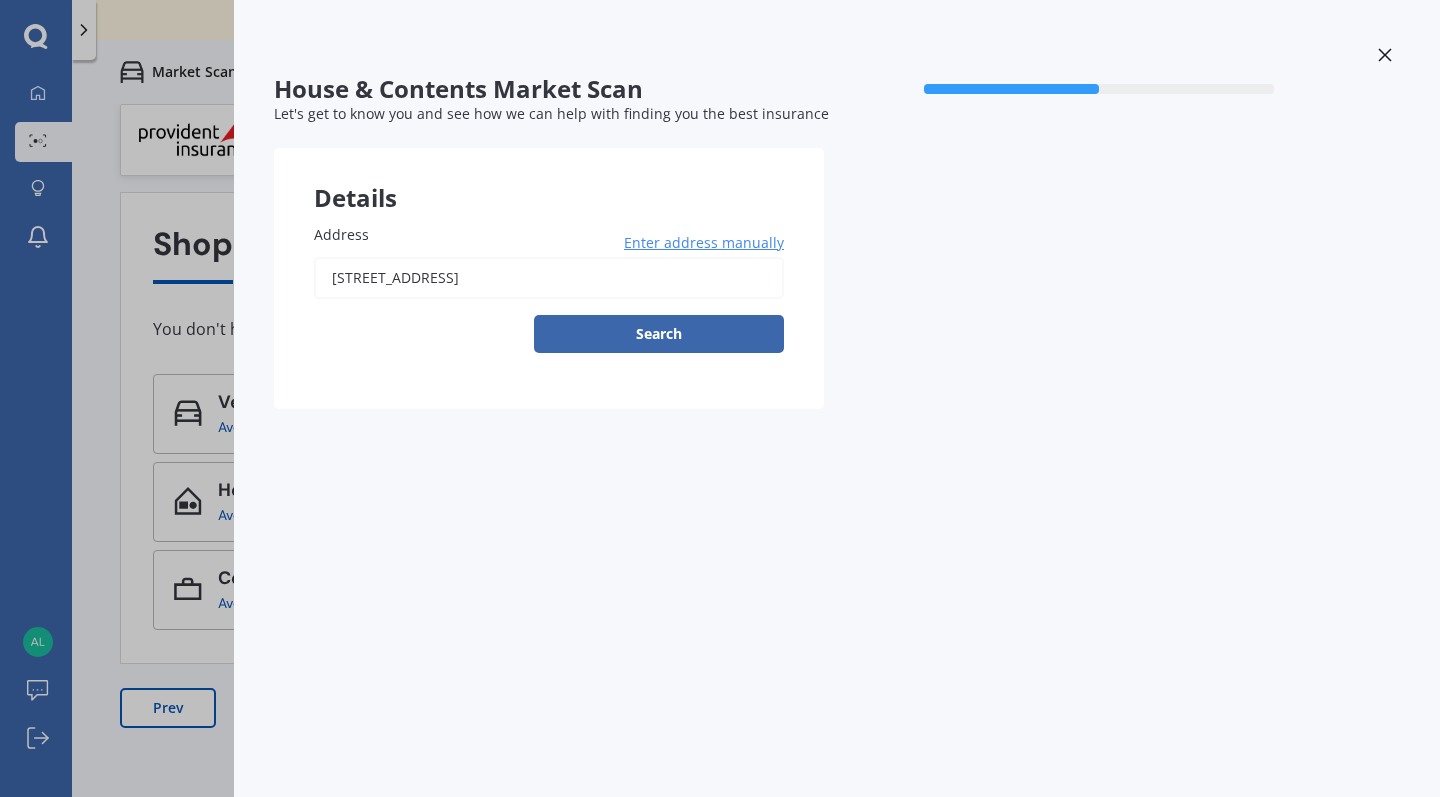type on "[STREET_ADDRESS]" 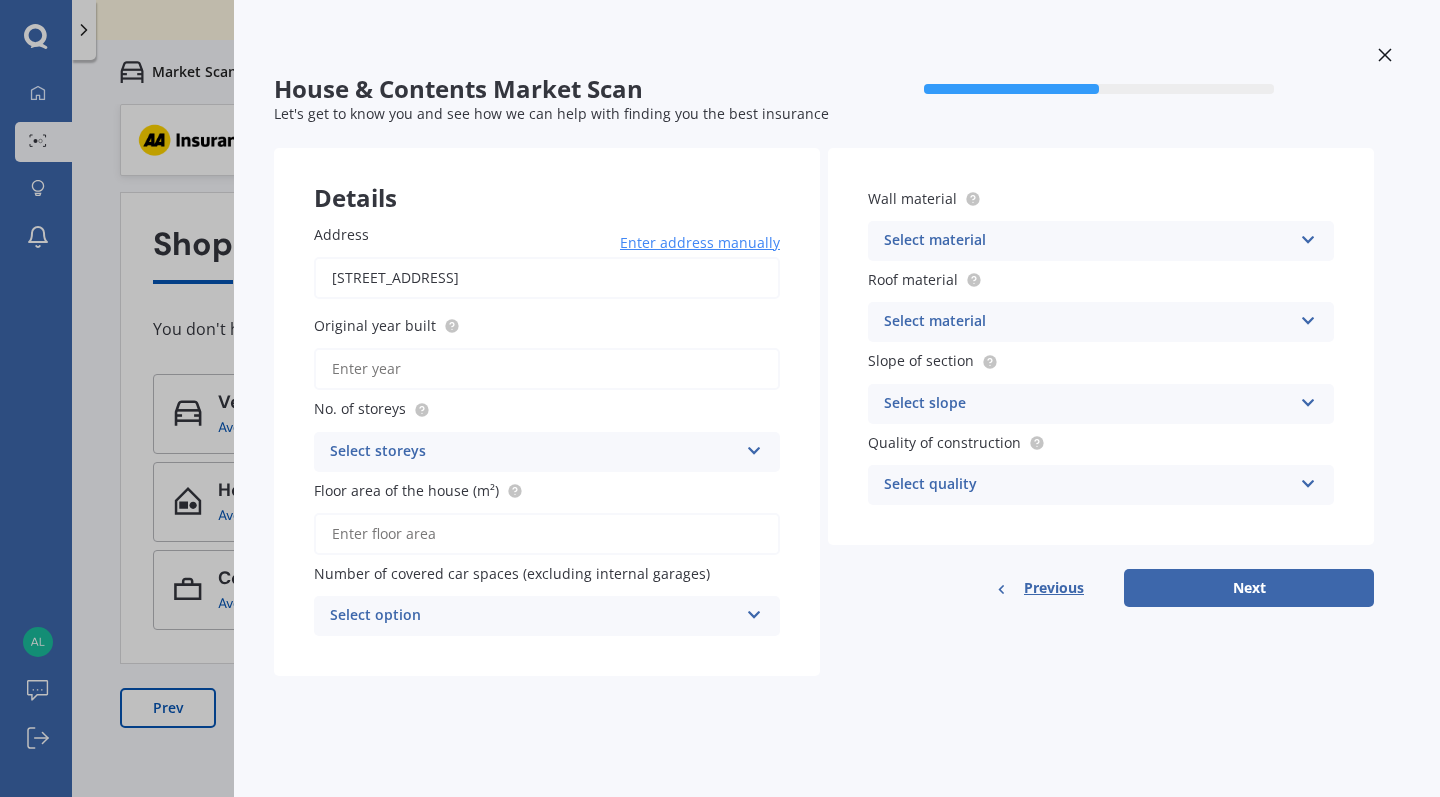 click on "Original year built" at bounding box center [547, 369] 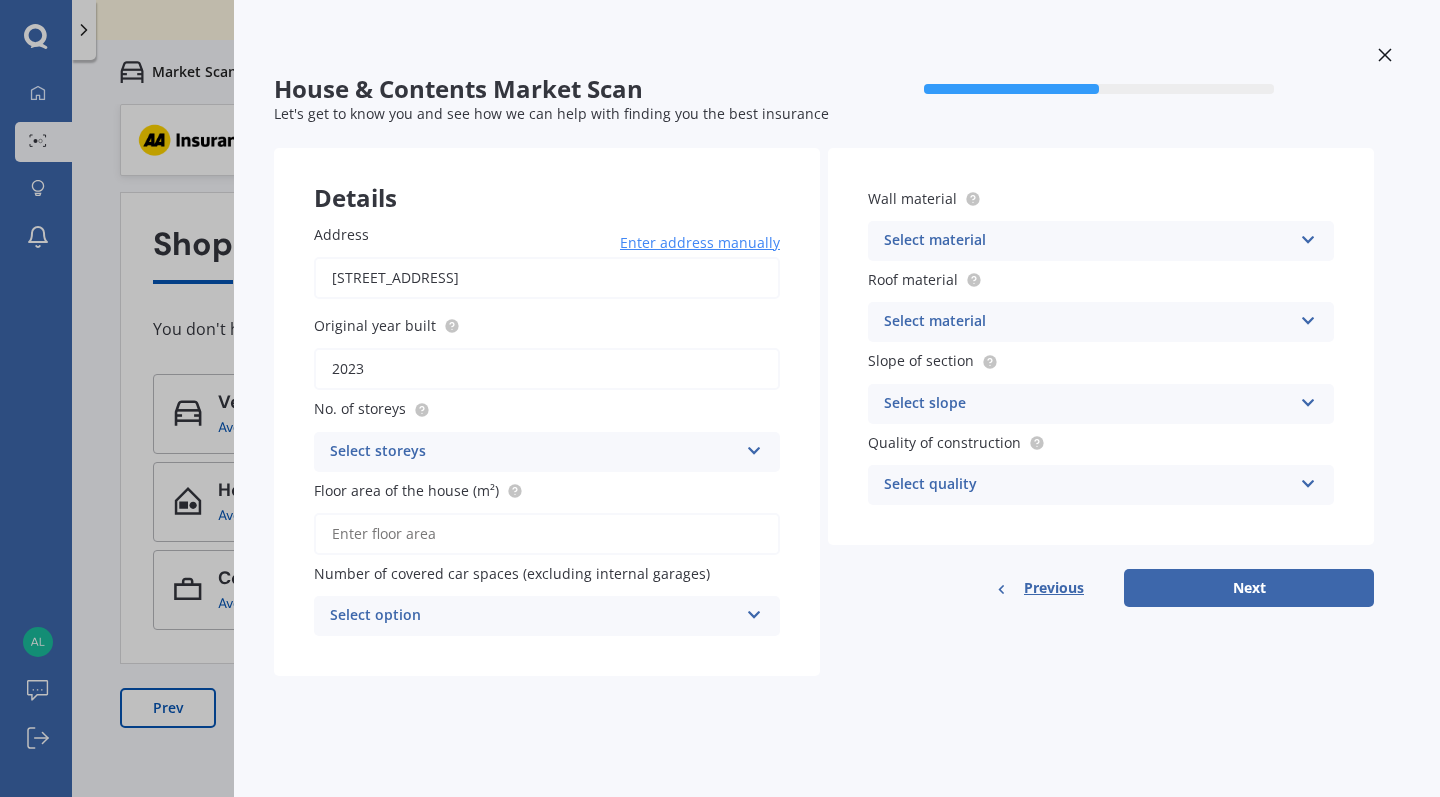 type on "2023" 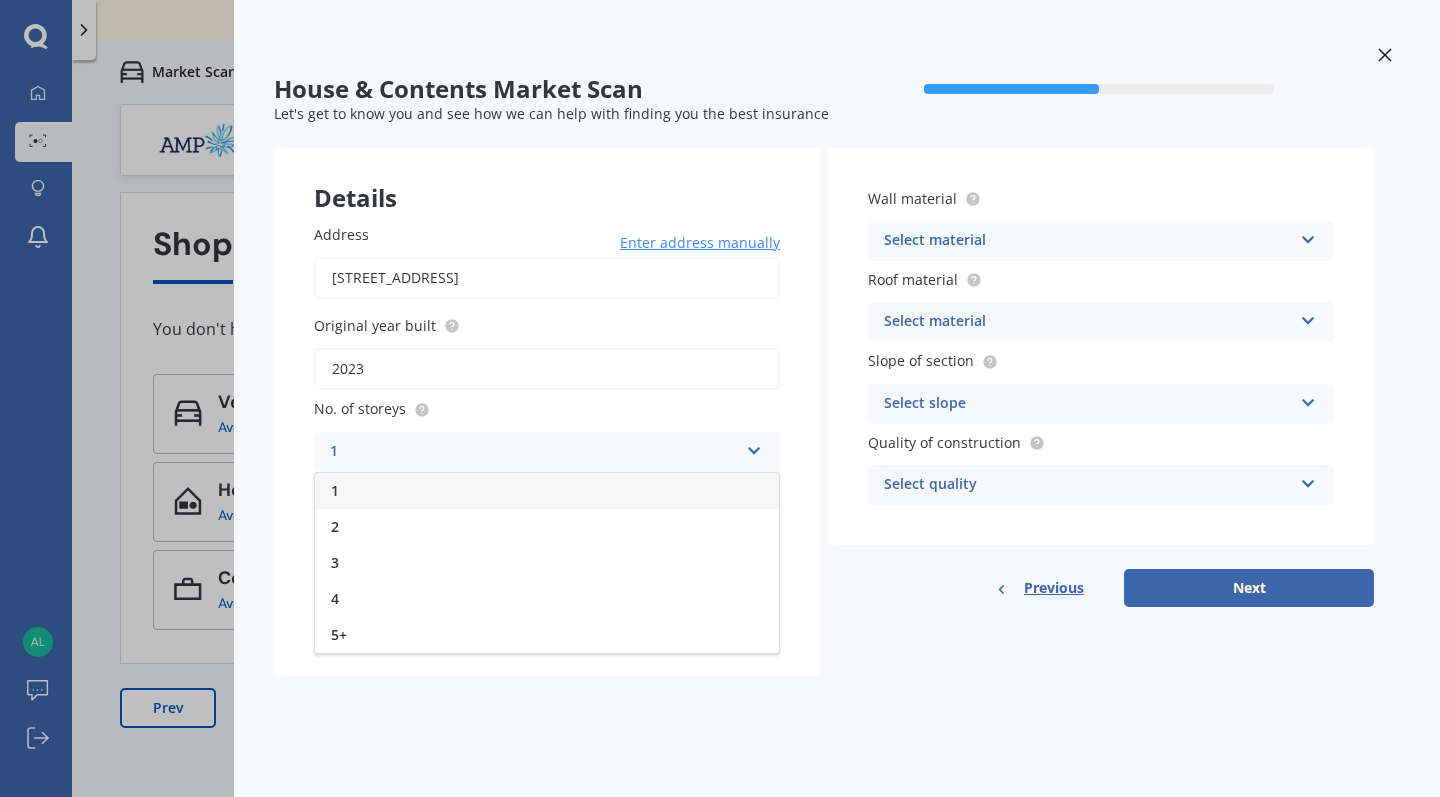 click on "1" at bounding box center (547, 491) 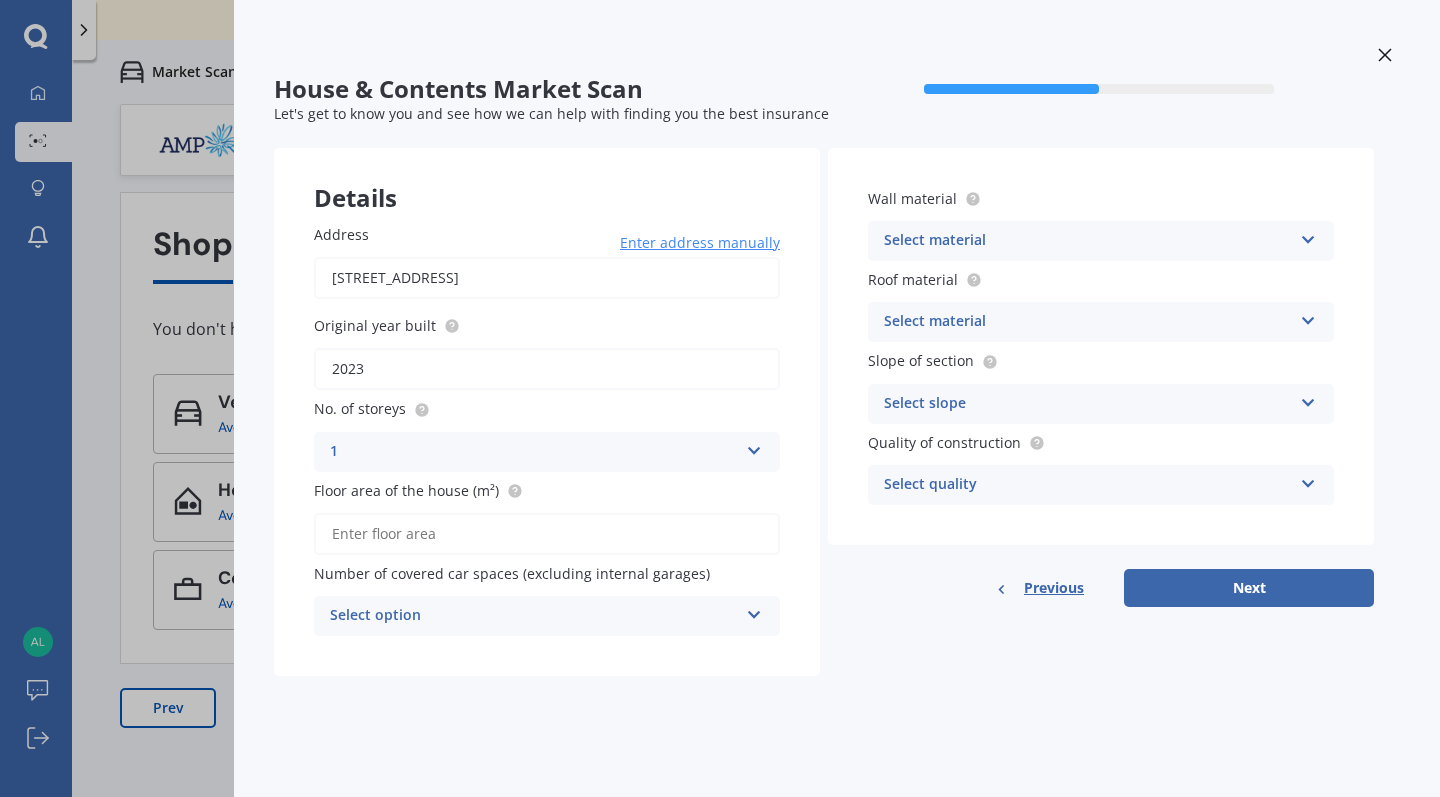 click on "Floor area of the house (m²)" at bounding box center (547, 534) 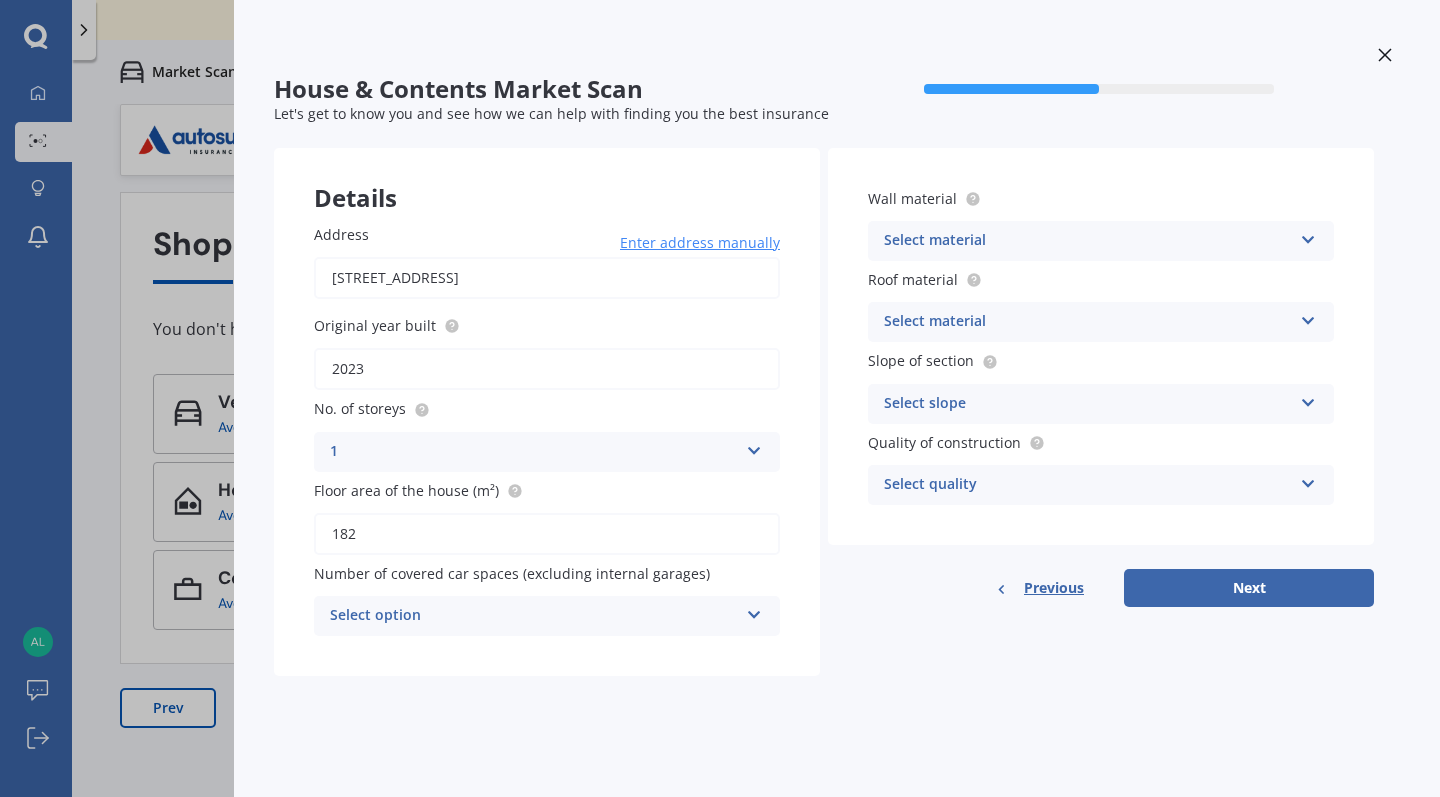 type on "182" 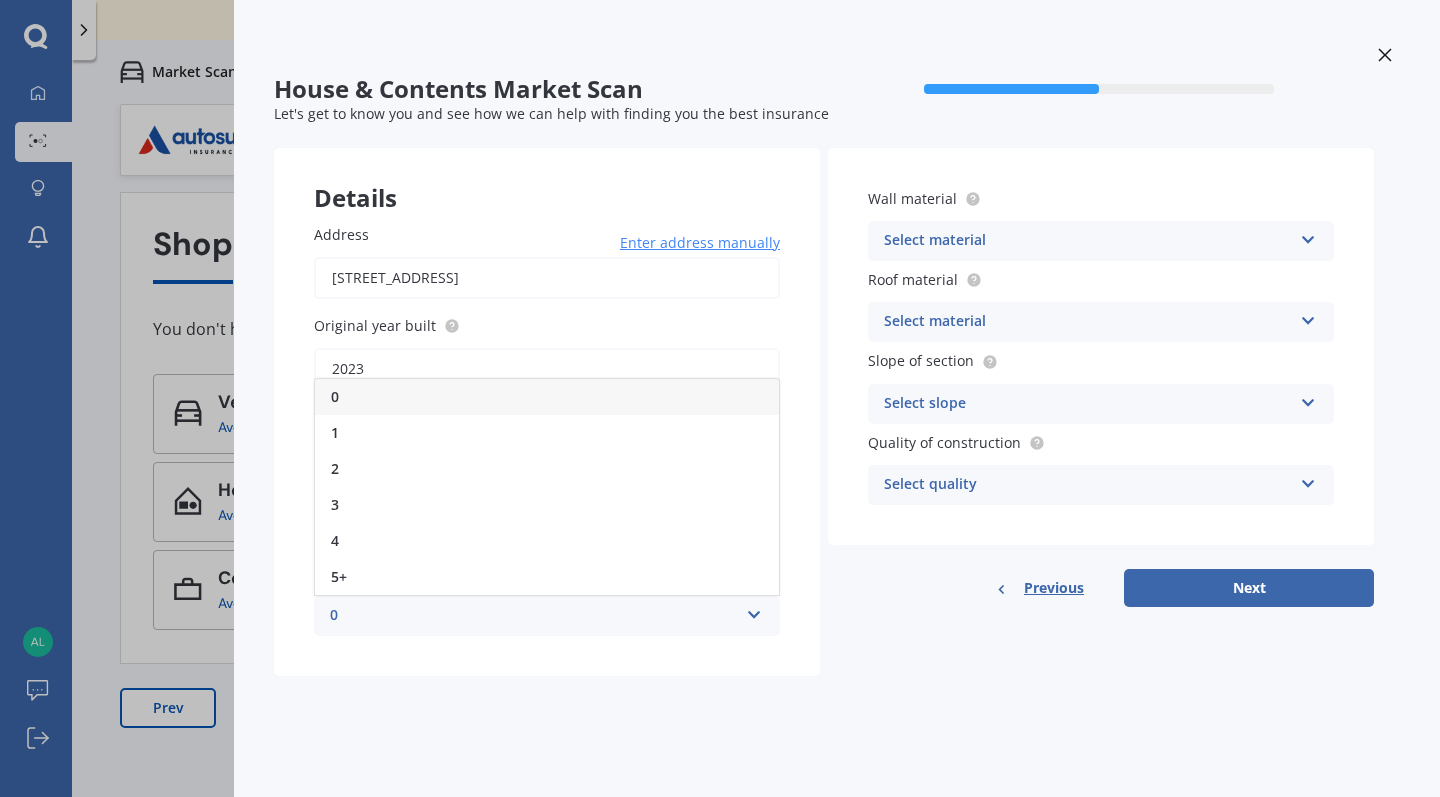 click on "0" at bounding box center (534, 616) 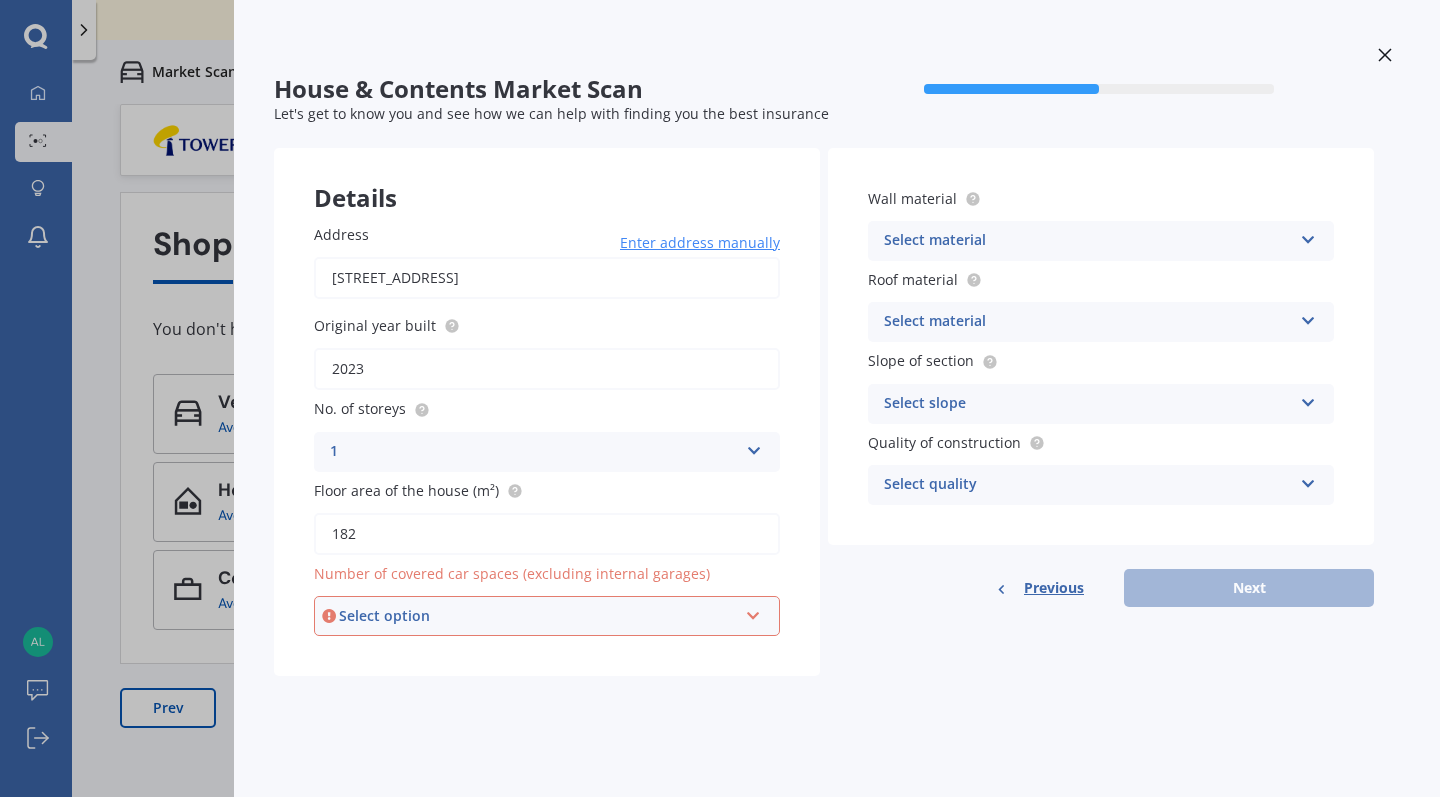 click on "Address [STREET_ADDRESS] Enter address manually Search Original year built 2023 No. of storeys 1 1 2 3 4 5+ Floor area of the house (m²) 182 Number of covered car spaces (excluding internal garages) Select option 0 1 2 3 4 5+" at bounding box center [547, 430] 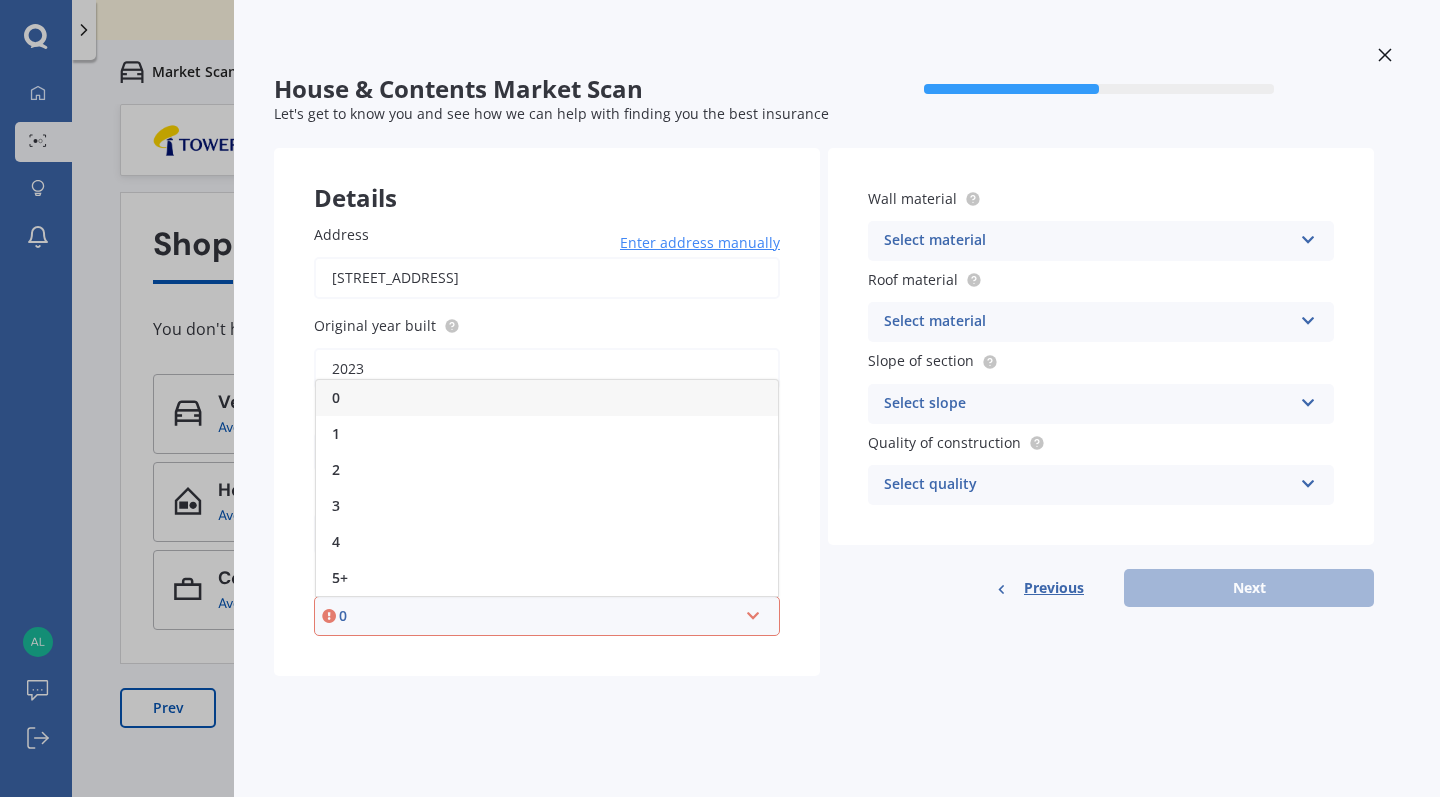 click on "0" at bounding box center (547, 398) 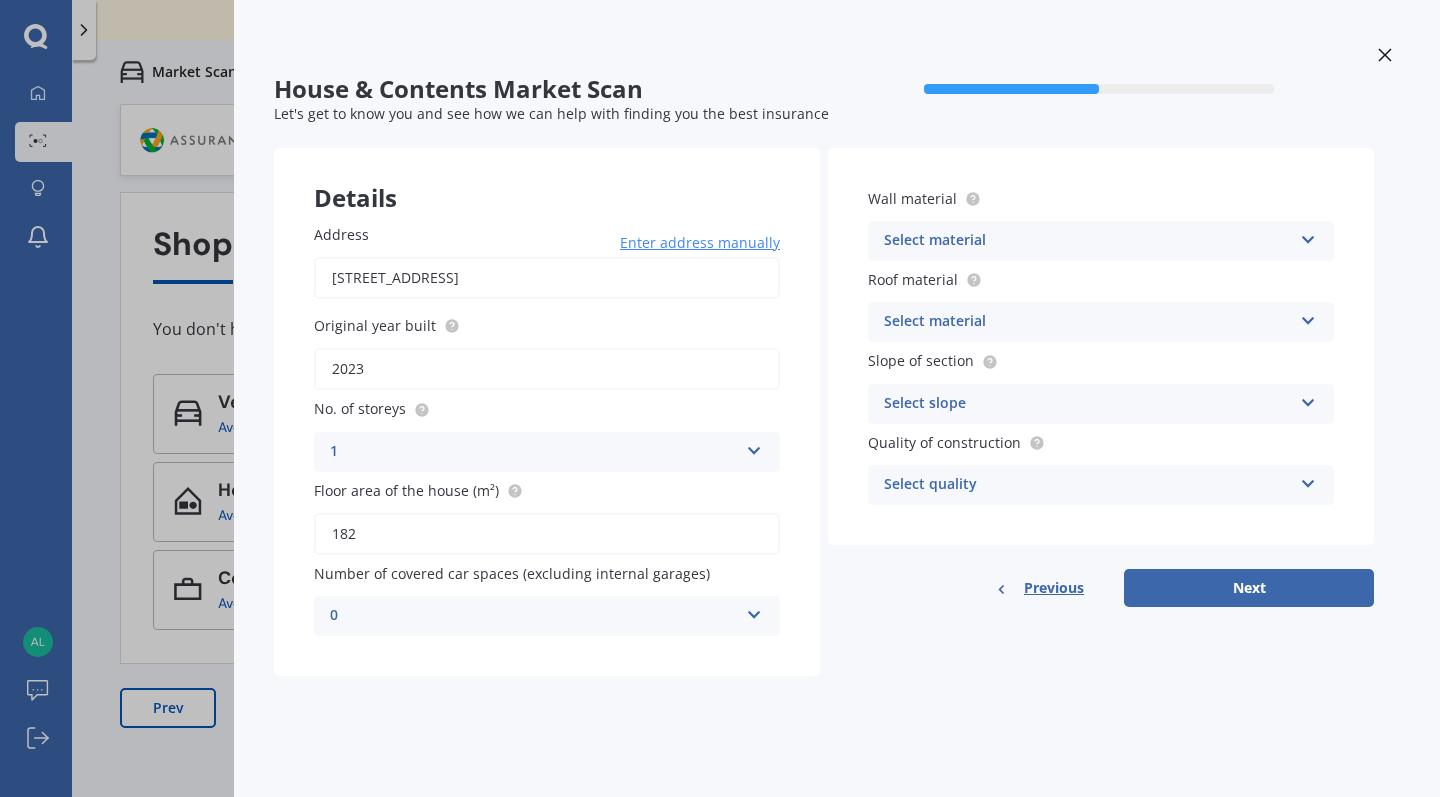 click on "Select material" at bounding box center (1088, 241) 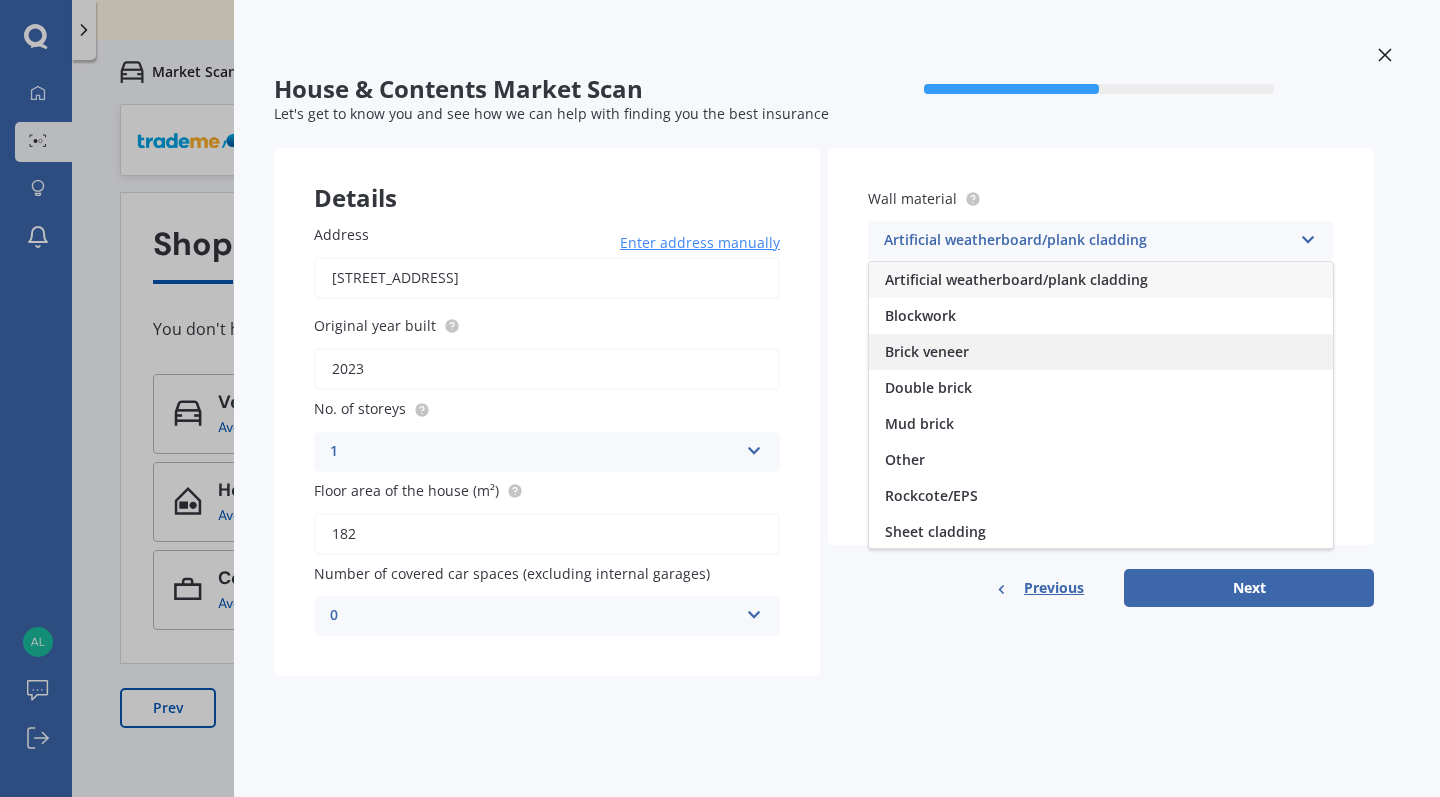 click on "Brick veneer" at bounding box center (1101, 352) 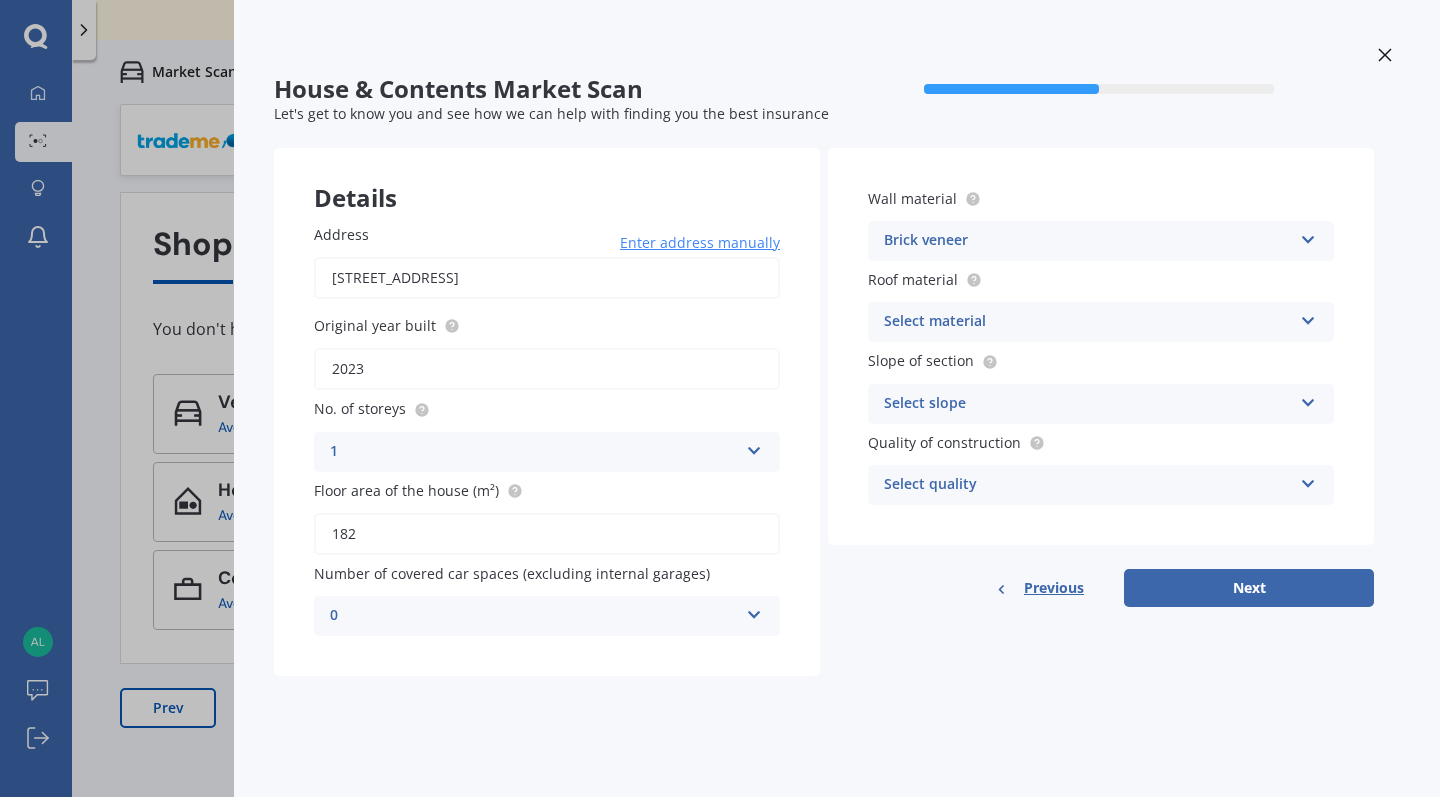 click on "Select material" at bounding box center [1088, 322] 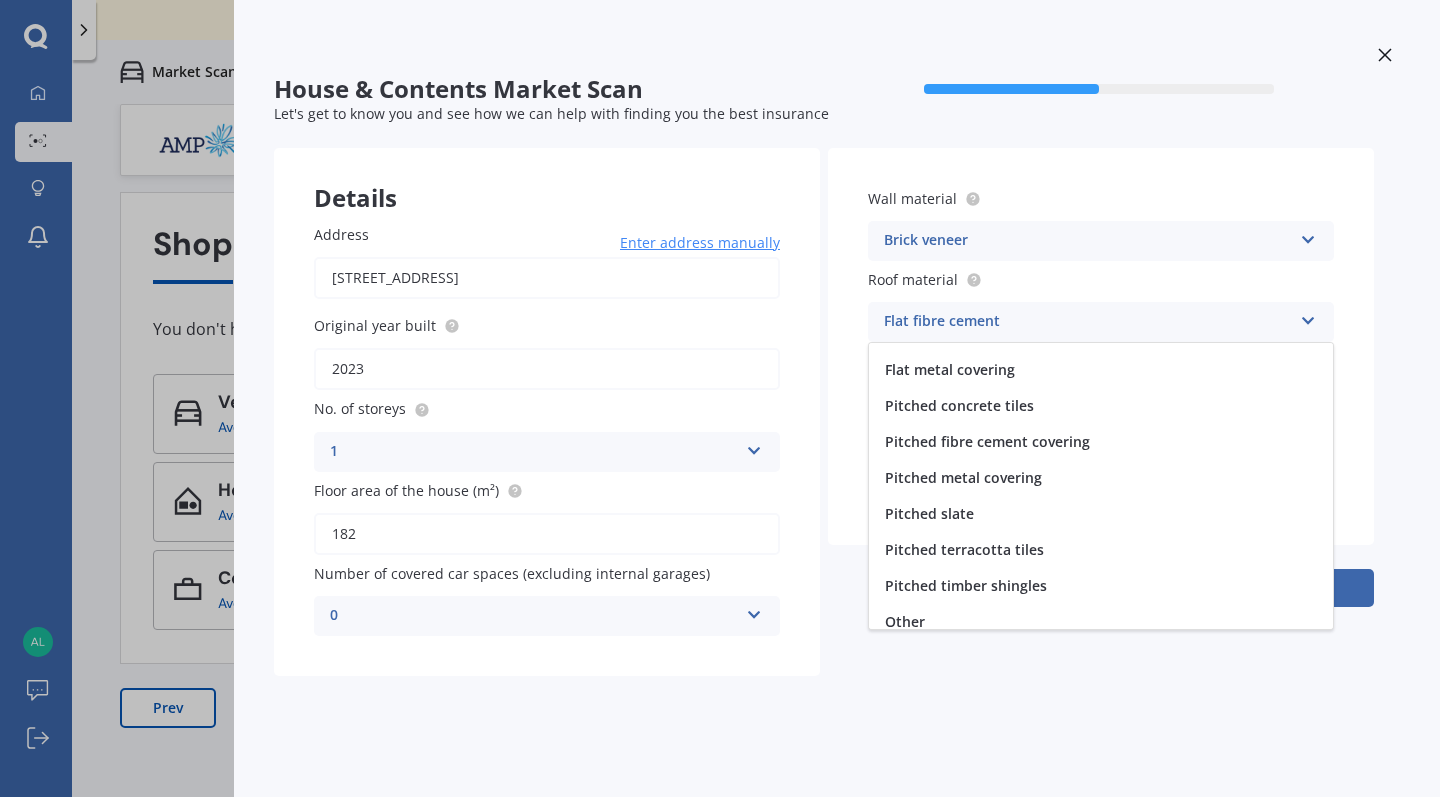 scroll, scrollTop: 74, scrollLeft: 0, axis: vertical 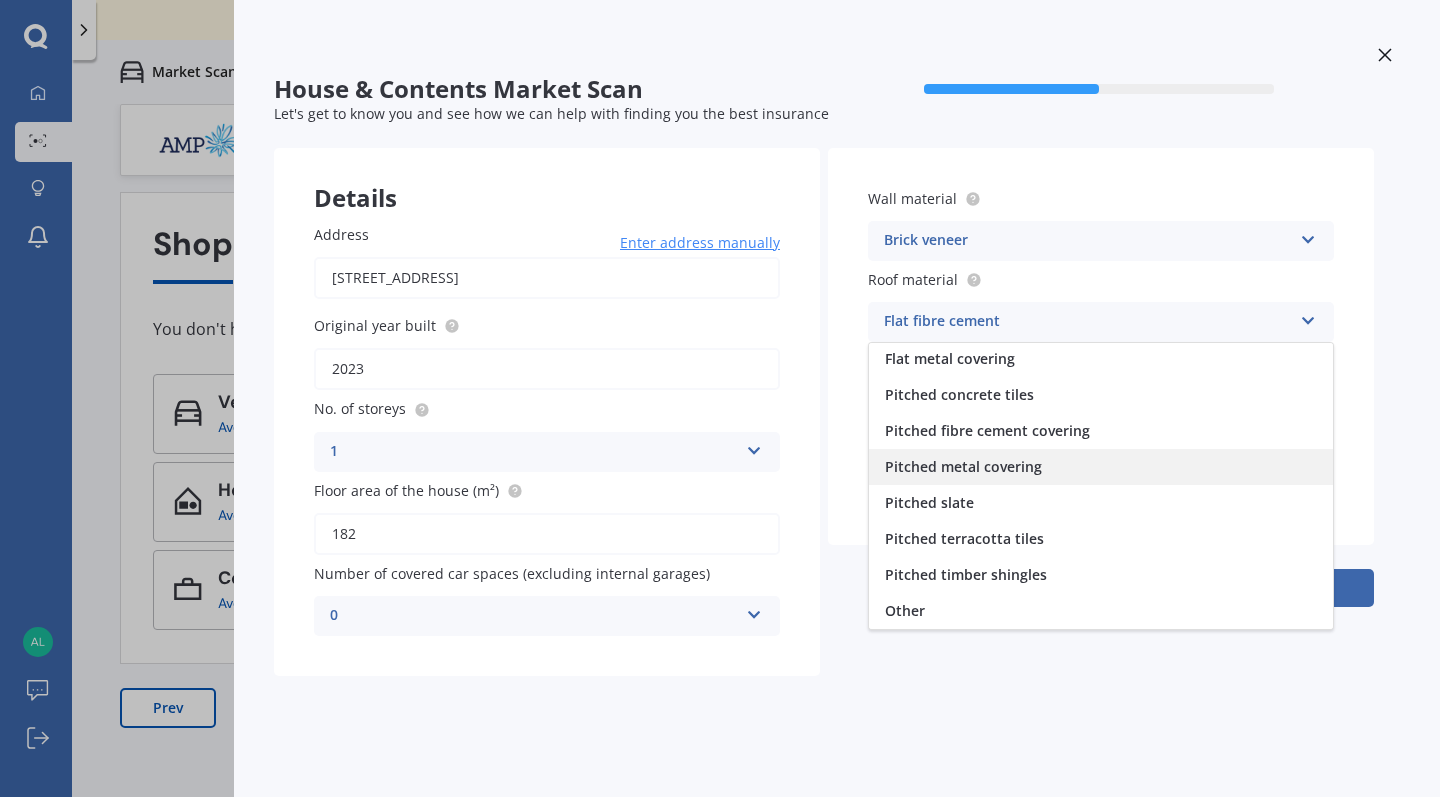 click on "Pitched metal covering" at bounding box center (1101, 467) 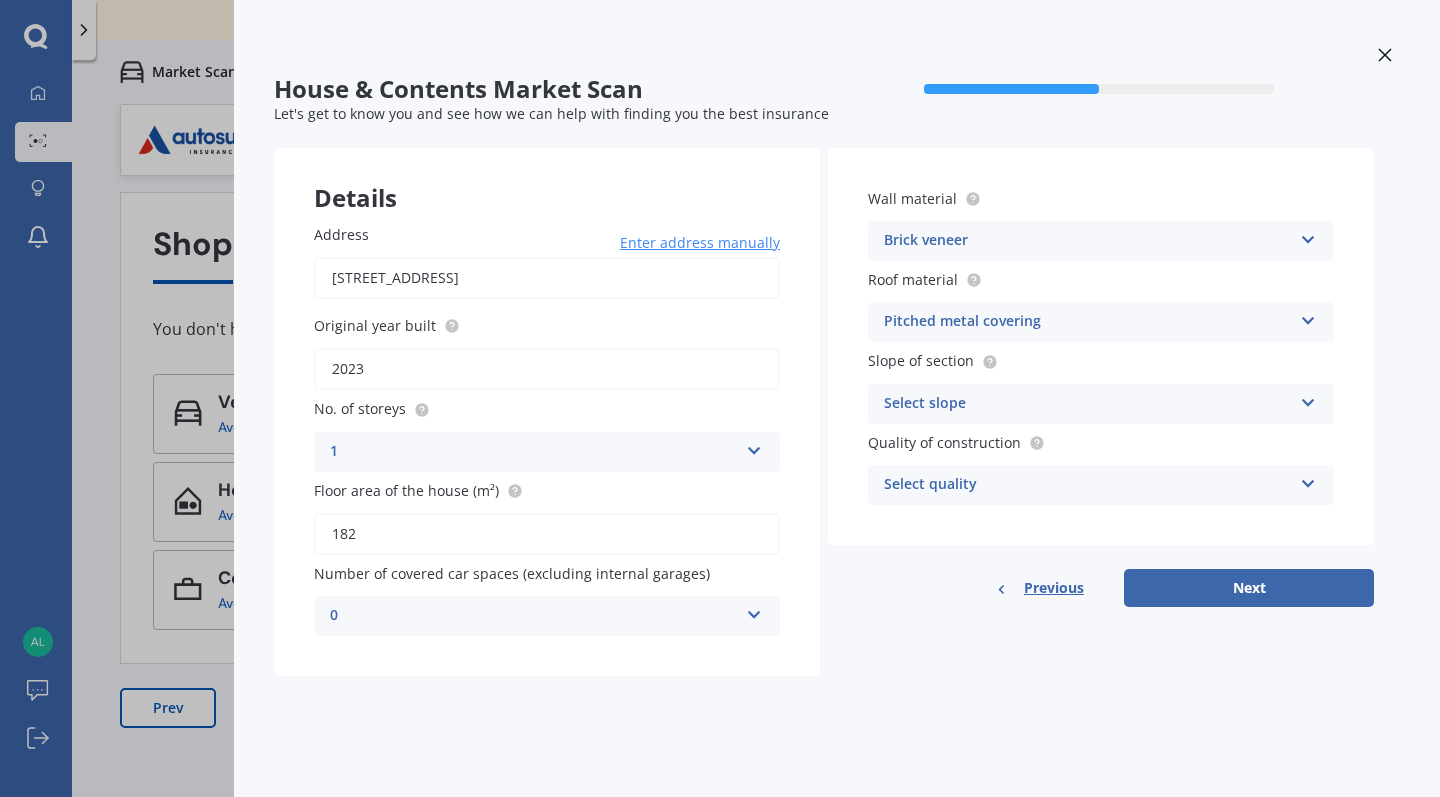 click on "Select slope" at bounding box center [1088, 404] 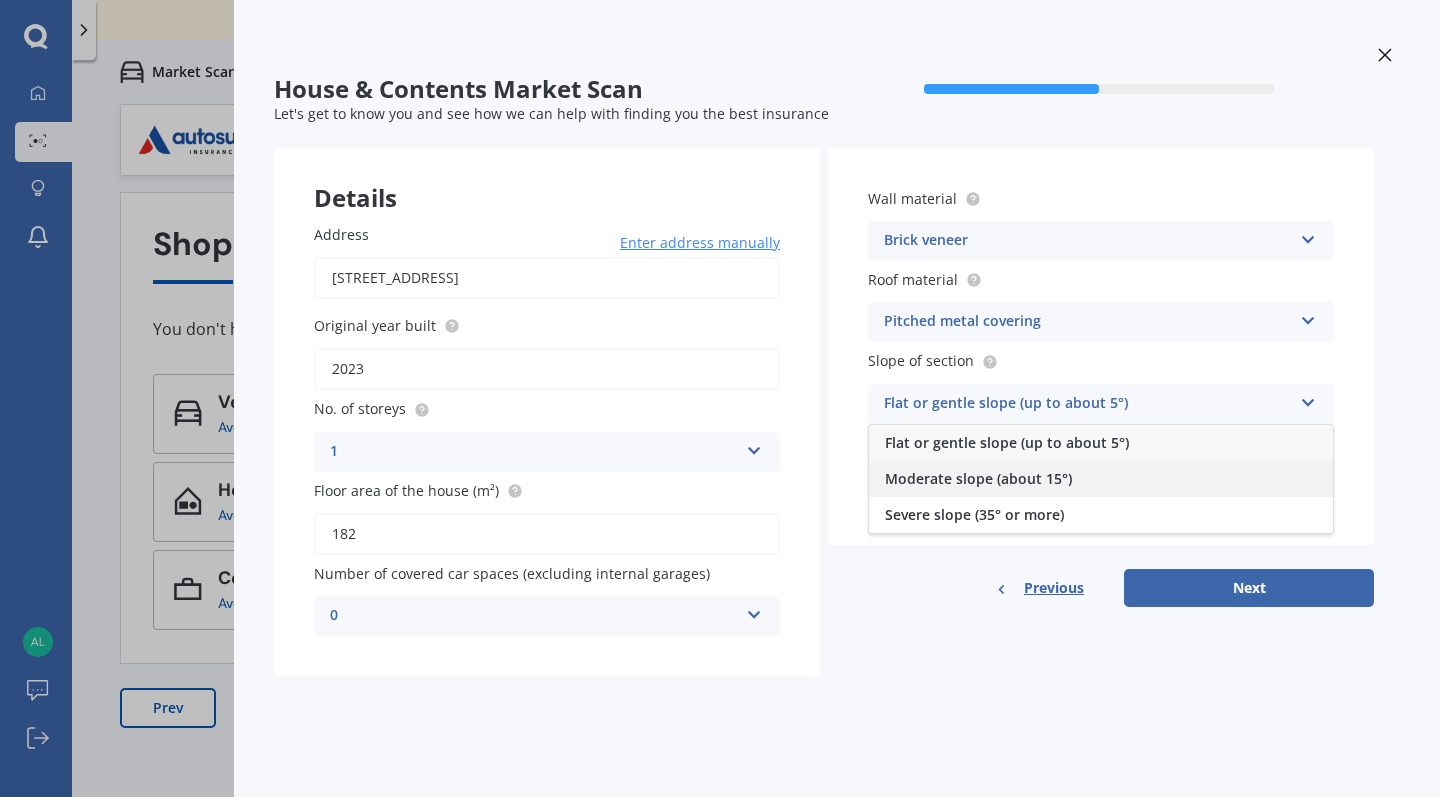 click on "Moderate slope (about 15°)" at bounding box center [1101, 479] 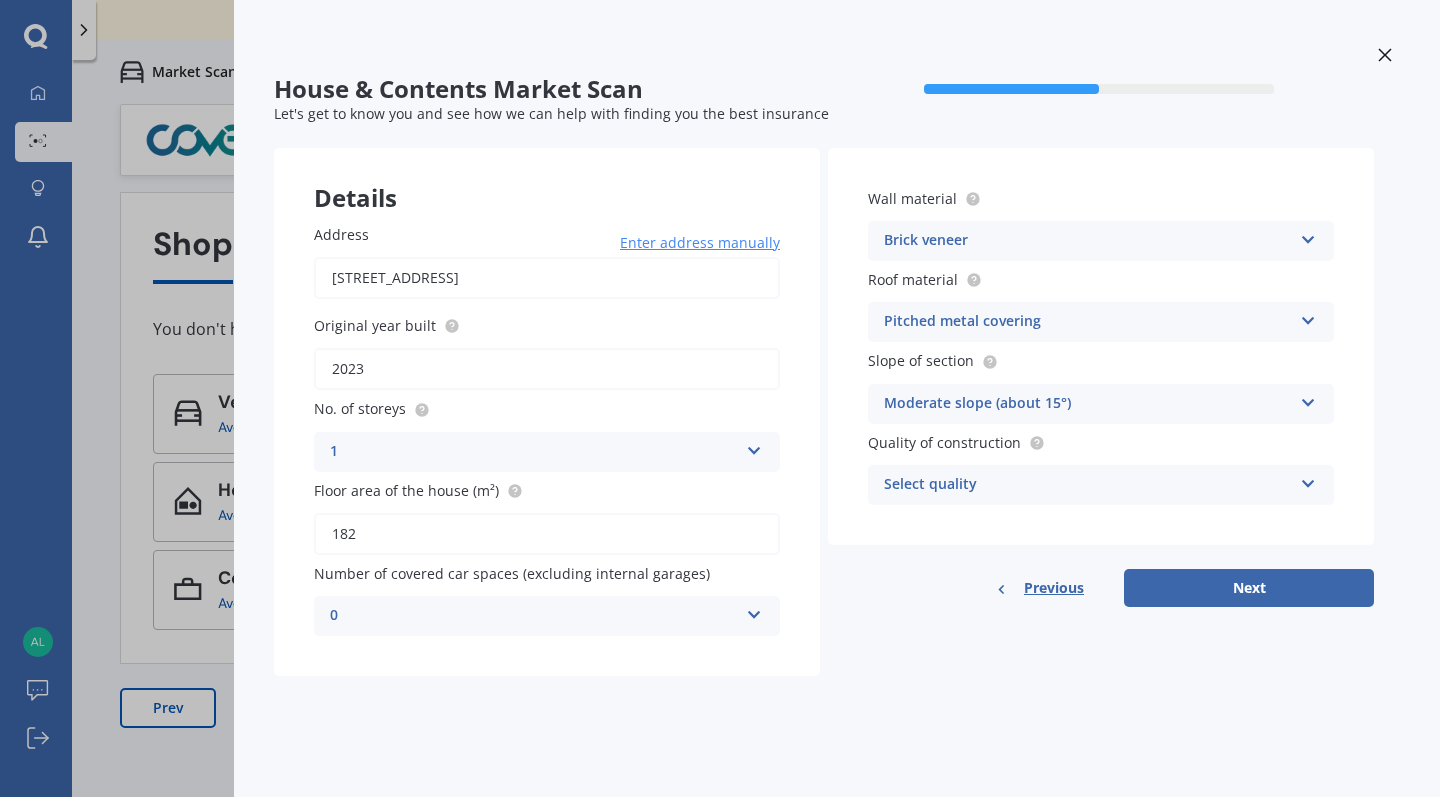 click on "Select quality" at bounding box center (1088, 485) 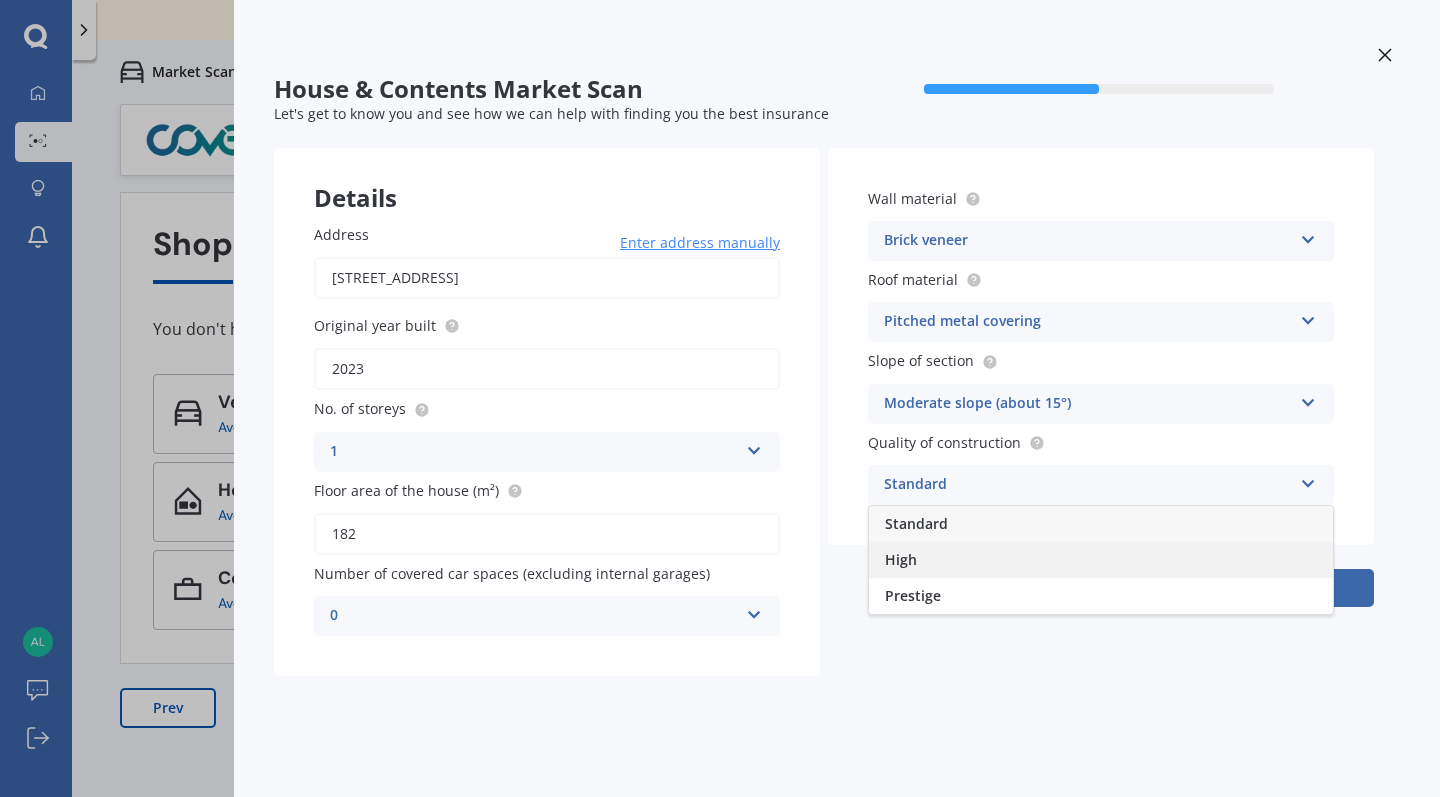 click on "High" at bounding box center (1101, 560) 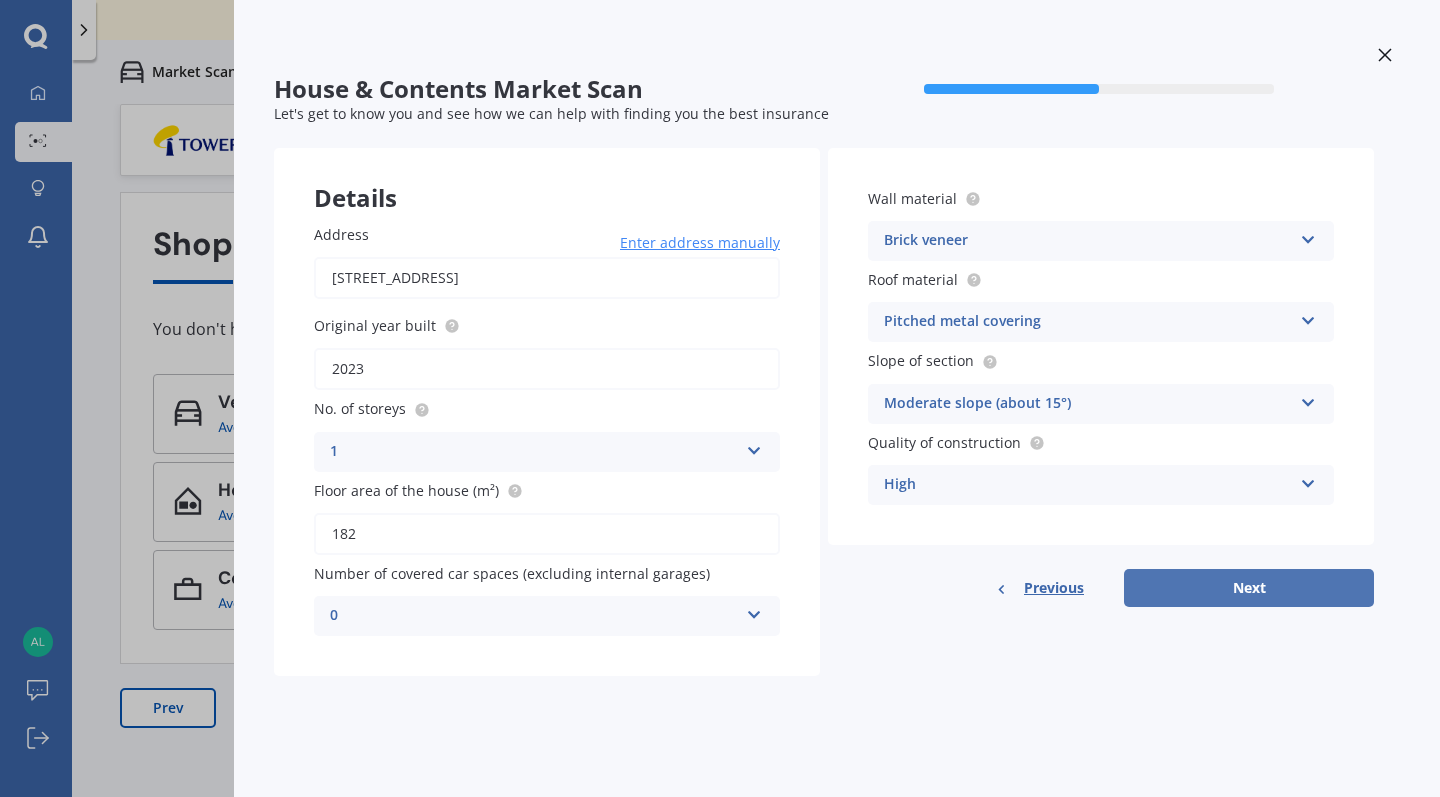 click on "Next" at bounding box center (1249, 588) 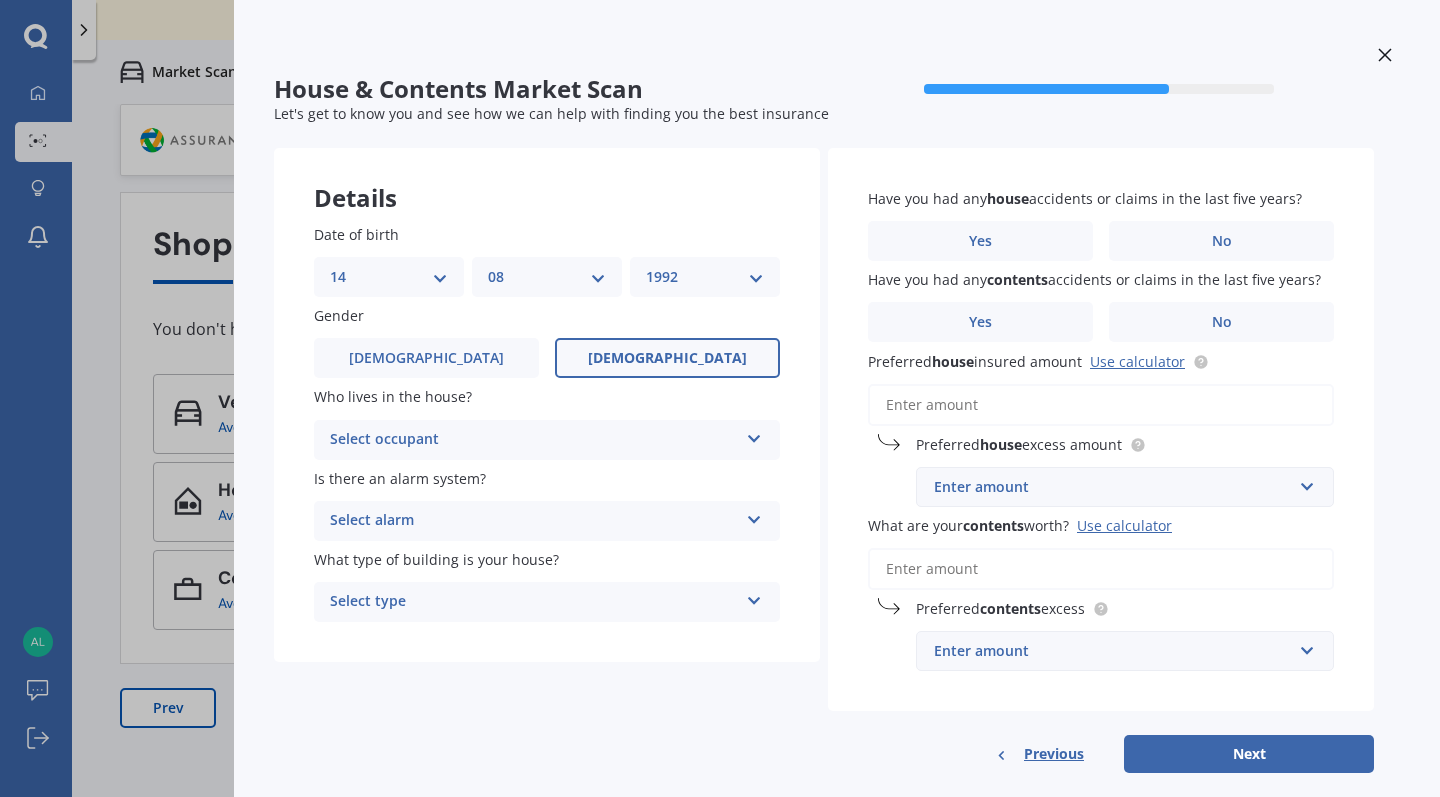 click on "Select occupant" at bounding box center (534, 440) 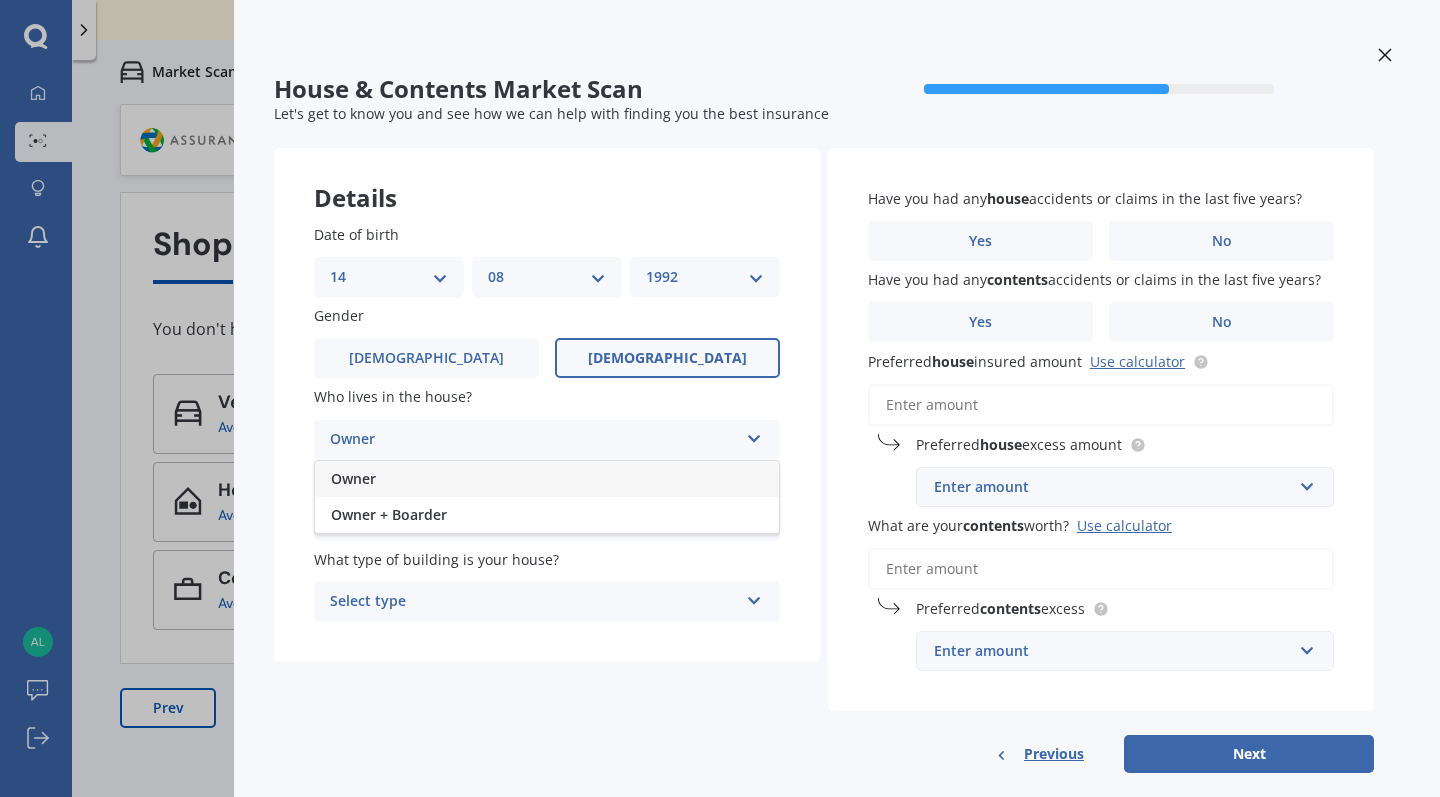 click on "Owner" at bounding box center [547, 479] 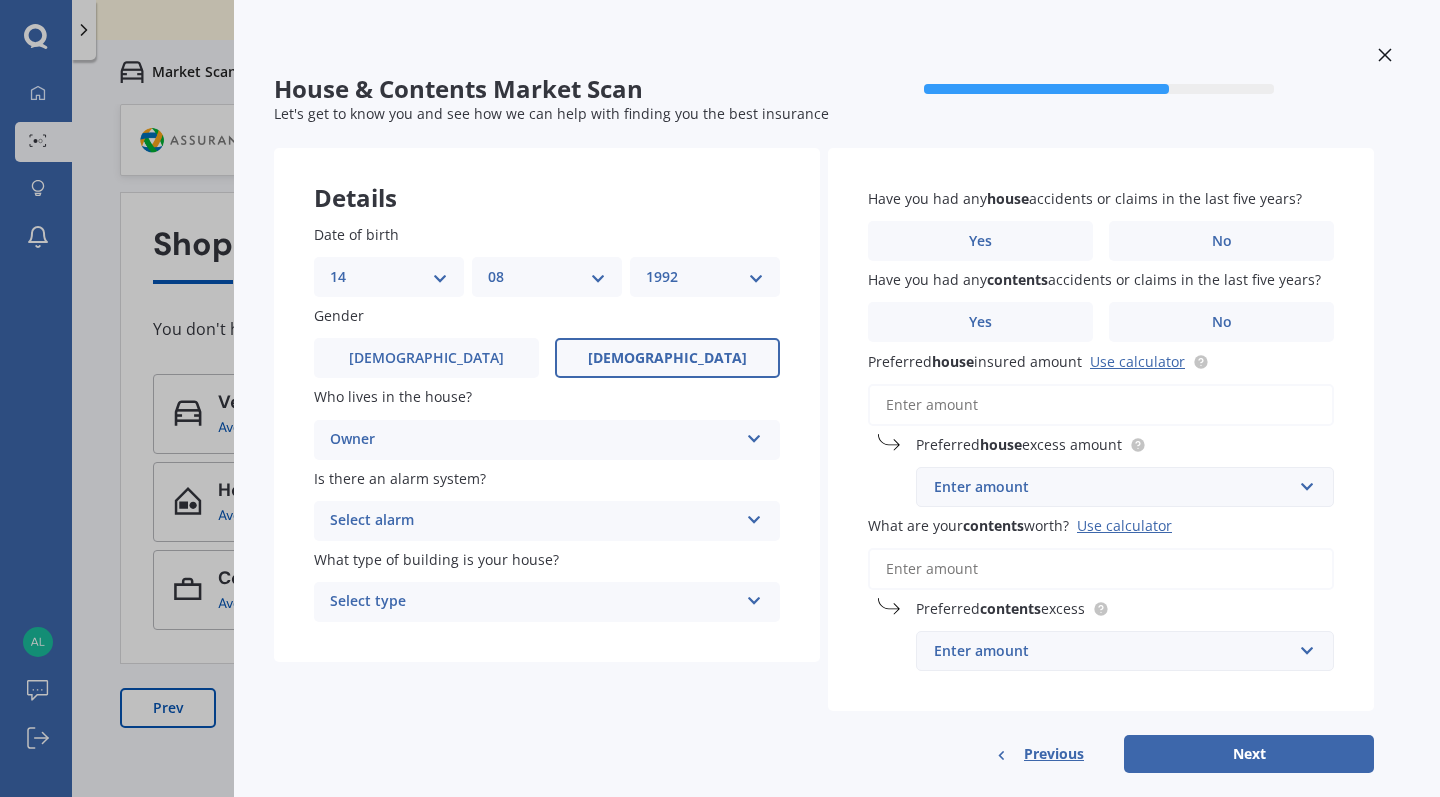 click on "Select alarm" at bounding box center (534, 521) 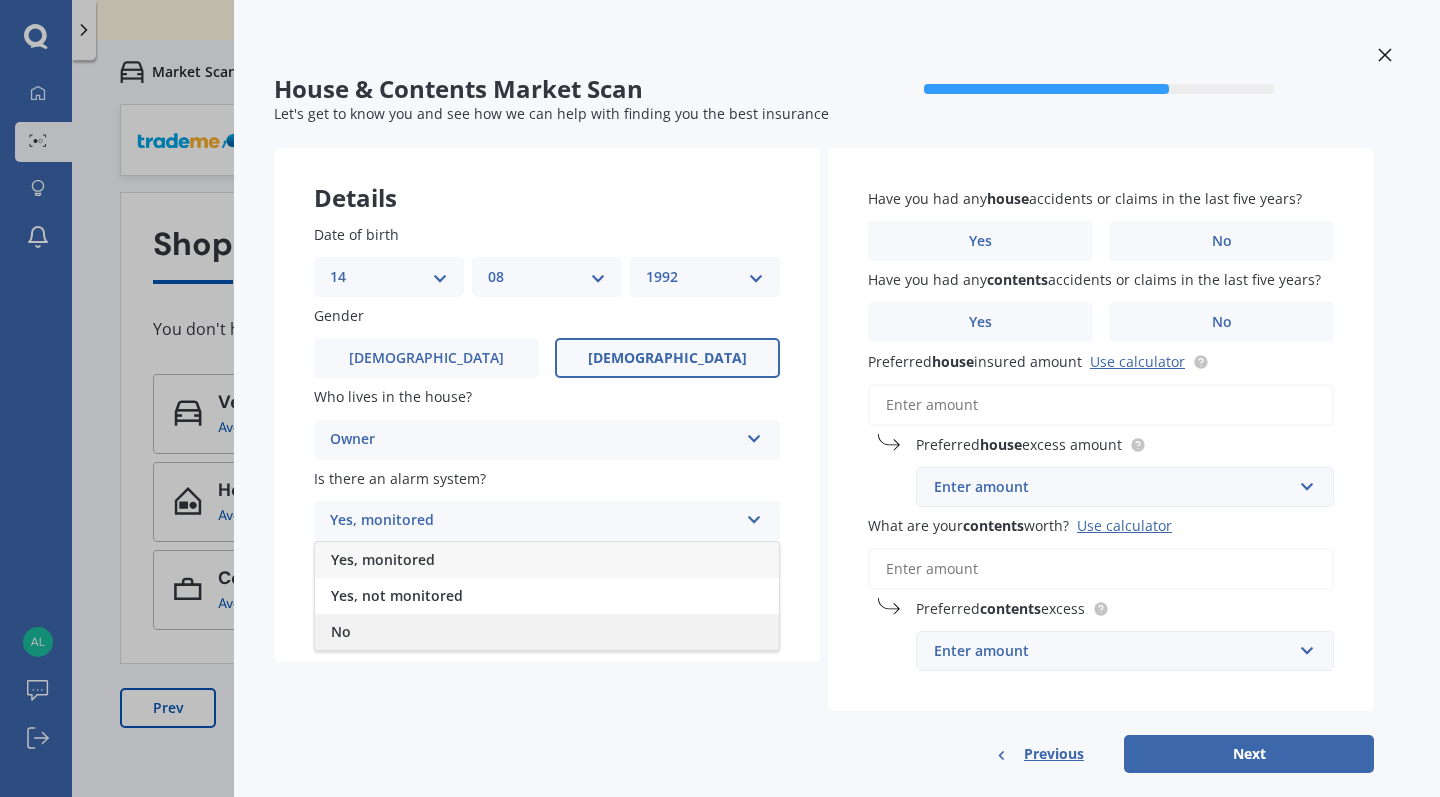 click on "No" at bounding box center (547, 632) 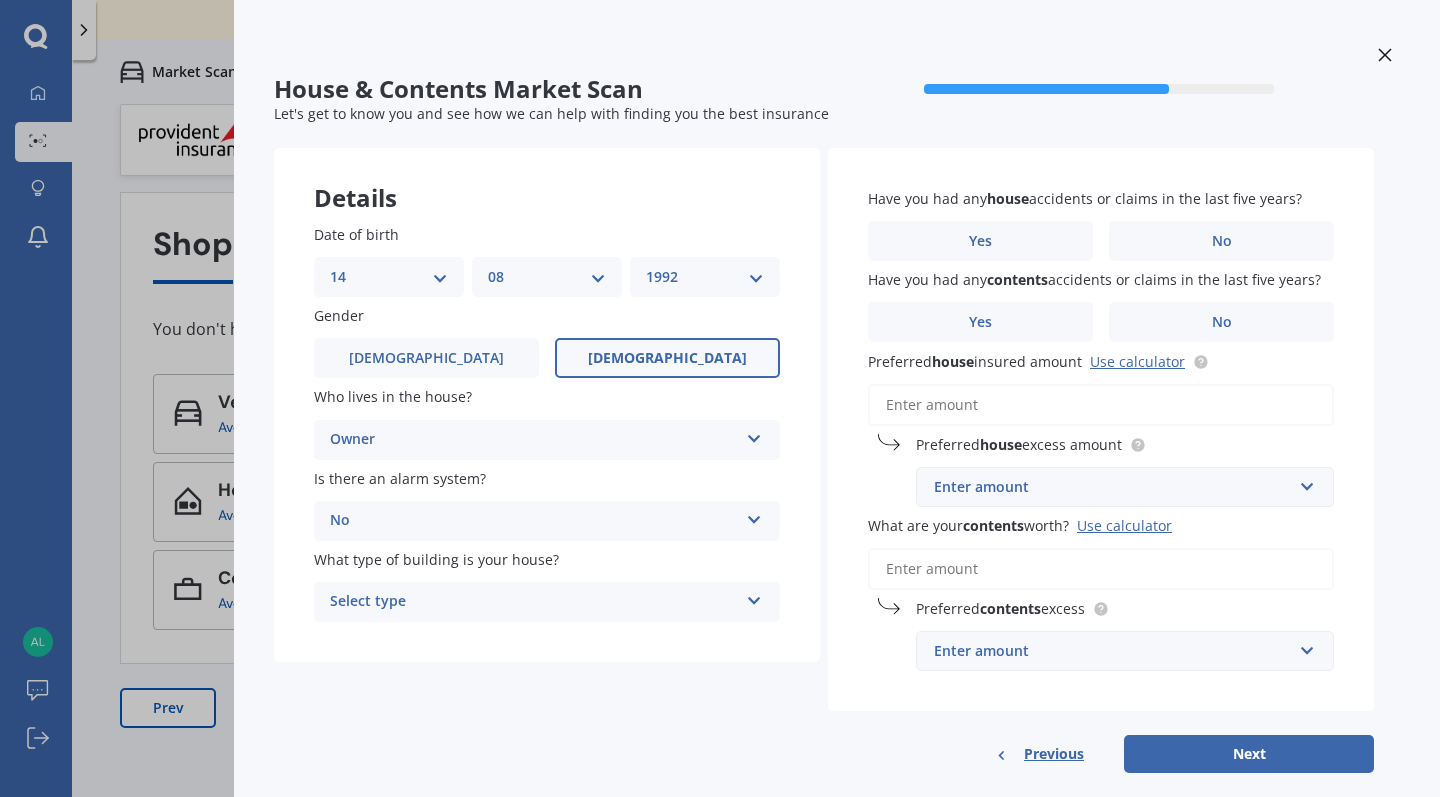 click on "Select type" at bounding box center (534, 602) 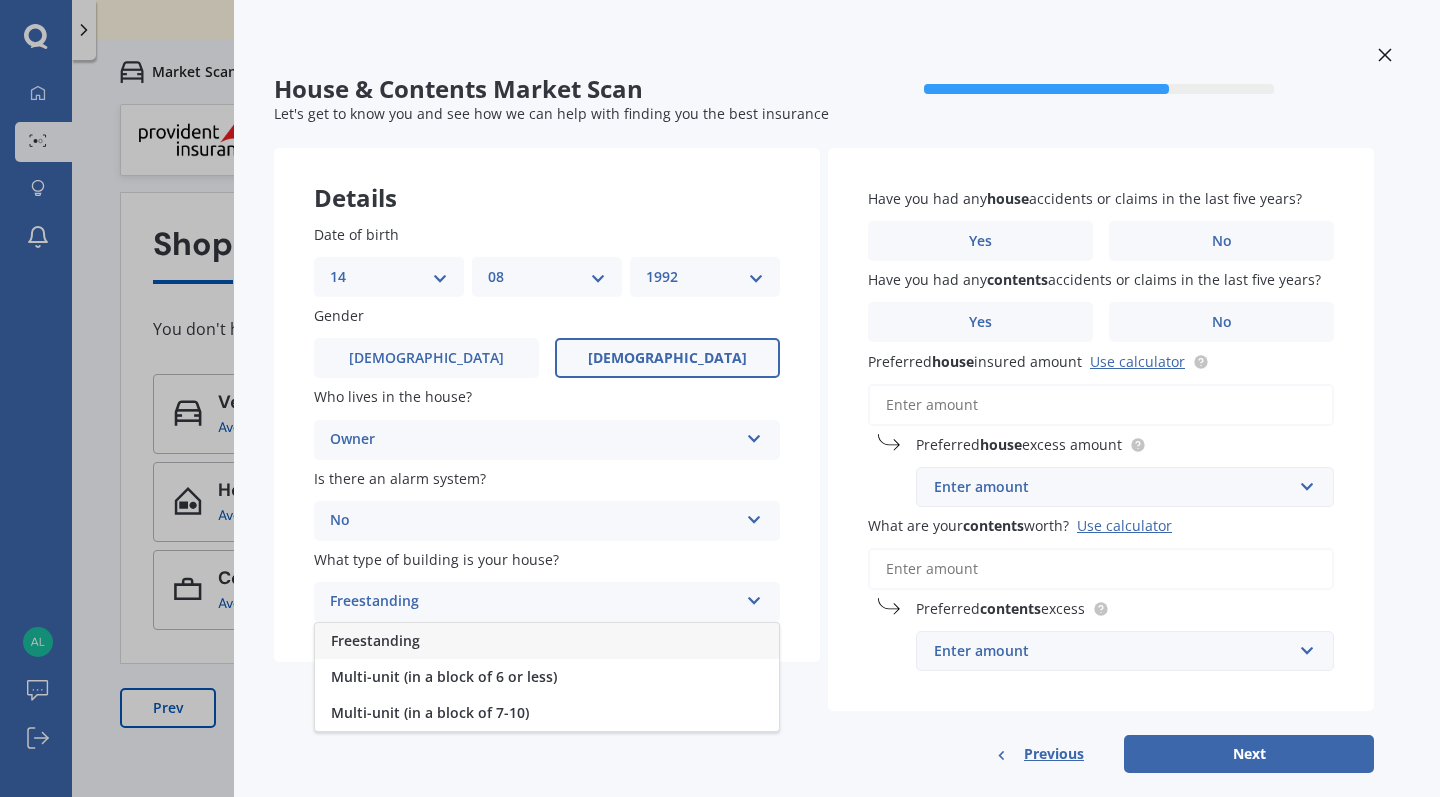 click on "Freestanding" at bounding box center [547, 641] 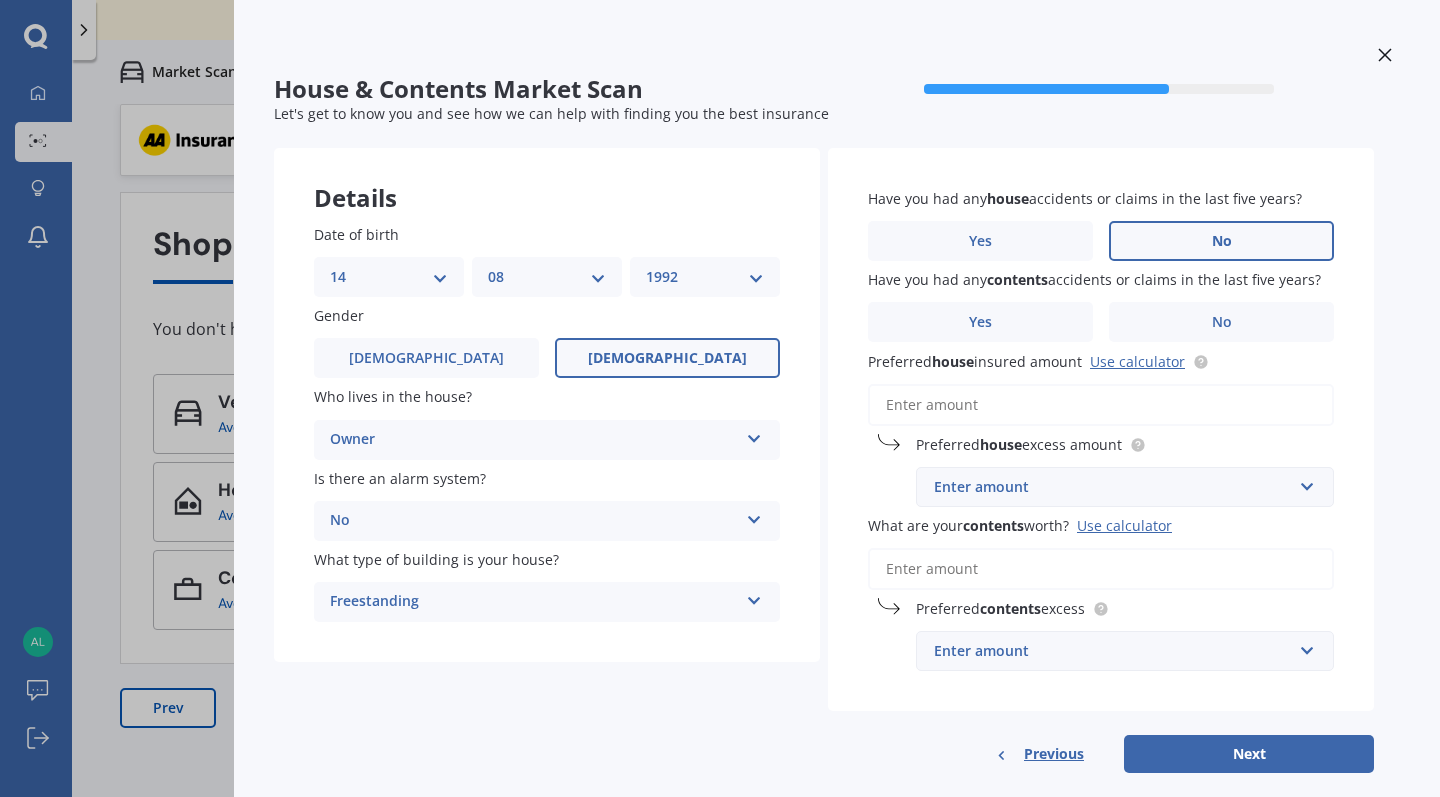 click on "No" at bounding box center (1221, 241) 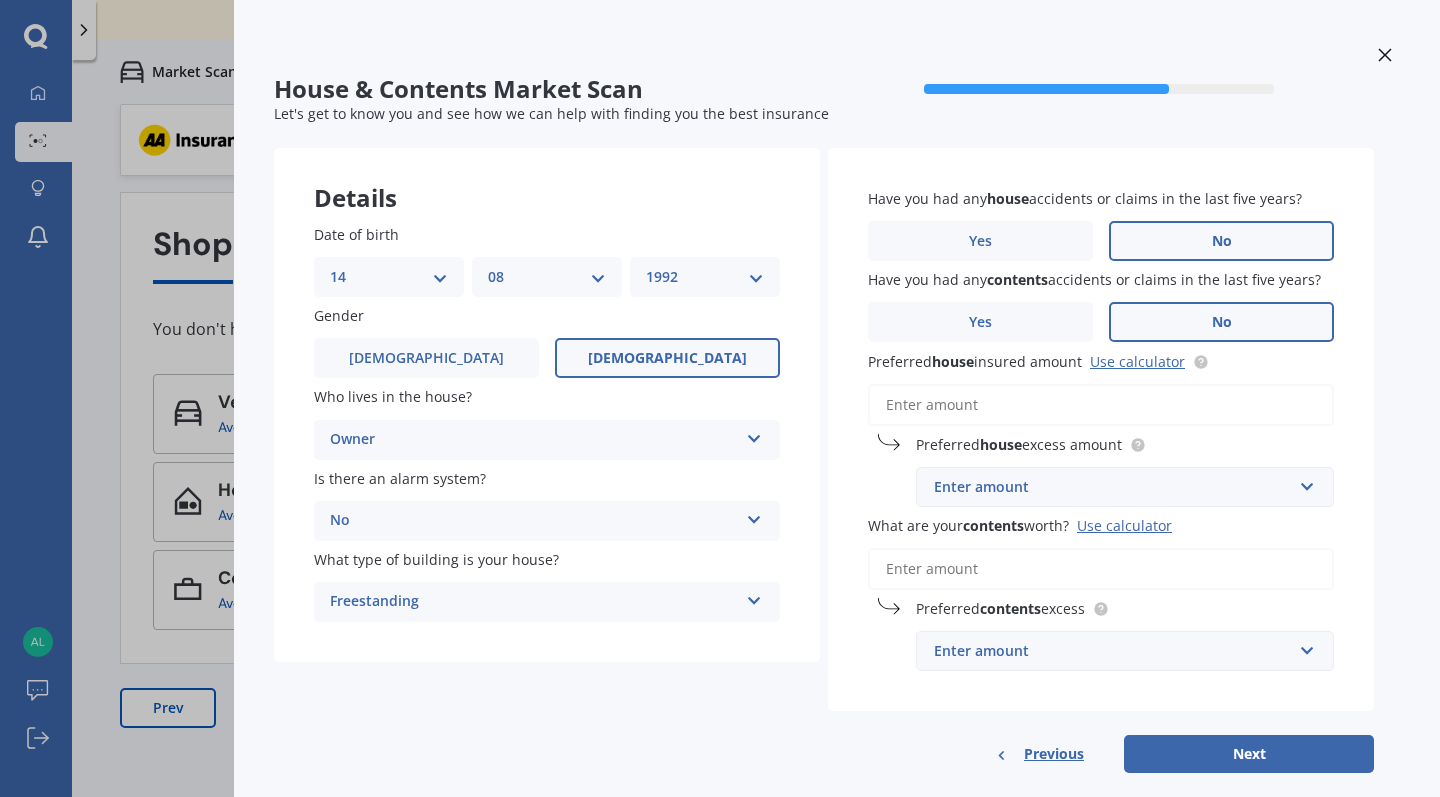 click on "No" at bounding box center [1221, 322] 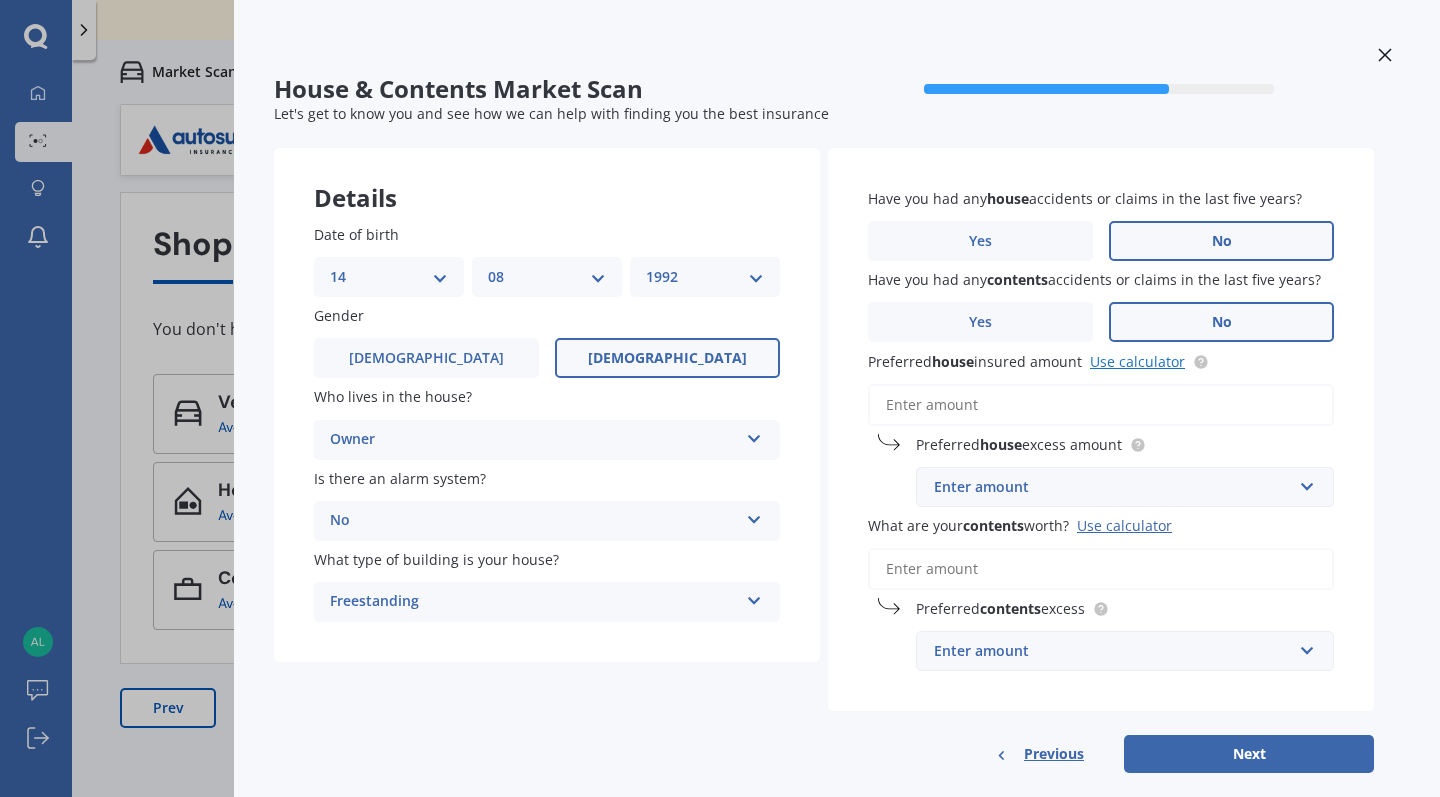 click on "Use calculator" at bounding box center [1137, 361] 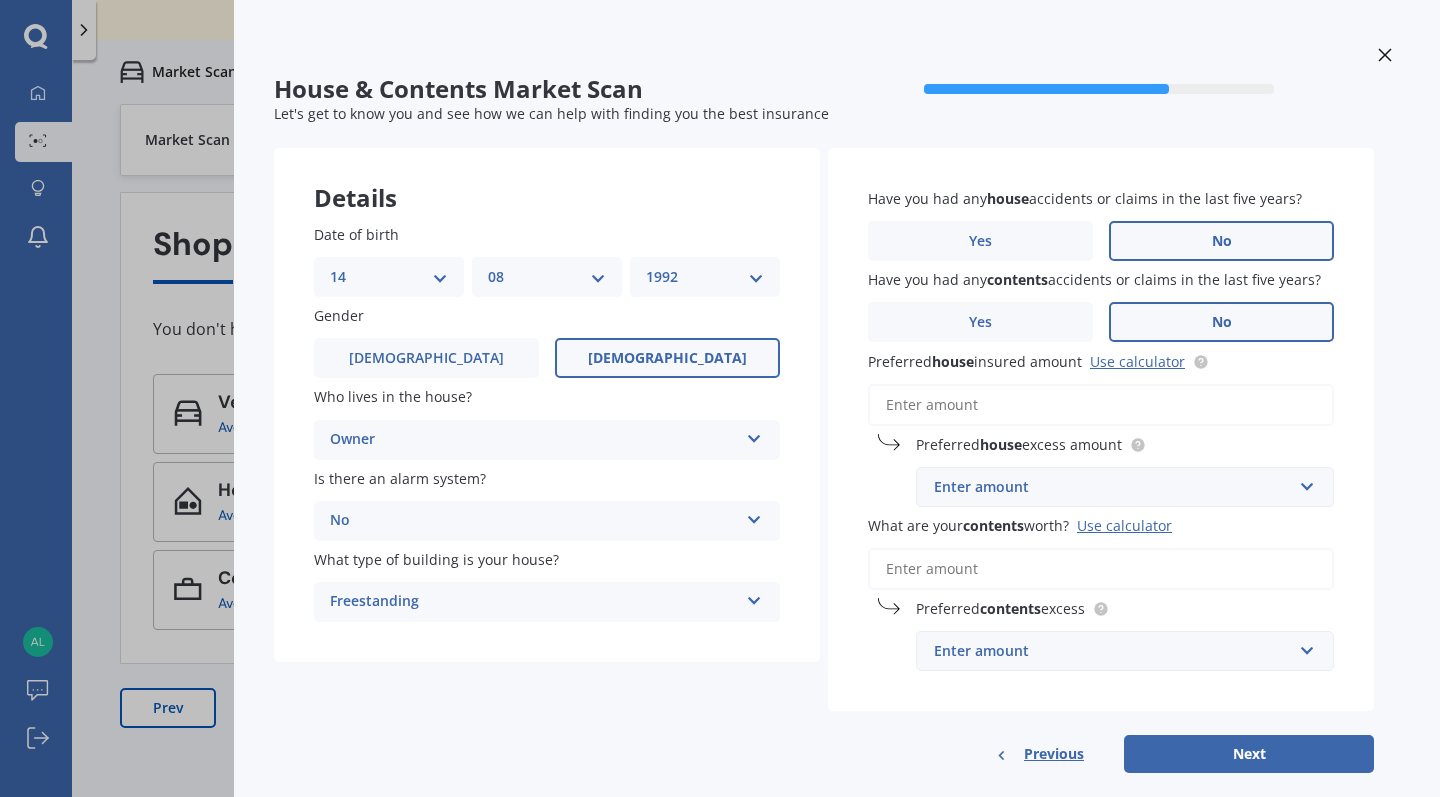 click on "What are your  contents  worth? Use calculator" at bounding box center (1101, 569) 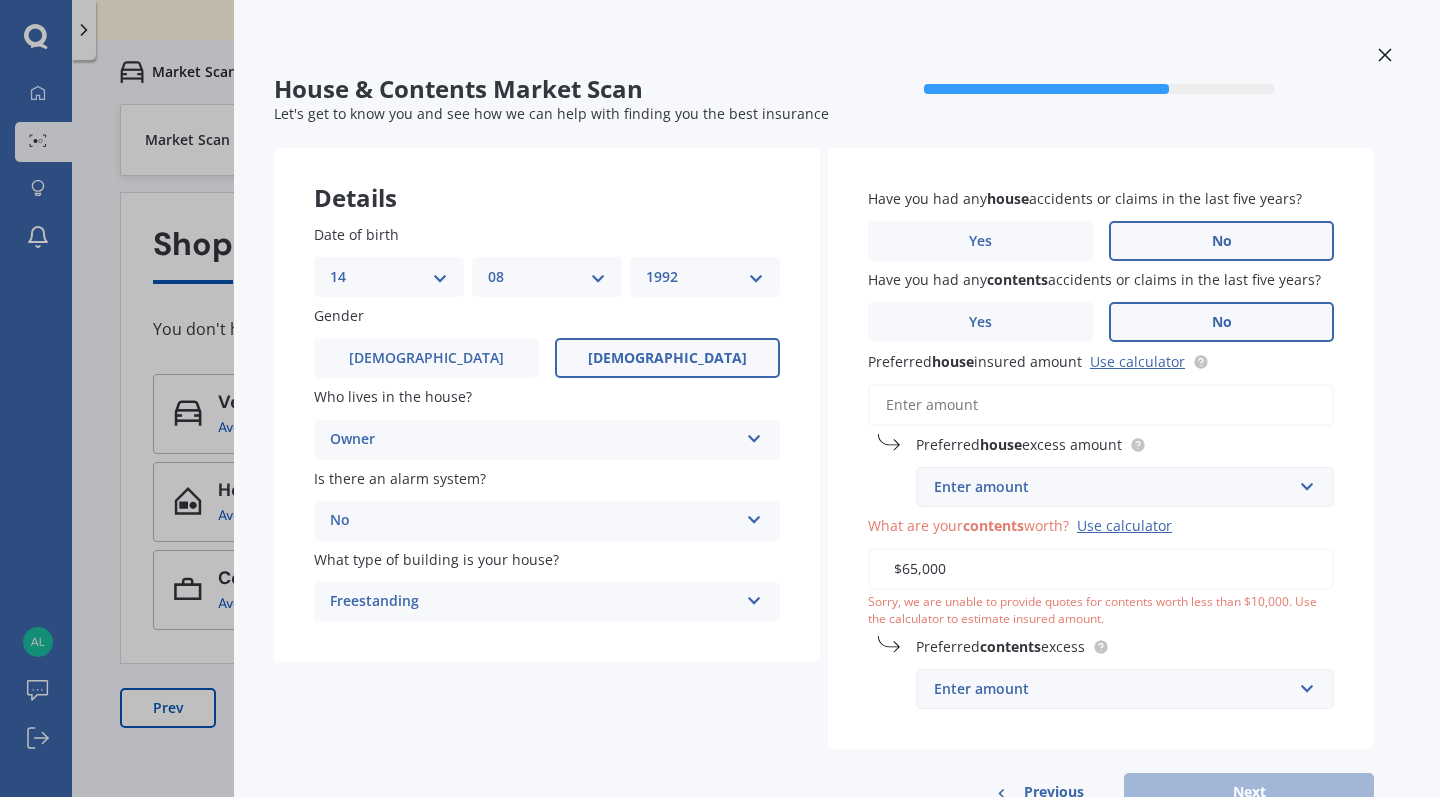 type on "$650,000" 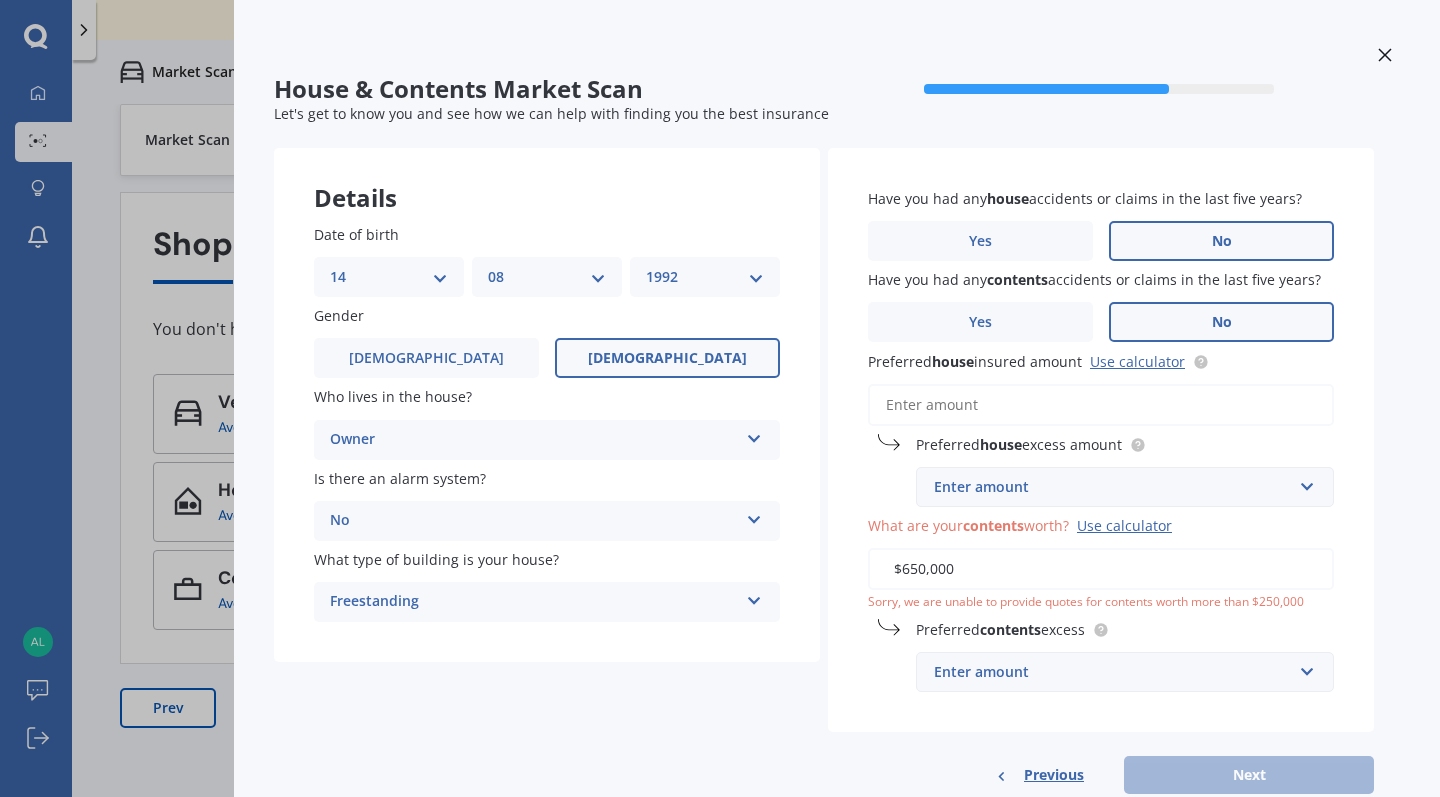 click on "Enter amount" at bounding box center (1113, 672) 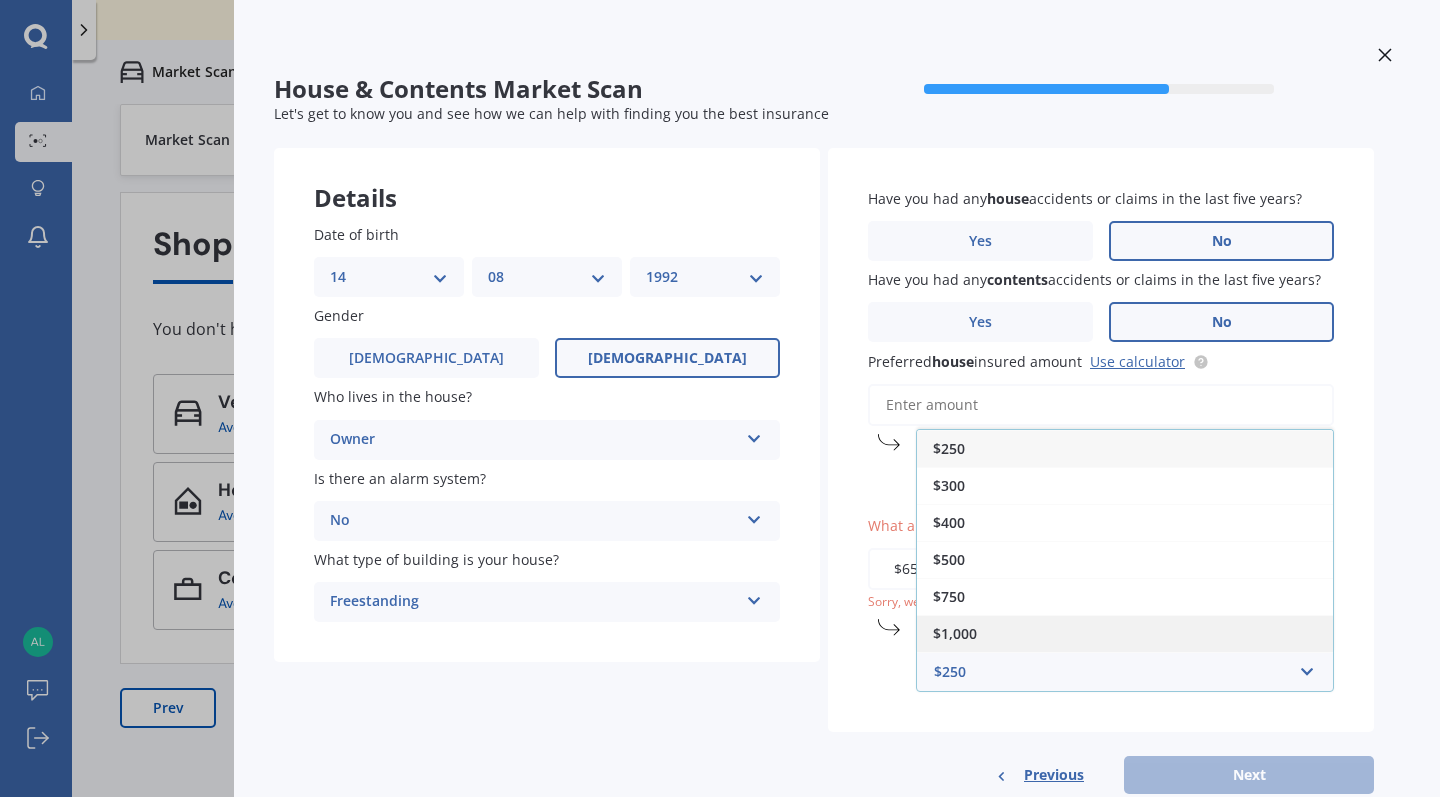 click on "$1,000" at bounding box center (1125, 633) 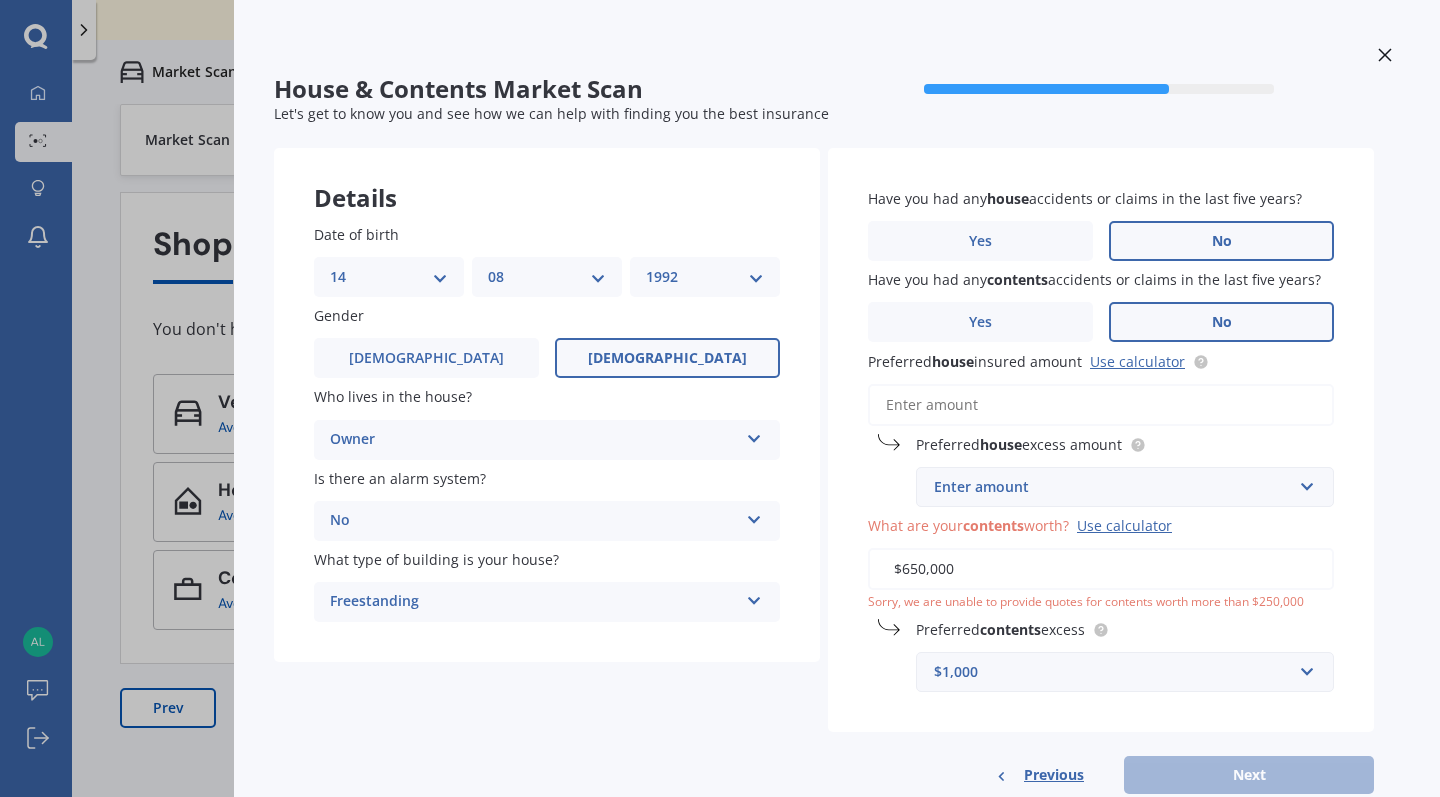 click on "Preferred  house  insured amount Use calculator" at bounding box center (1101, 405) 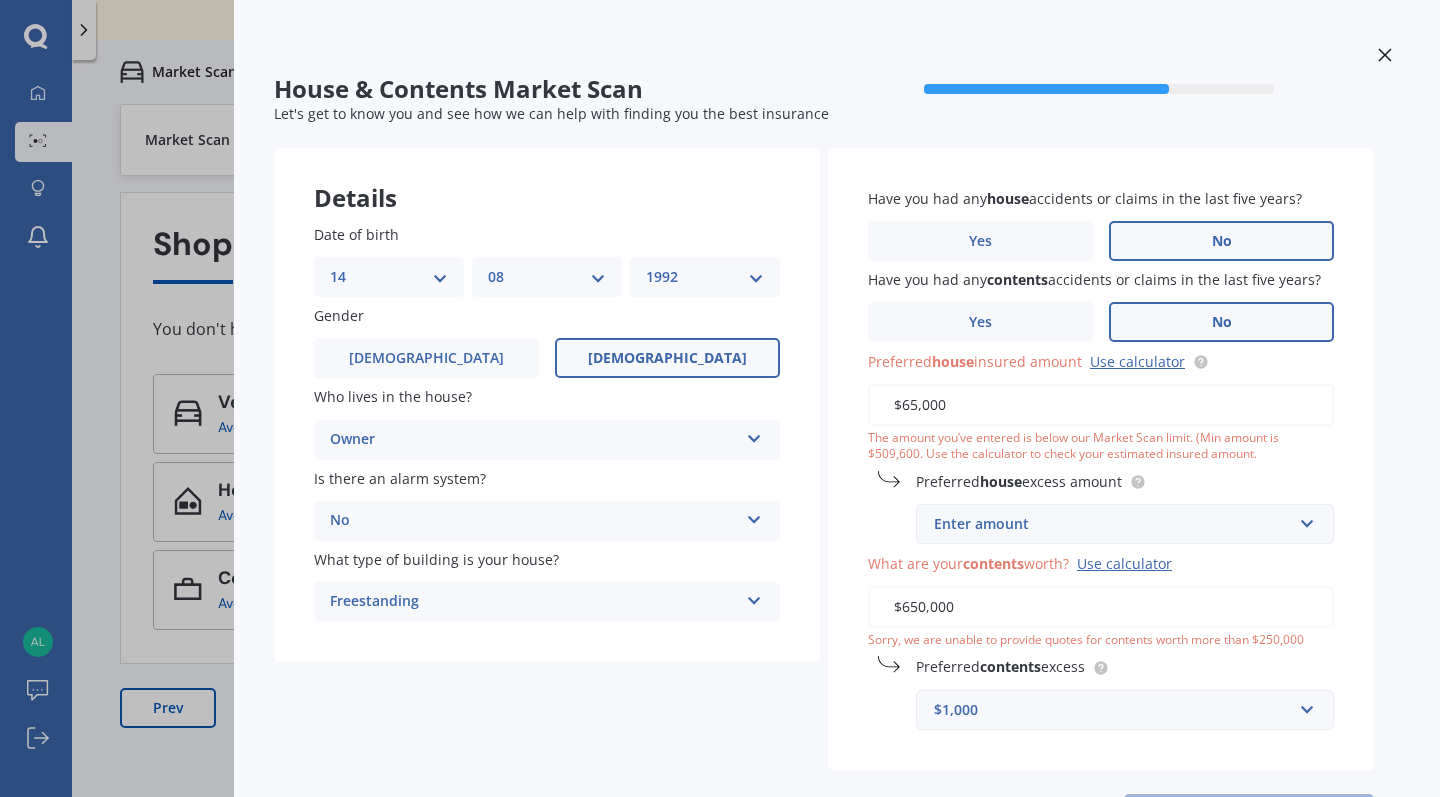 type on "$650,000" 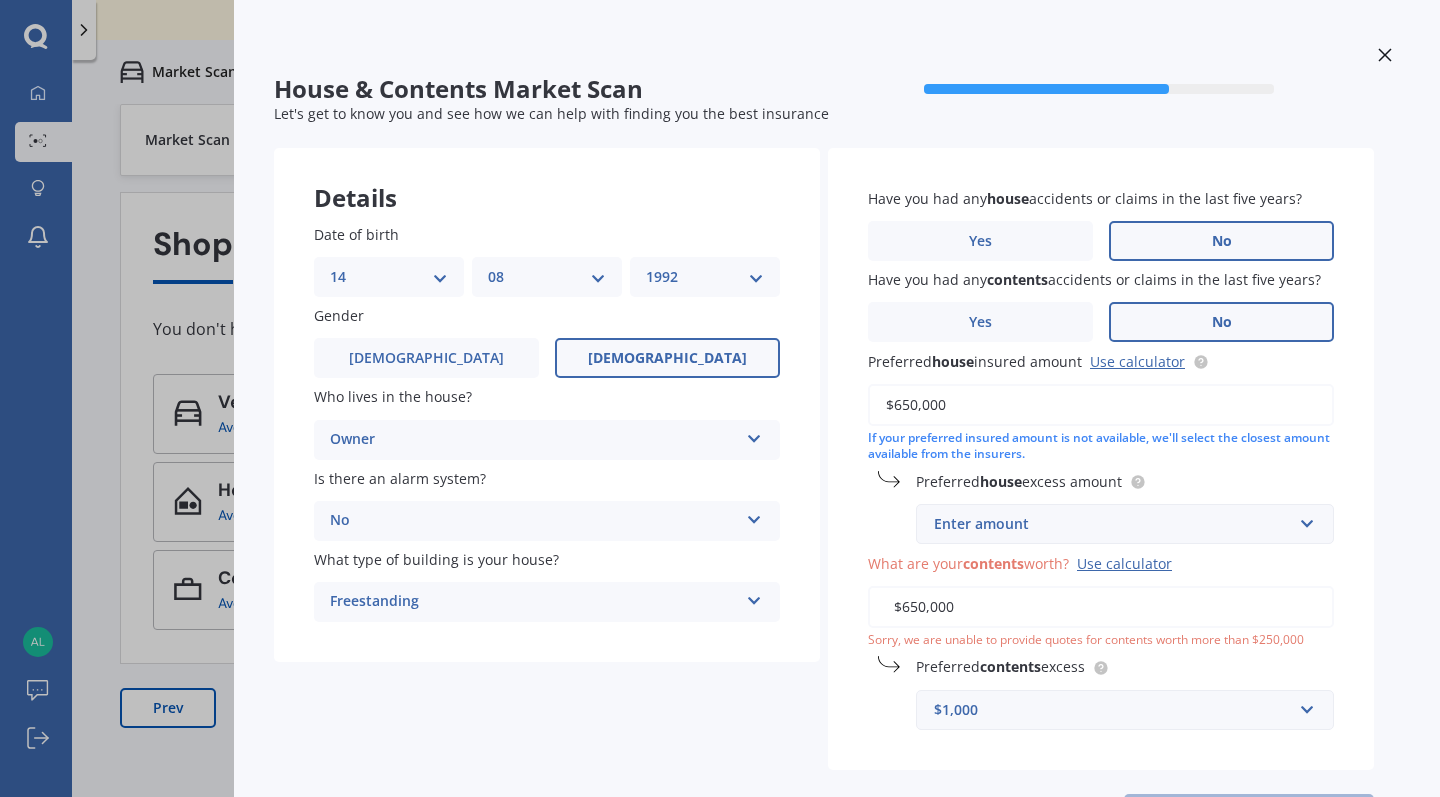 click on "Enter amount" at bounding box center [1113, 524] 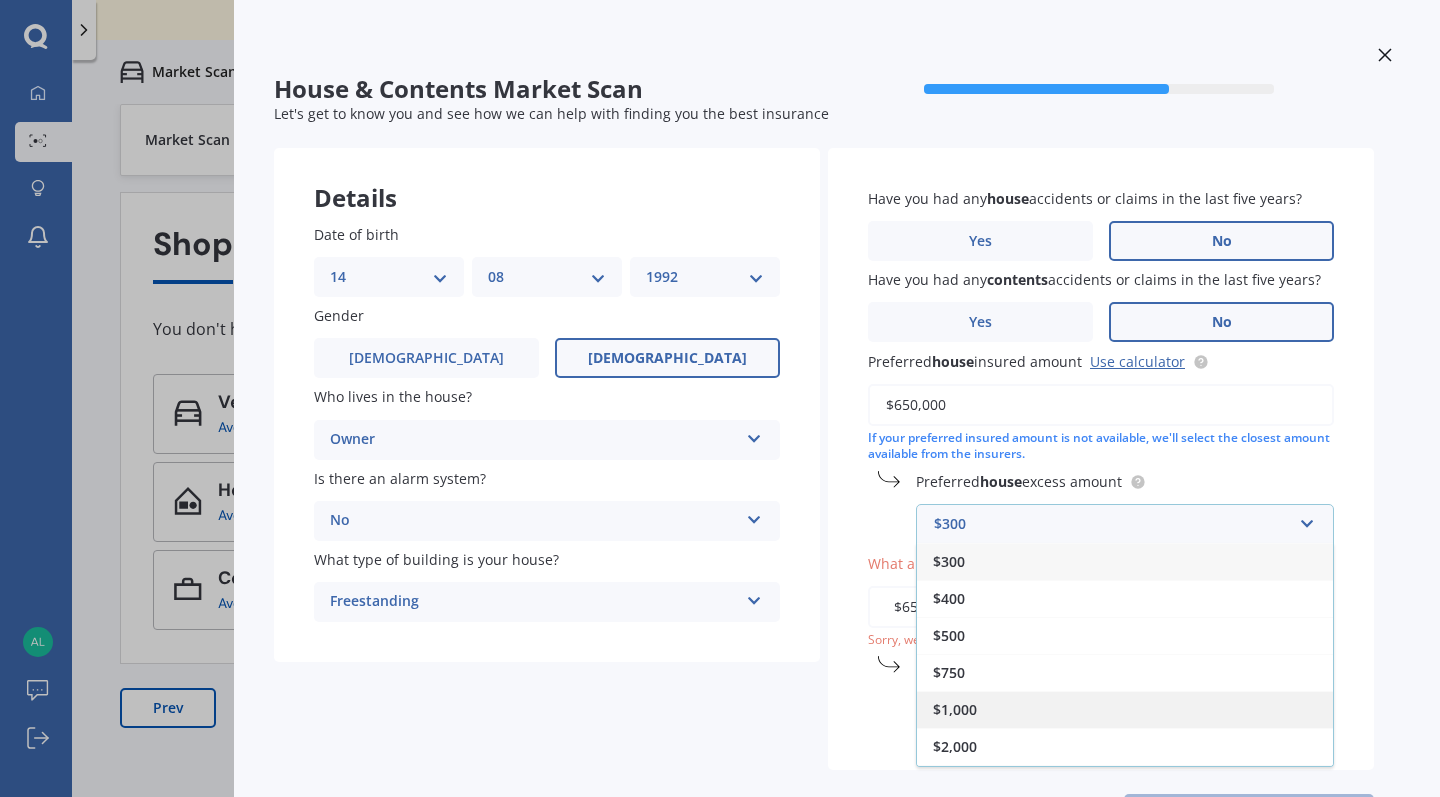 click on "$1,000" at bounding box center (1125, 709) 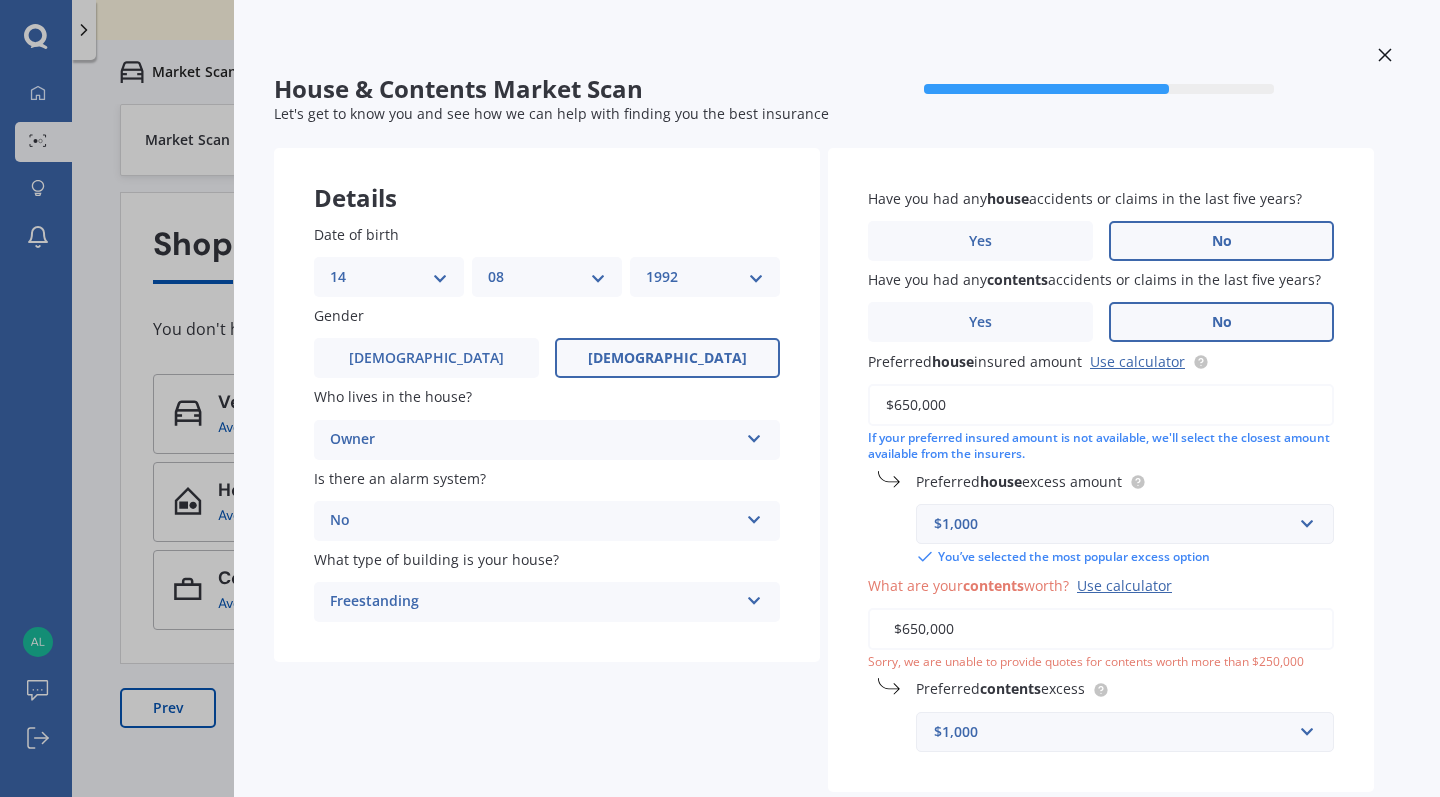 click on "$1,000" at bounding box center [1113, 524] 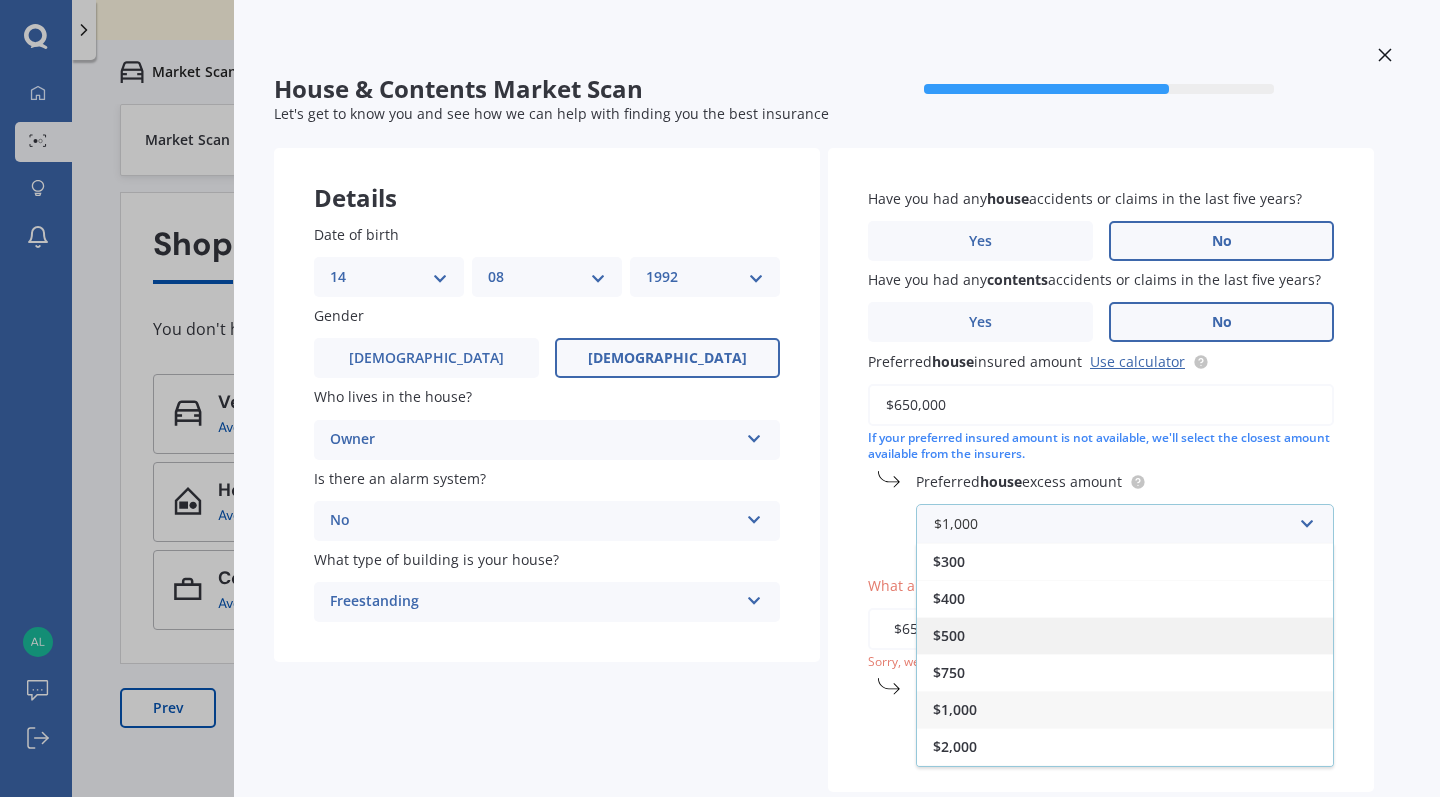 click on "$500" at bounding box center [1125, 635] 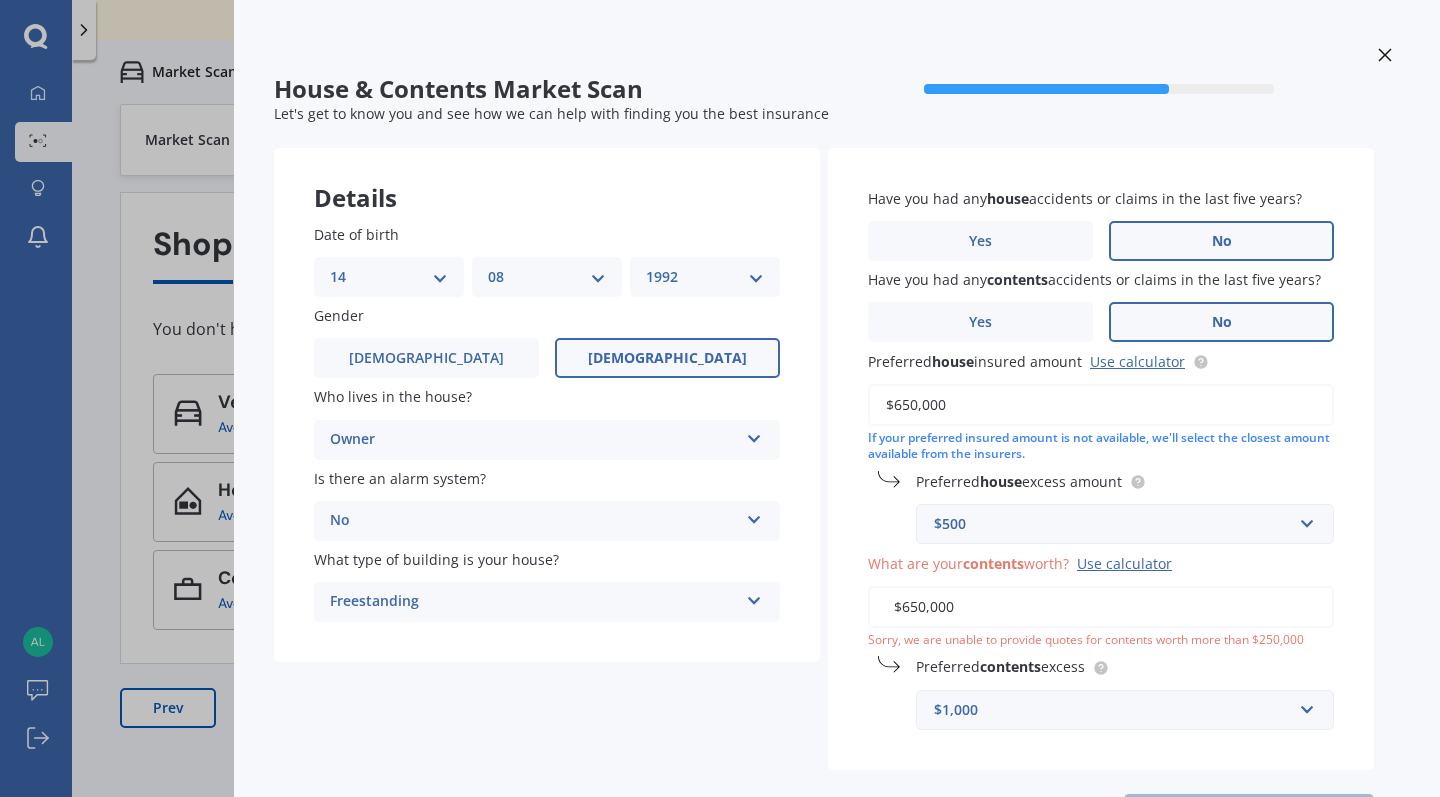 click on "$650,000" at bounding box center (1101, 607) 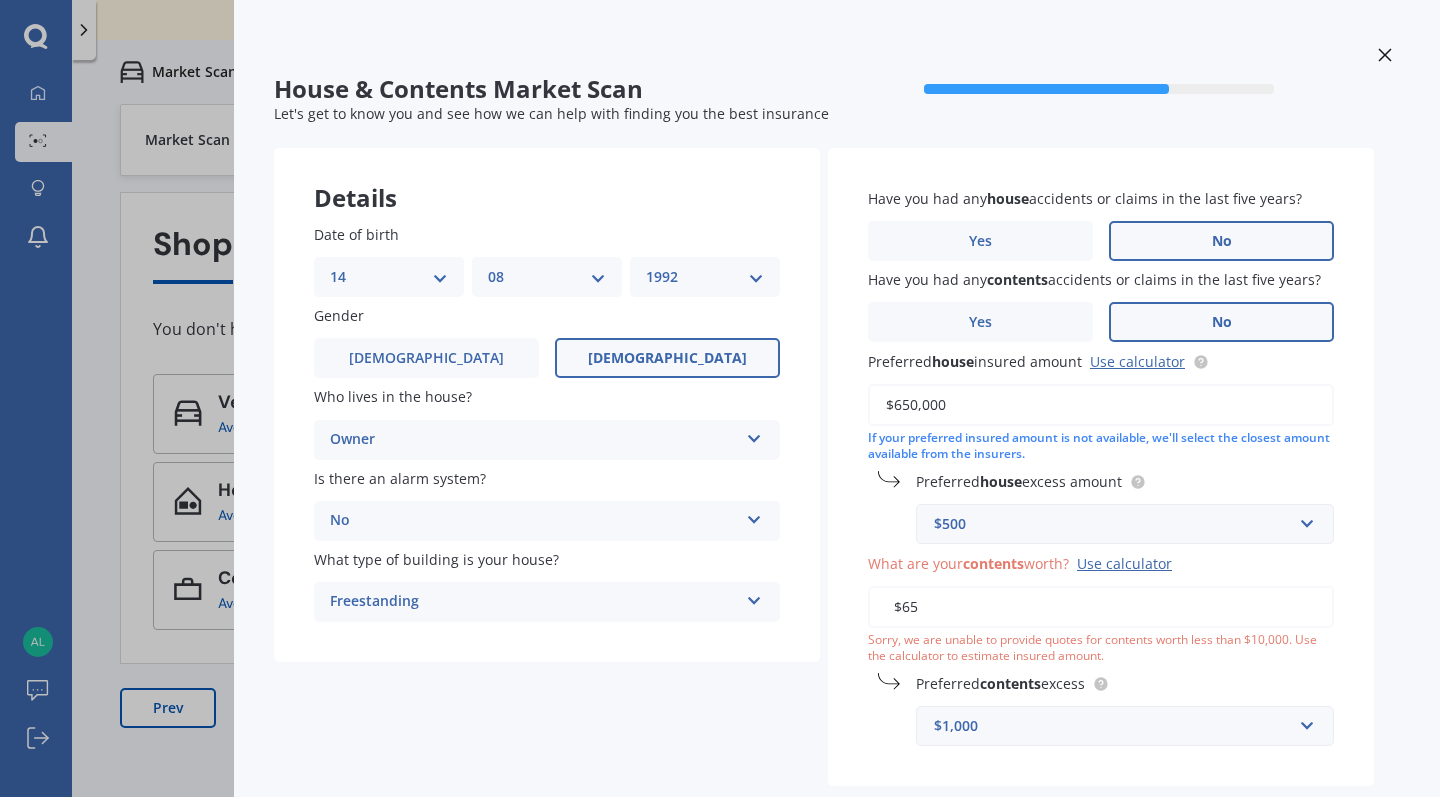 type on "$6" 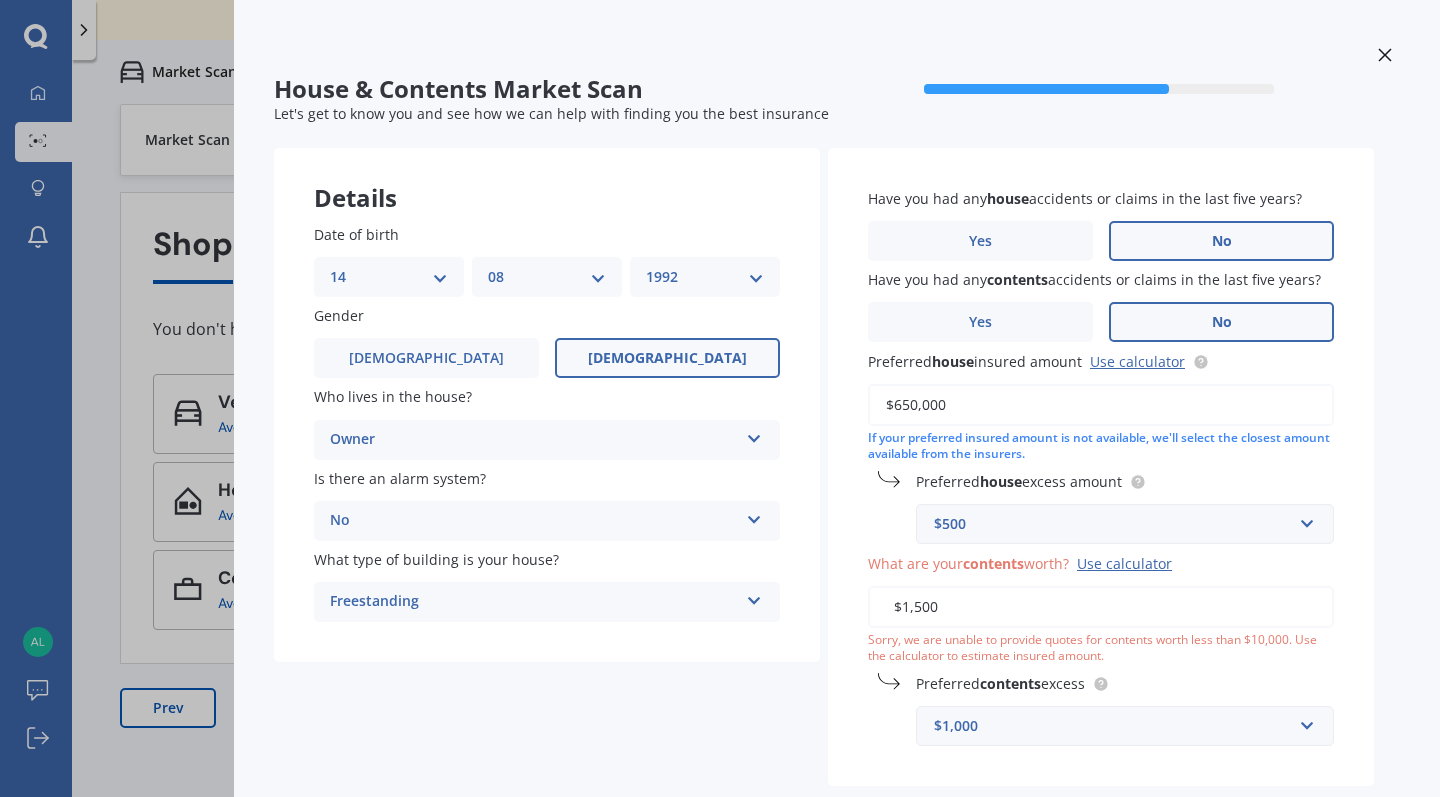 type on "$15,000" 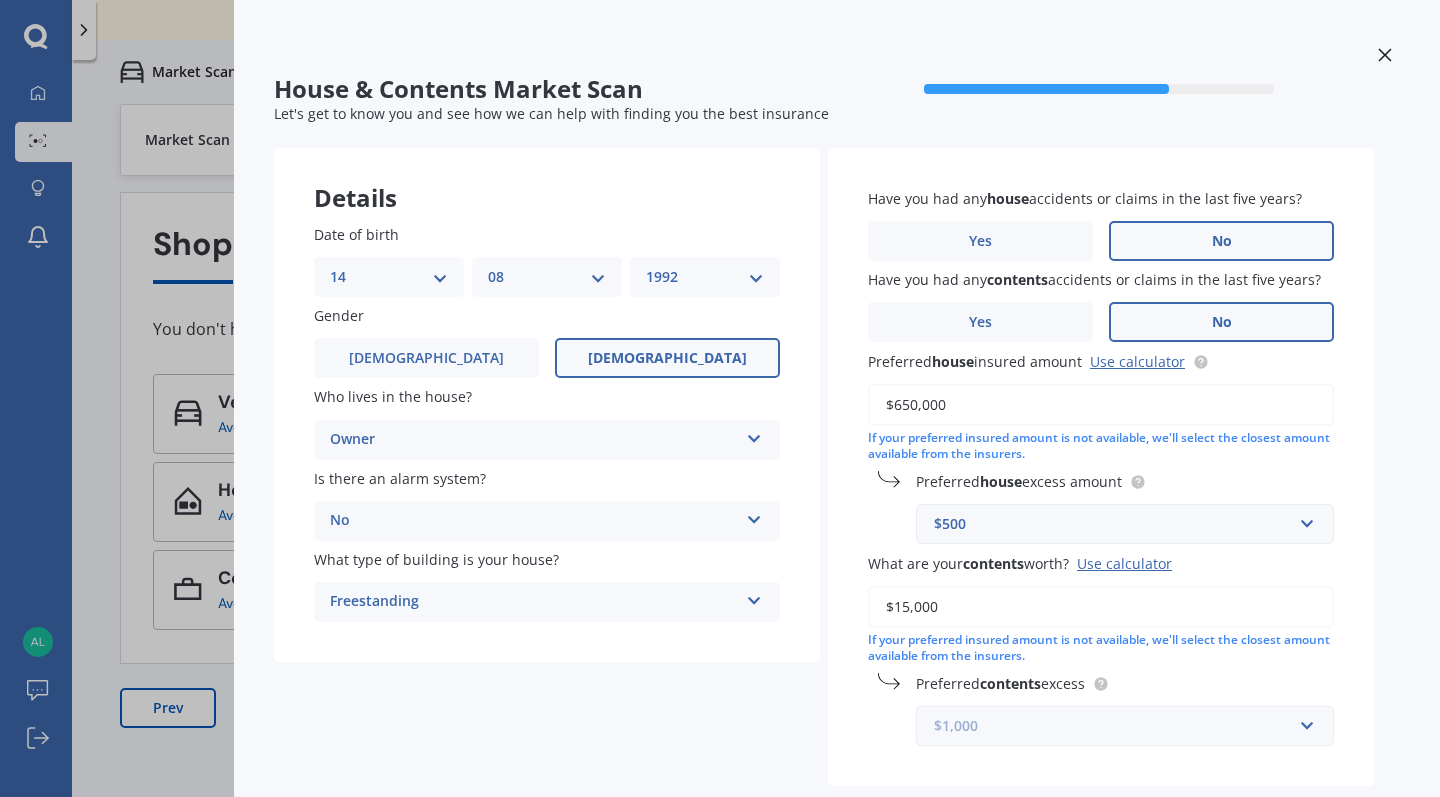 click on "$1,000 $250 $300 $400 $500 $750 $1,000 $2,000" at bounding box center [1125, 726] 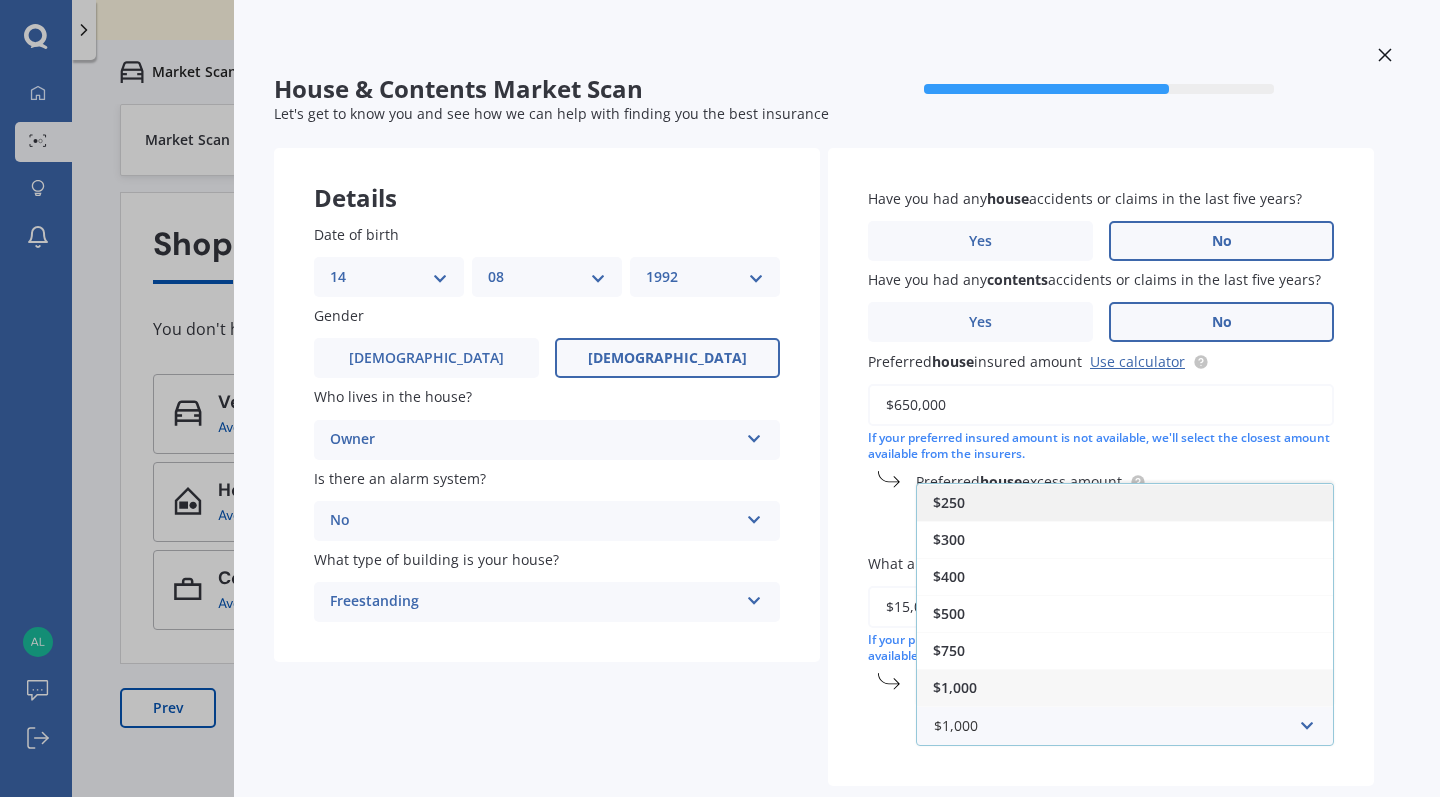click on "$250" at bounding box center [1125, 502] 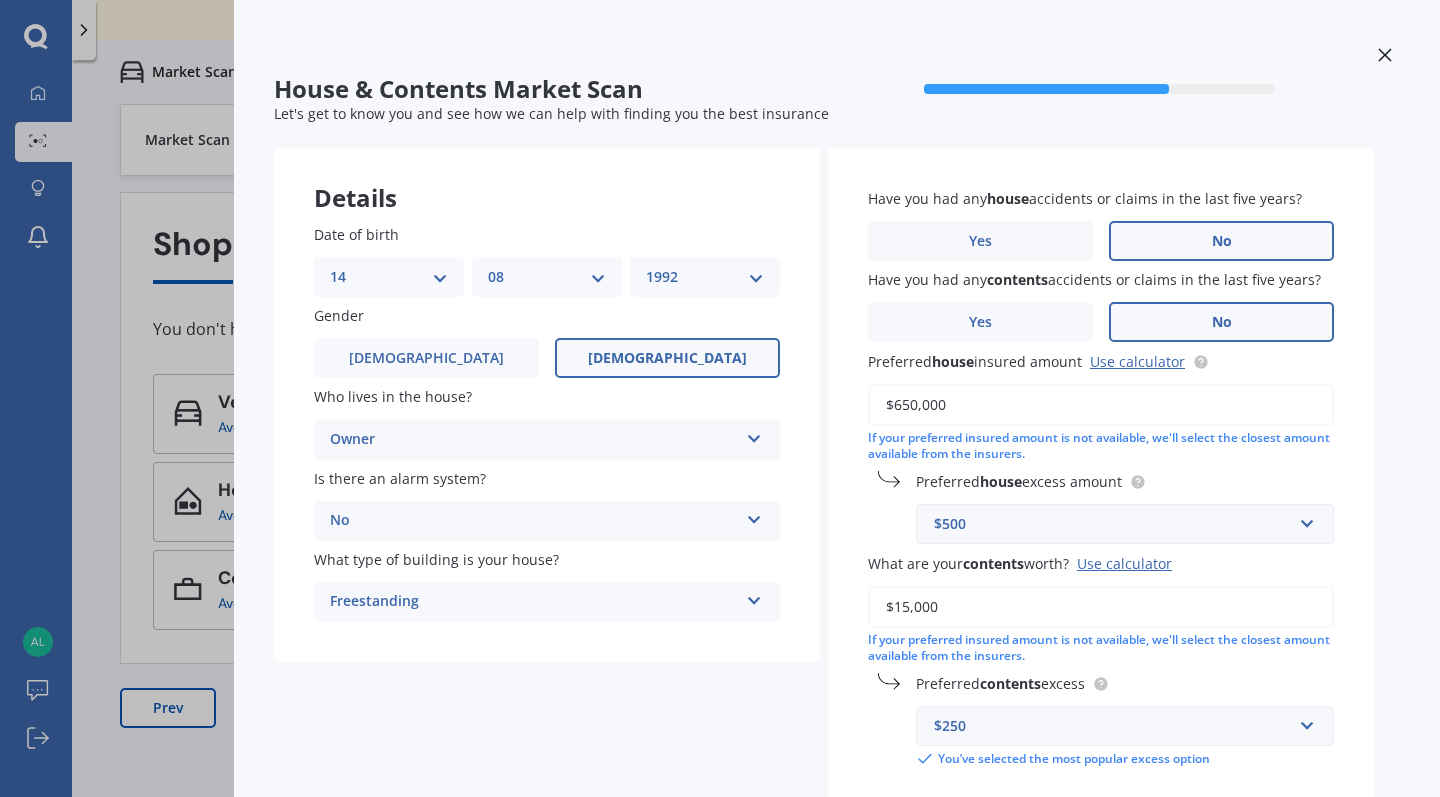 click on "Preferred  contents  excess $250 $250 $300 $400 $500 $750 $1,000 $2,000 You’ve selected the most popular excess option" at bounding box center [1101, 720] 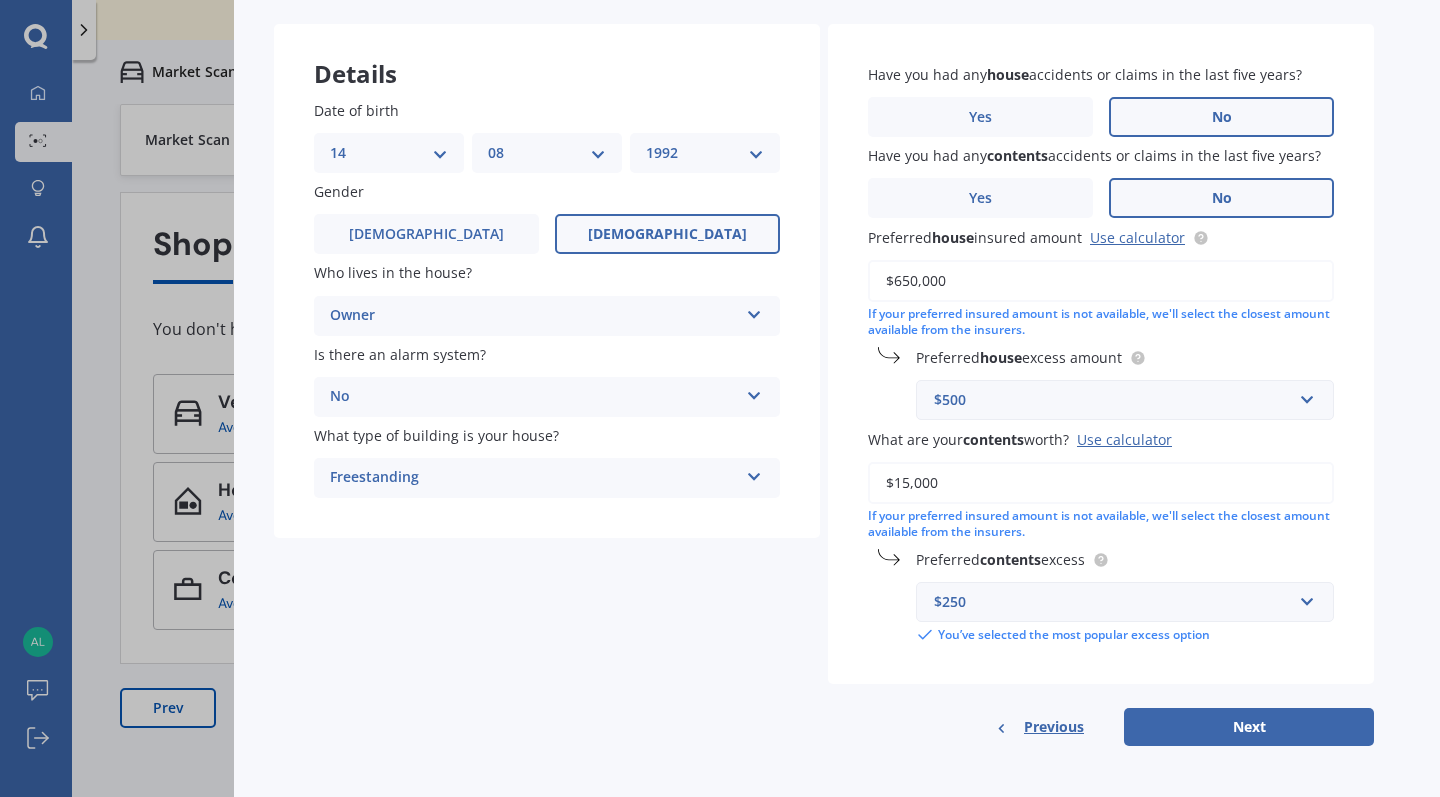 scroll, scrollTop: 121, scrollLeft: 0, axis: vertical 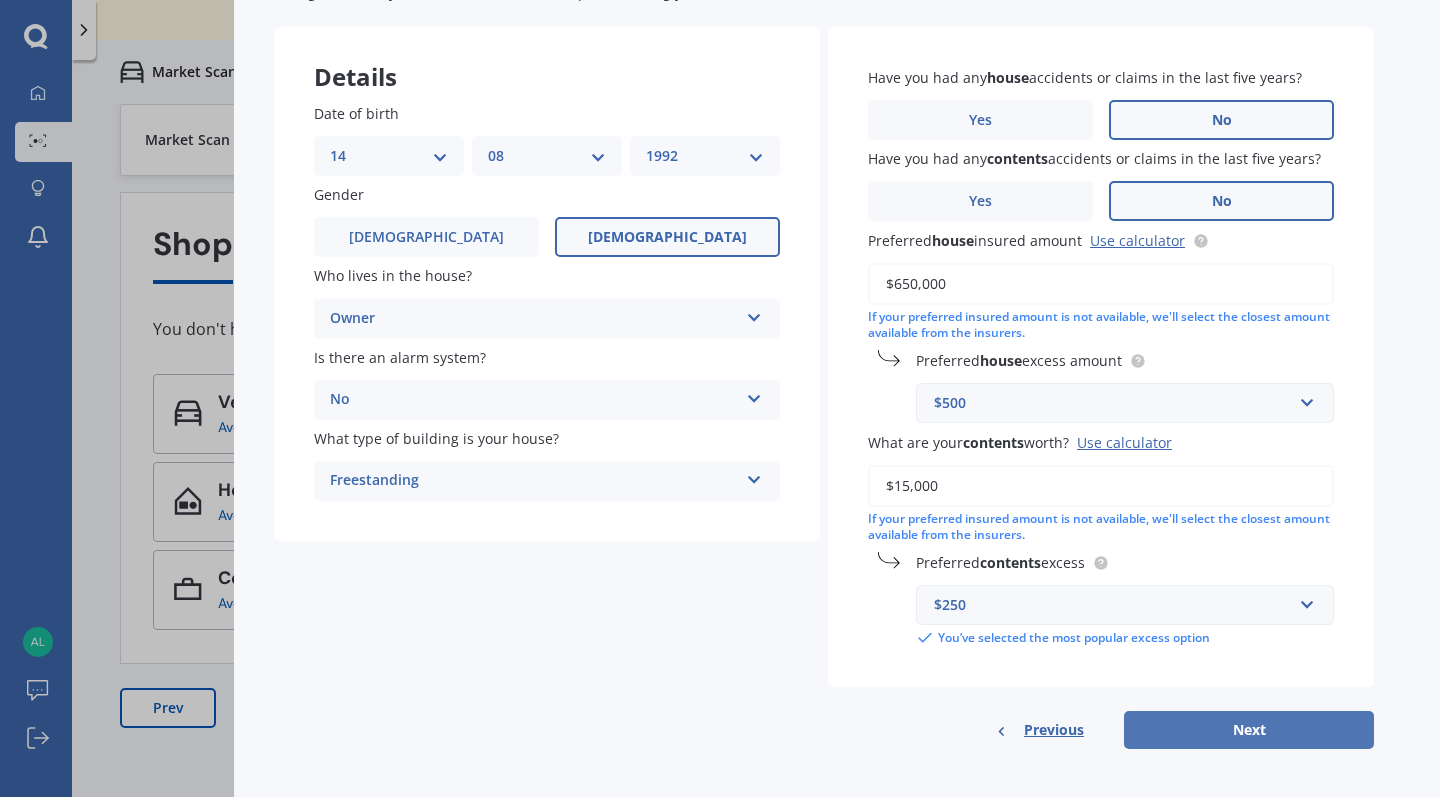 click on "Next" at bounding box center (1249, 730) 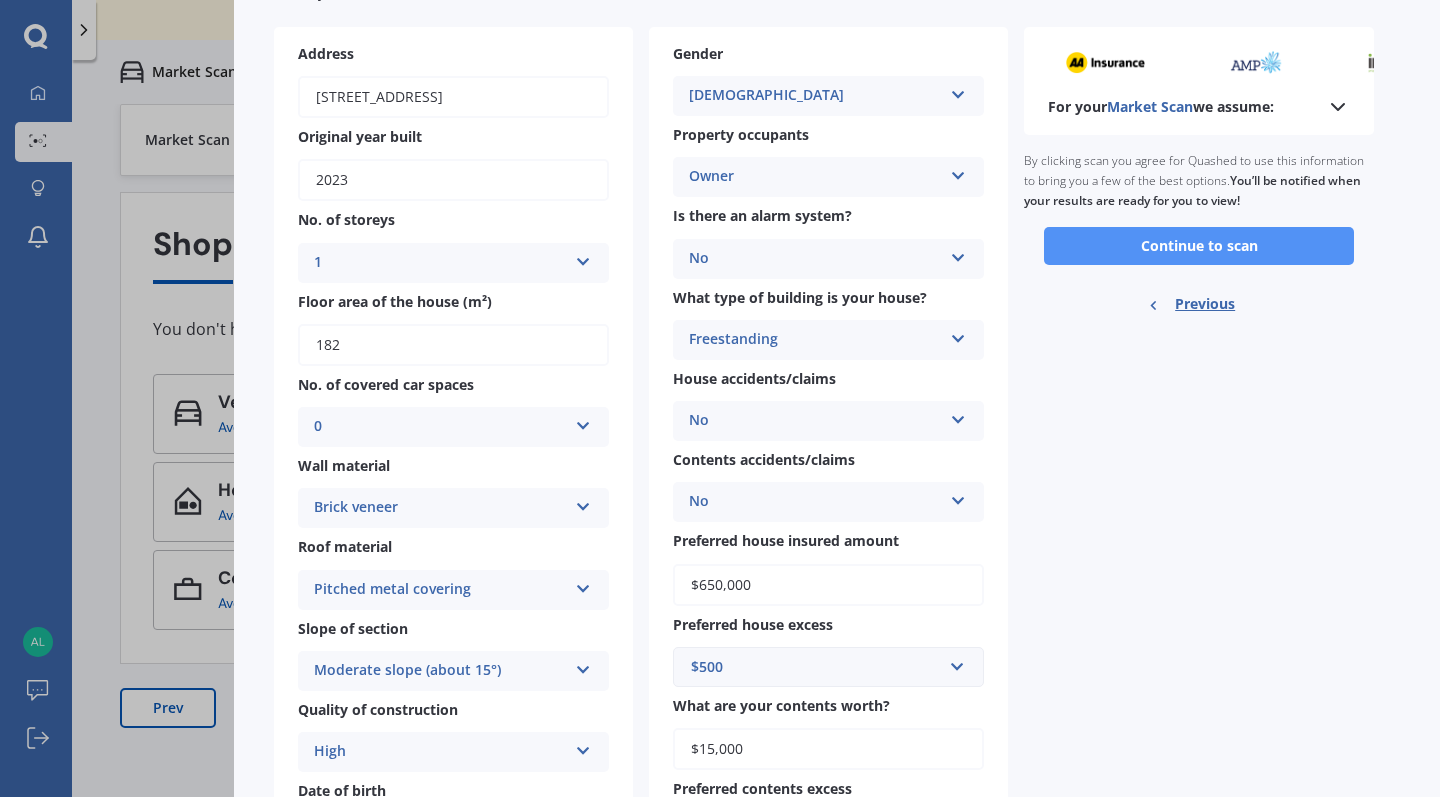 click on "Continue to scan" at bounding box center (1199, 246) 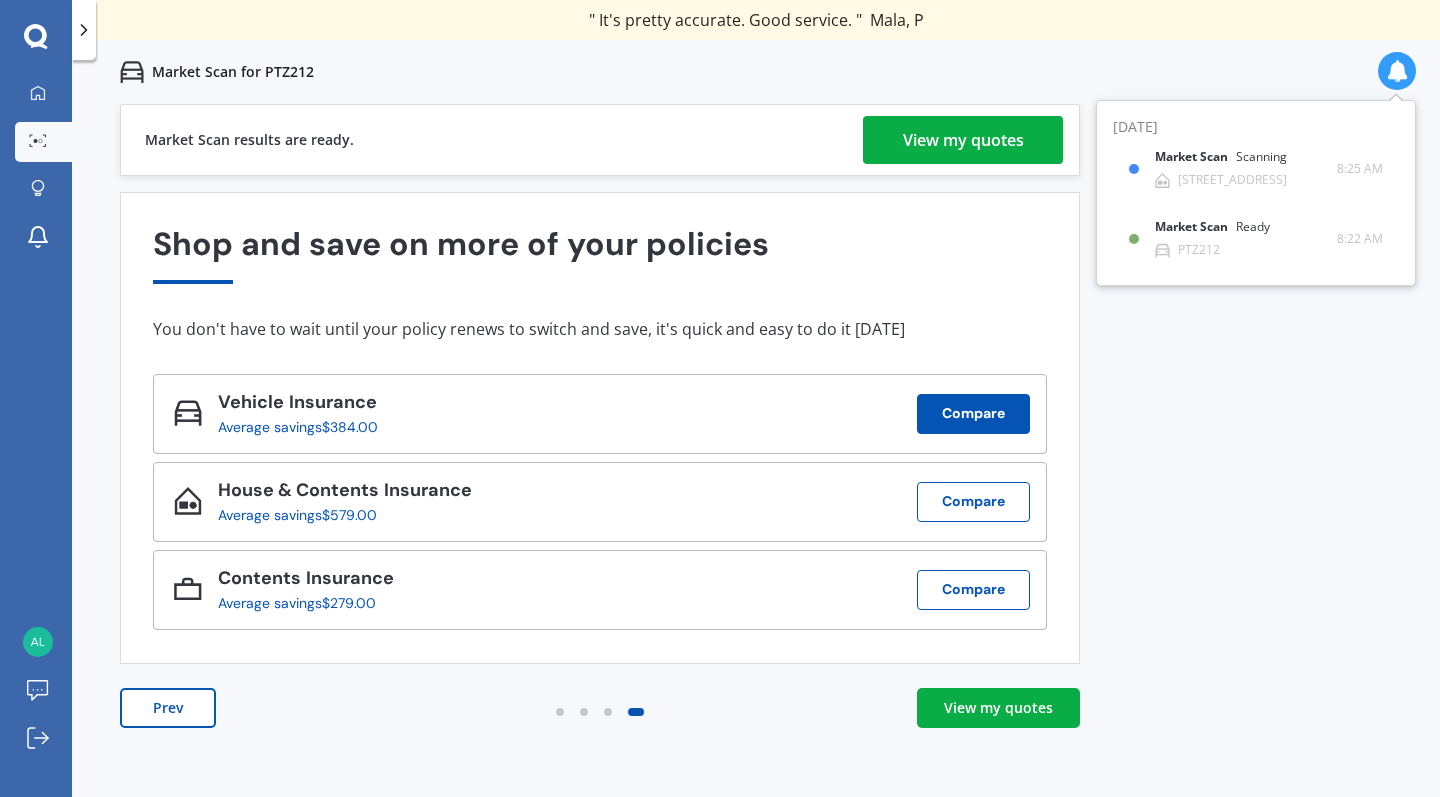 click on "Compare" at bounding box center [973, 414] 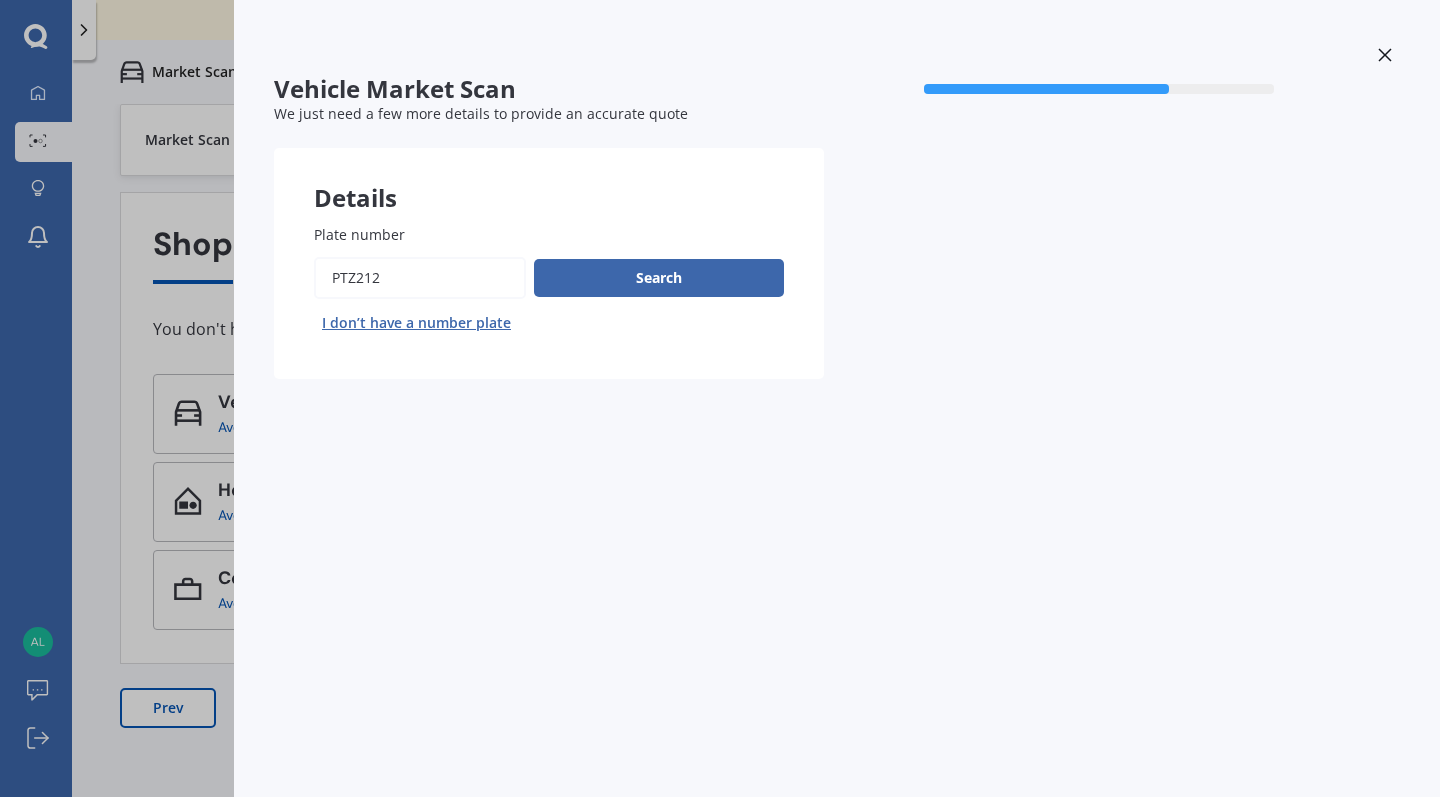 drag, startPoint x: 455, startPoint y: 276, endPoint x: 286, endPoint y: 270, distance: 169.10648 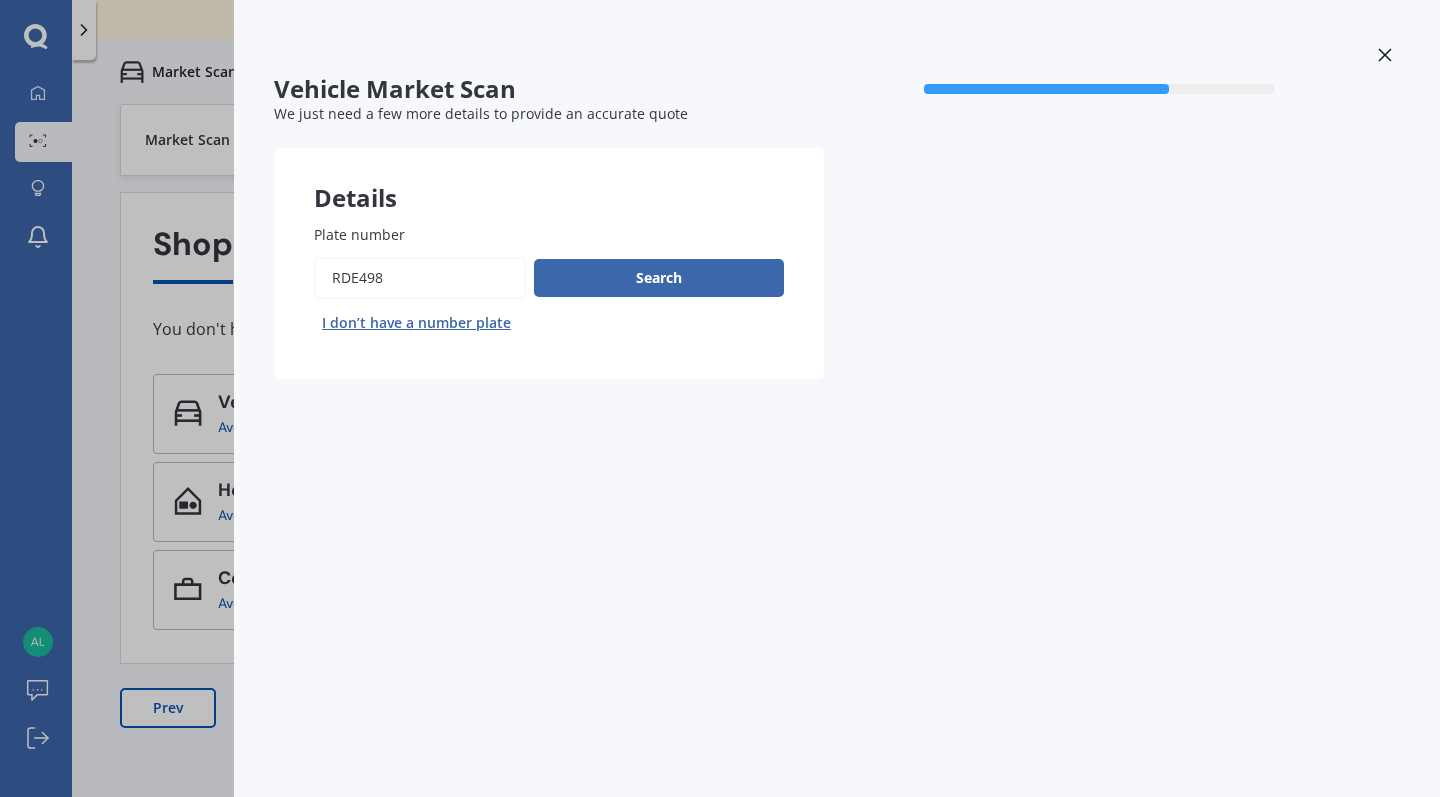 type on "RDE498" 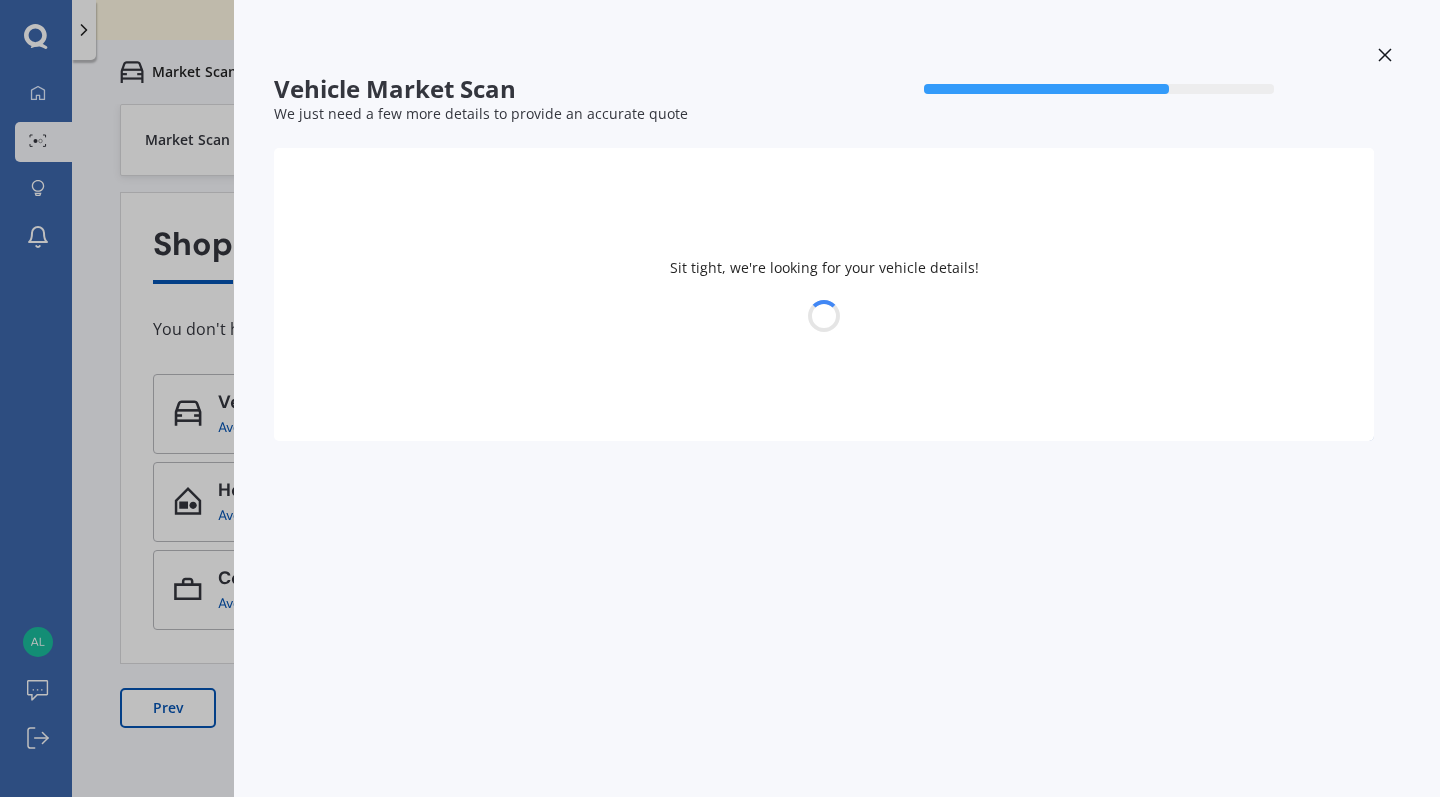select on "NISSAN" 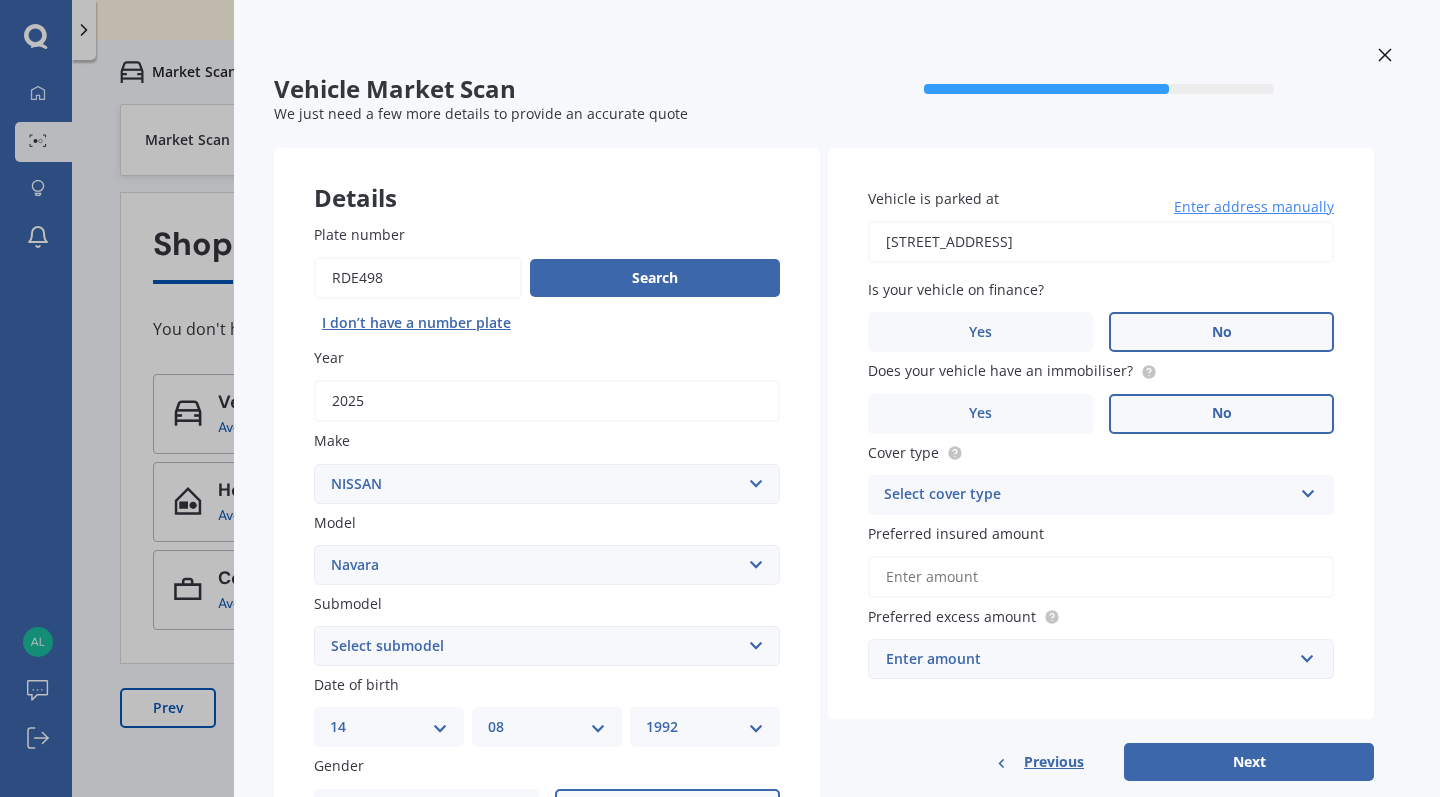 select on "2.5 4WD  DIESEL TURBO" 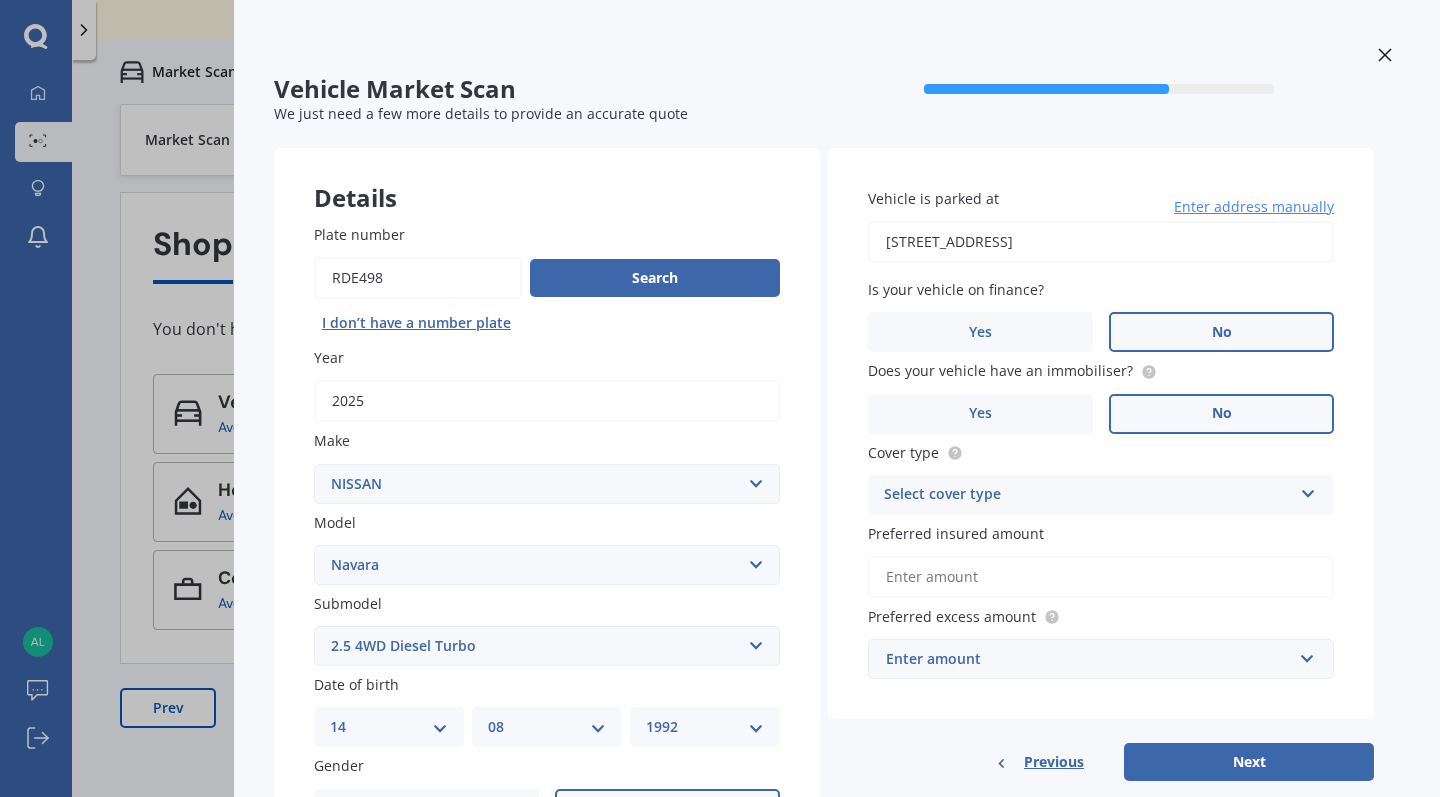 click on "Plate number Search I don’t have a number plate Year [DATE] Make Select make AC ALFA ROMEO ASTON [PERSON_NAME] AUDI AUSTIN BEDFORD Bentley BMW BYD CADILLAC CAN-AM CHERY CHEVROLET CHRYSLER Citroen CRUISEAIR CUPRA DAEWOO DAIHATSU DAIMLER DAMON DIAHATSU DODGE EXOCET FACTORY FIVE FERRARI FIAT Fiord FLEETWOOD FORD FOTON FRASER GEELY GENESIS GEORGIE BOY GMC GREAT WALL GWM [PERSON_NAME] HINO [PERSON_NAME] HOLIDAY RAMBLER HONDA HUMMER HYUNDAI INFINITI ISUZU IVECO JAC JAECOO JAGUAR JEEP KGM KIA LADA LAMBORGHINI LANCIA LANDROVER LDV LEXUS LINCOLN LOTUS LUNAR M.G M.G. MAHINDRA MASERATI MAZDA MCLAREN MERCEDES AMG Mercedes Benz MERCEDES-AMG MERCURY MINI MITSUBISHI [PERSON_NAME] NEWMAR NISSAN OMODA OPEL OXFORD PEUGEOT Plymouth Polestar PONTIAC PORSCHE PROTON RAM Range Rover Rayne RENAULT ROLLS ROYCE ROVER SAAB SATURN SEAT SHELBY SKODA SMART SSANGYONG SUBARU SUZUKI TATA TESLA TIFFIN Toyota TRIUMPH TVR Vauxhall VOLKSWAGEN VOLVO WESTFIELD WINNEBAGO ZX Model Select model 1200 180SX 200SX 300ZX 350Z 370Z Ad Altima ARIYA Atlas Avenir Basarra" at bounding box center (547, 648) 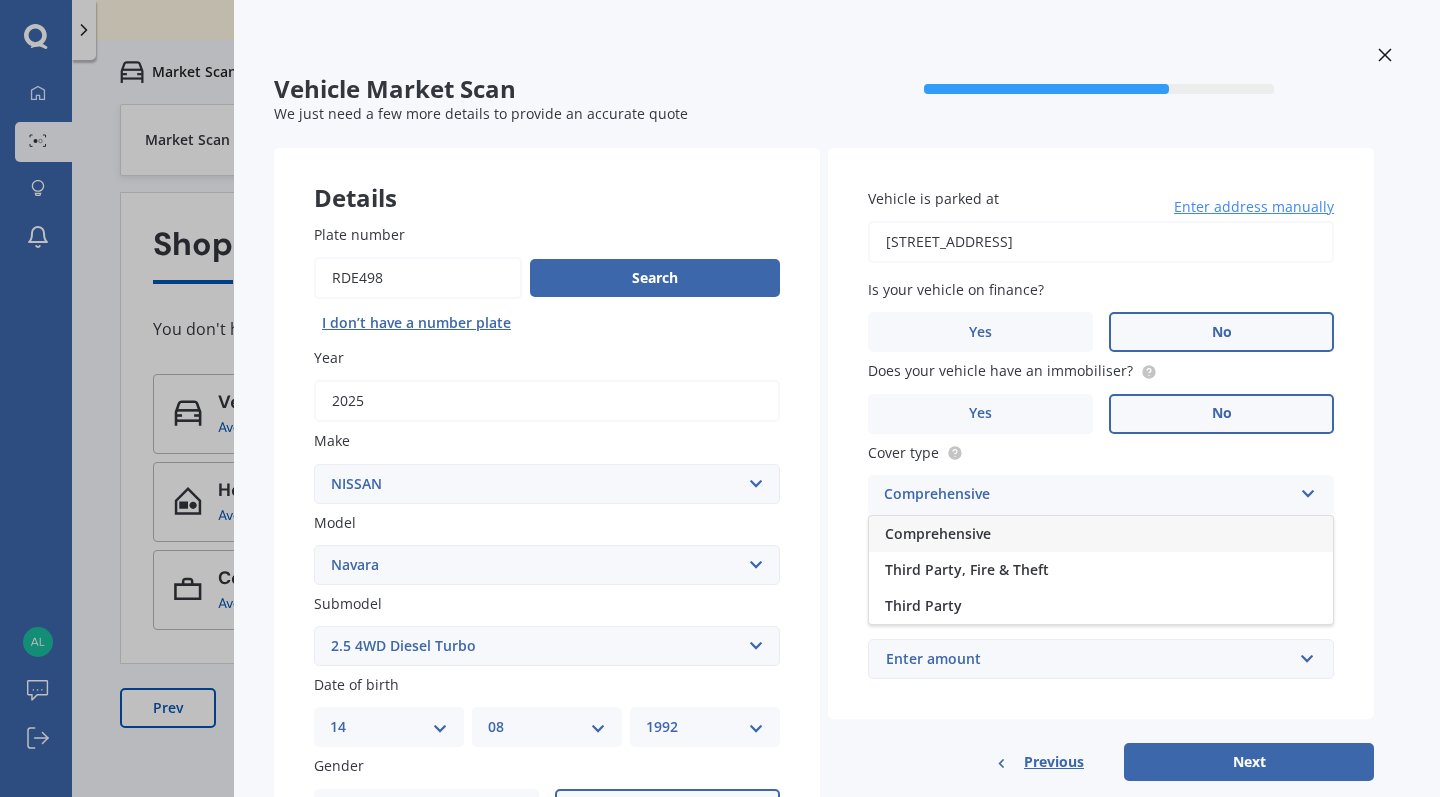 click on "Comprehensive" at bounding box center [1101, 534] 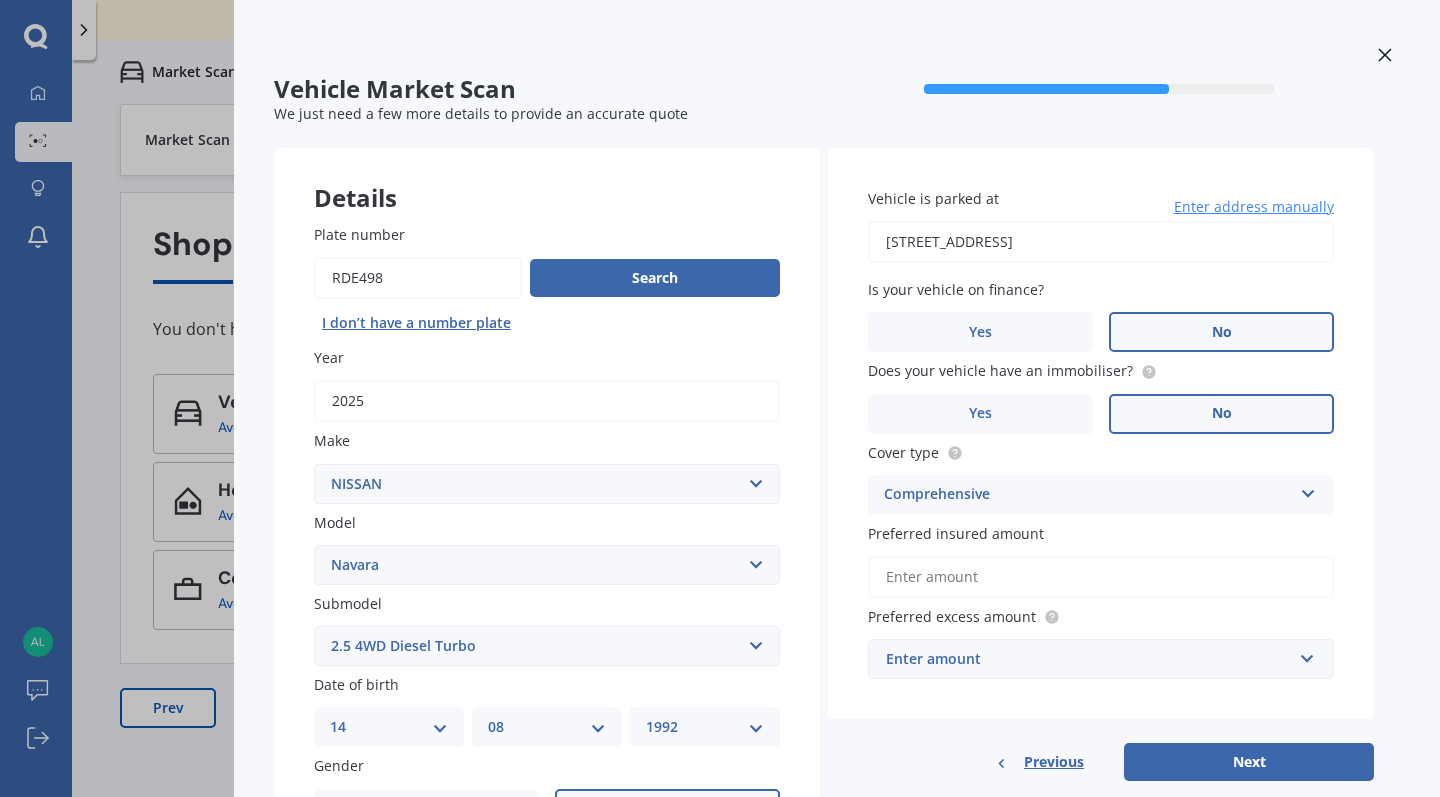 click on "Preferred insured amount" at bounding box center [1101, 577] 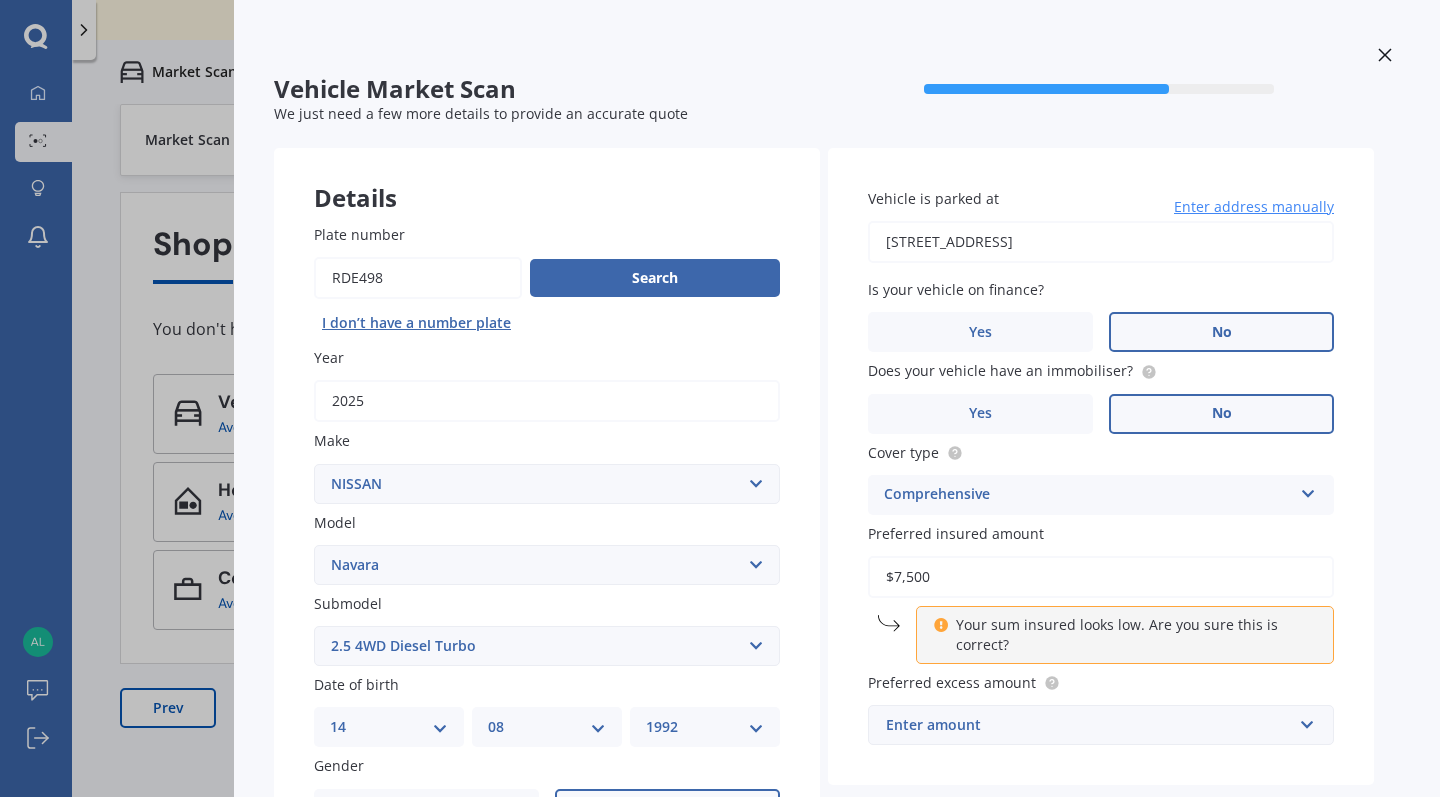 type on "$75,000" 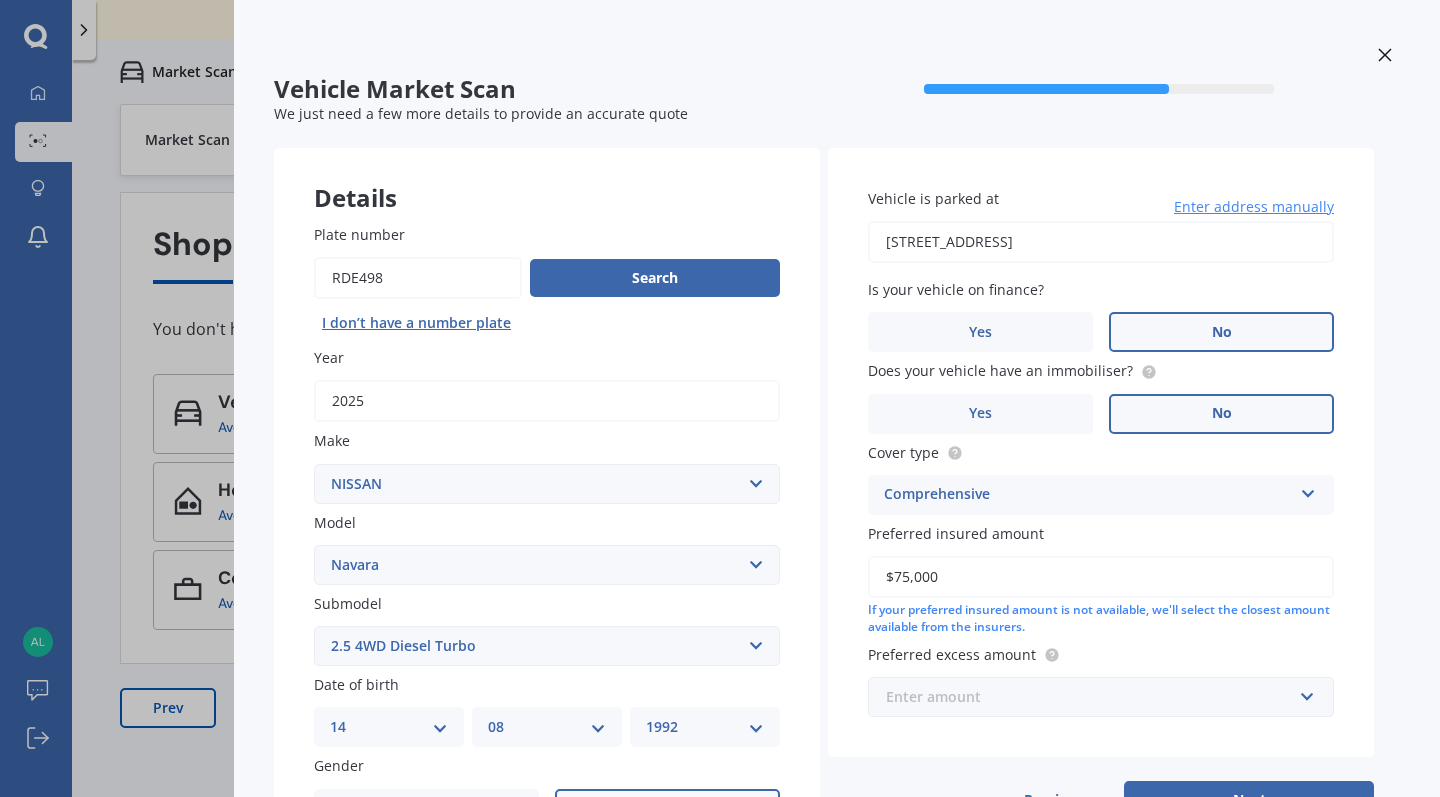 click at bounding box center (1094, 697) 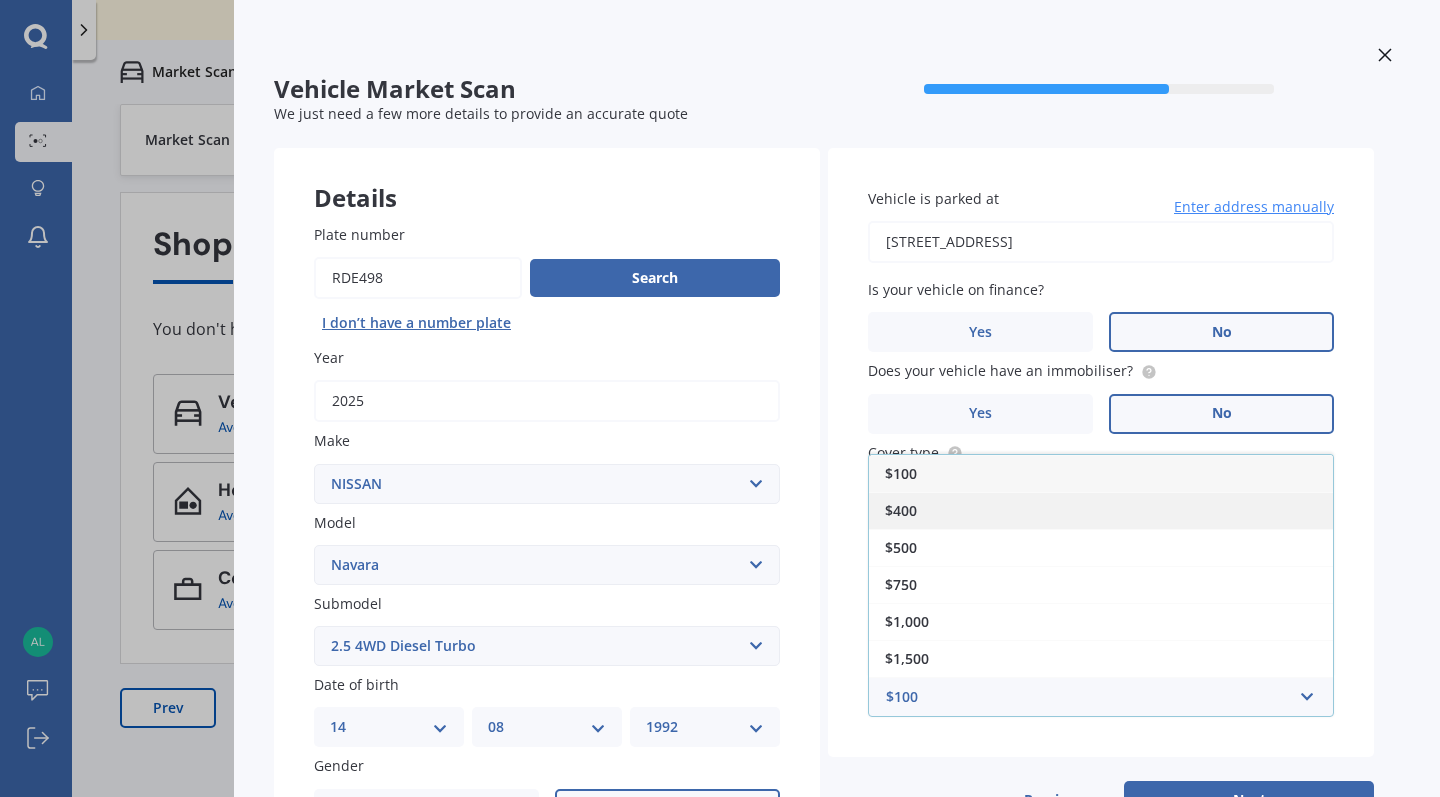 click on "$400" at bounding box center [1101, 510] 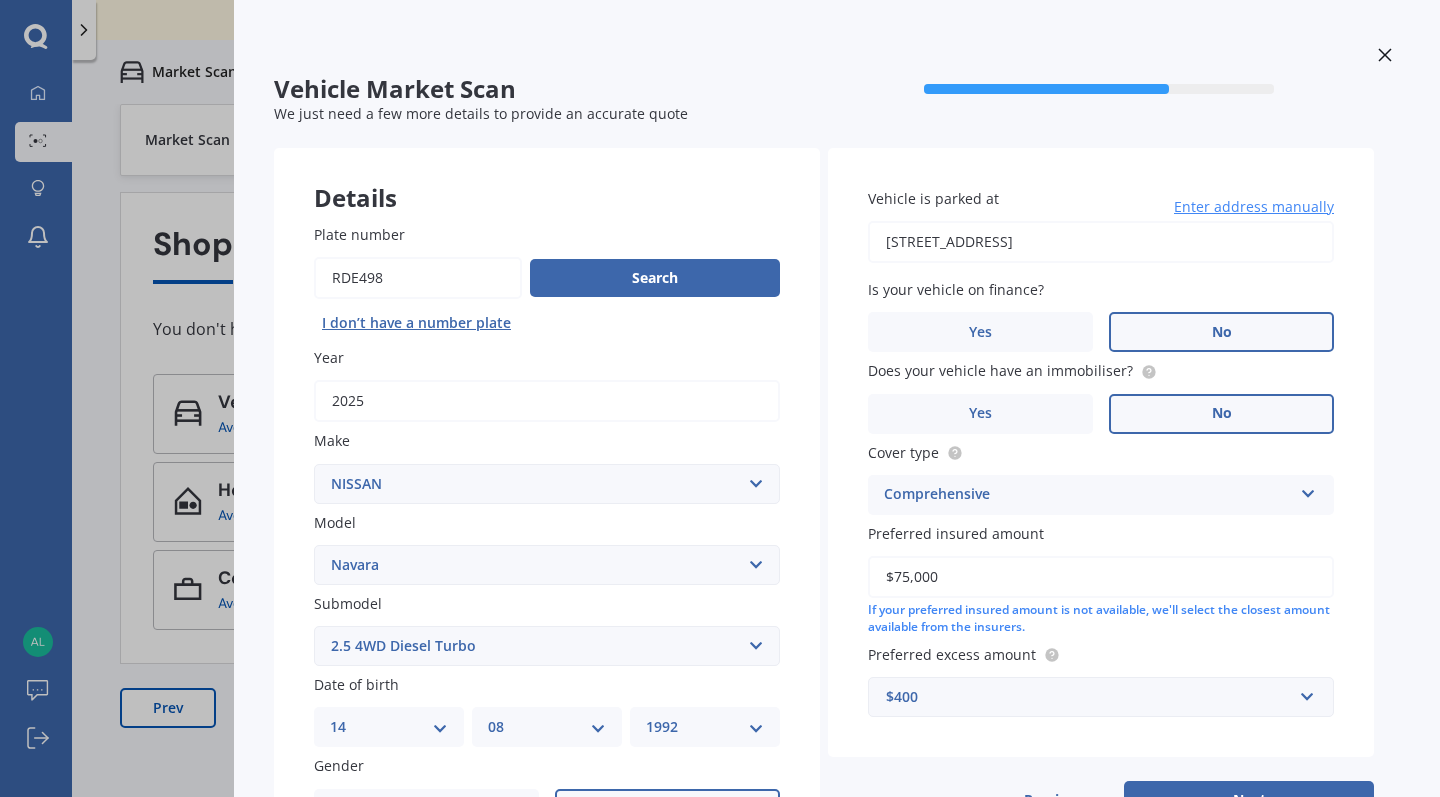 click on "Vehicle is parked at [STREET_ADDRESS] Enter address manually Is your vehicle on finance? Yes No Does your vehicle have an immobiliser? Yes No Cover type Comprehensive Comprehensive Third Party, Fire & Theft Third Party Preferred insured amount $75,000 If your preferred insured amount is not available, we'll select the closest amount available from the insurers. Preferred excess amount $400 $100 $400 $500 $750 $1,000 $1,500 $2,000" at bounding box center [1101, 452] 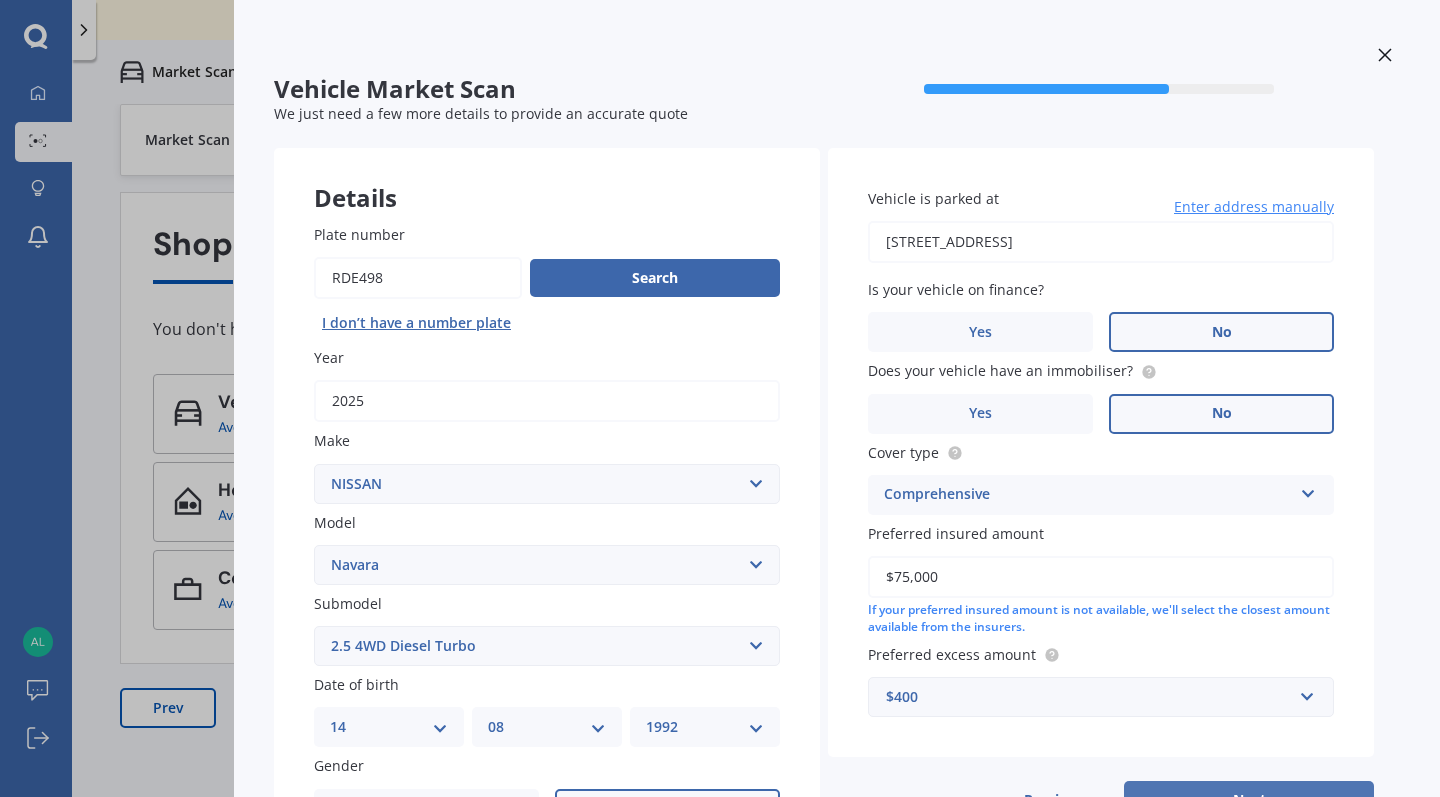 click on "Next" at bounding box center (1249, 800) 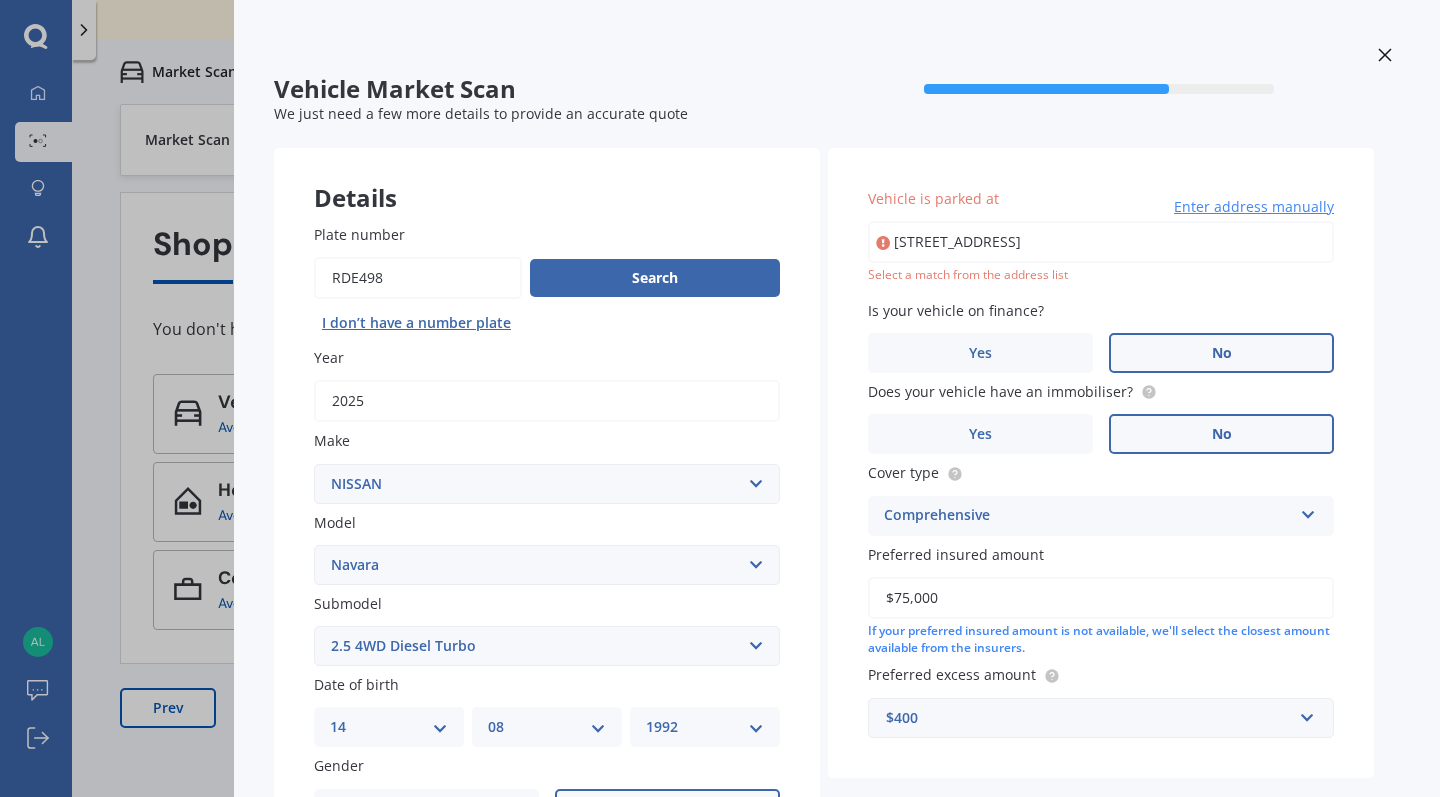 type on "[STREET_ADDRESS]" 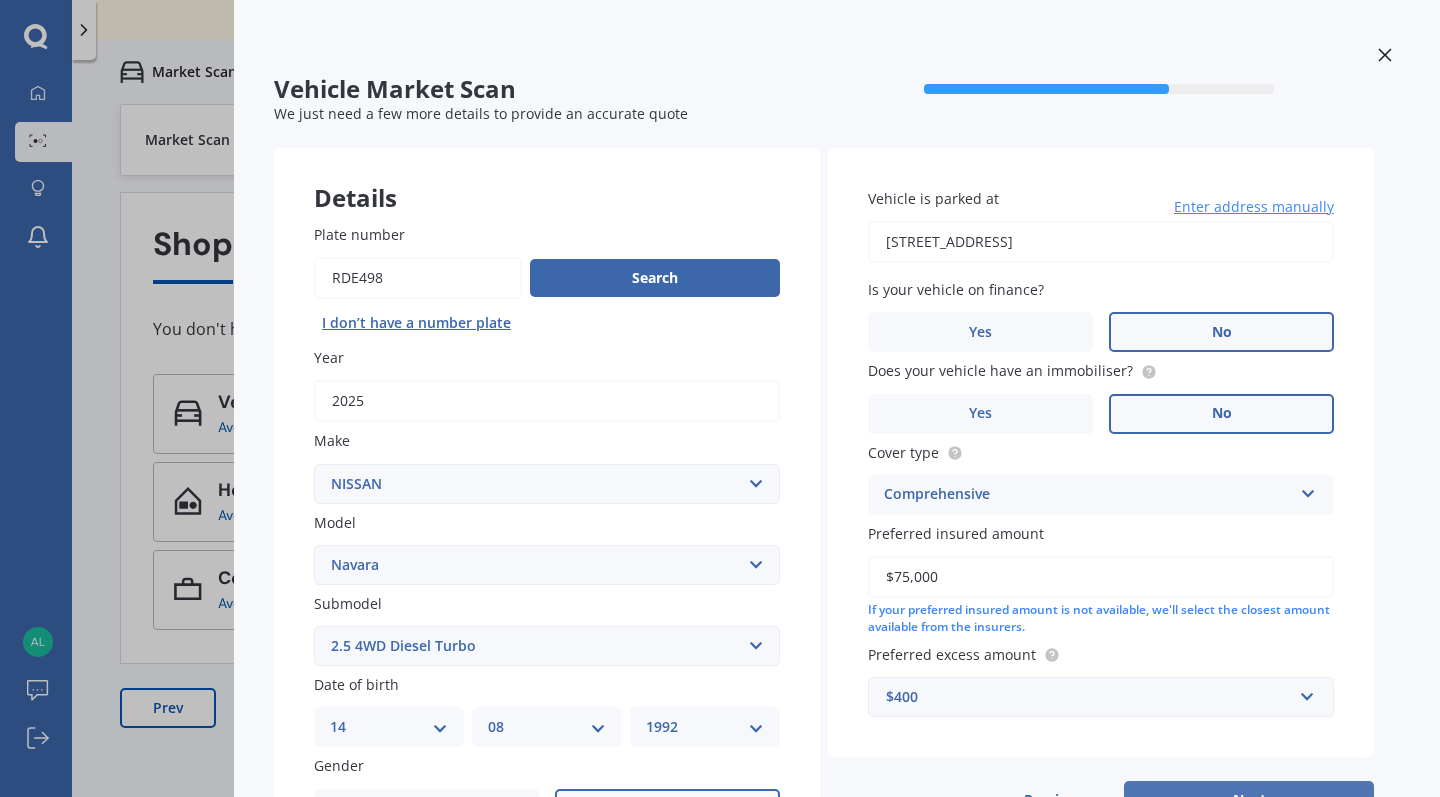 click on "Next" at bounding box center (1249, 800) 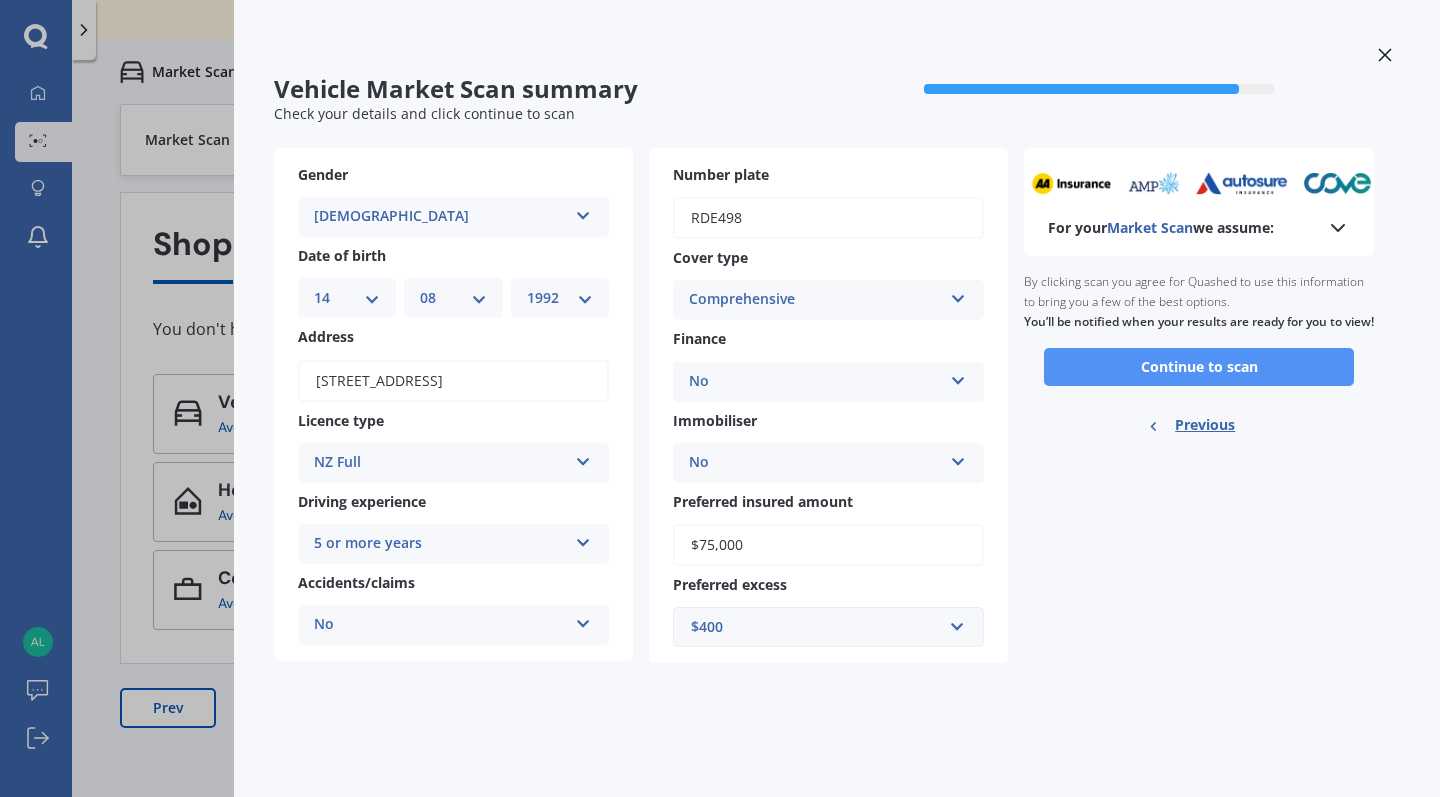 click on "Continue to scan" at bounding box center [1199, 367] 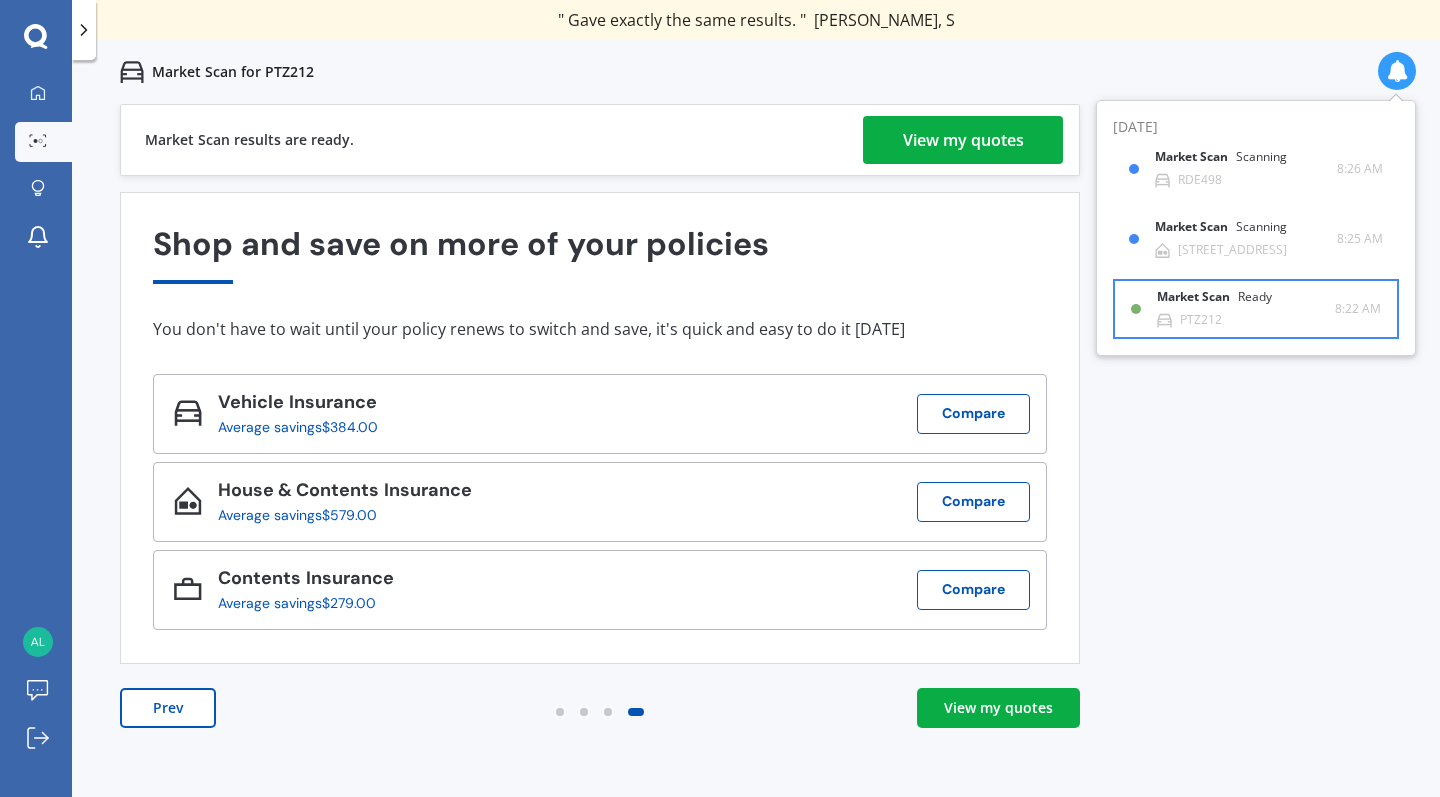 click on "Market Scan Ready PTZ212" at bounding box center (1246, 308) 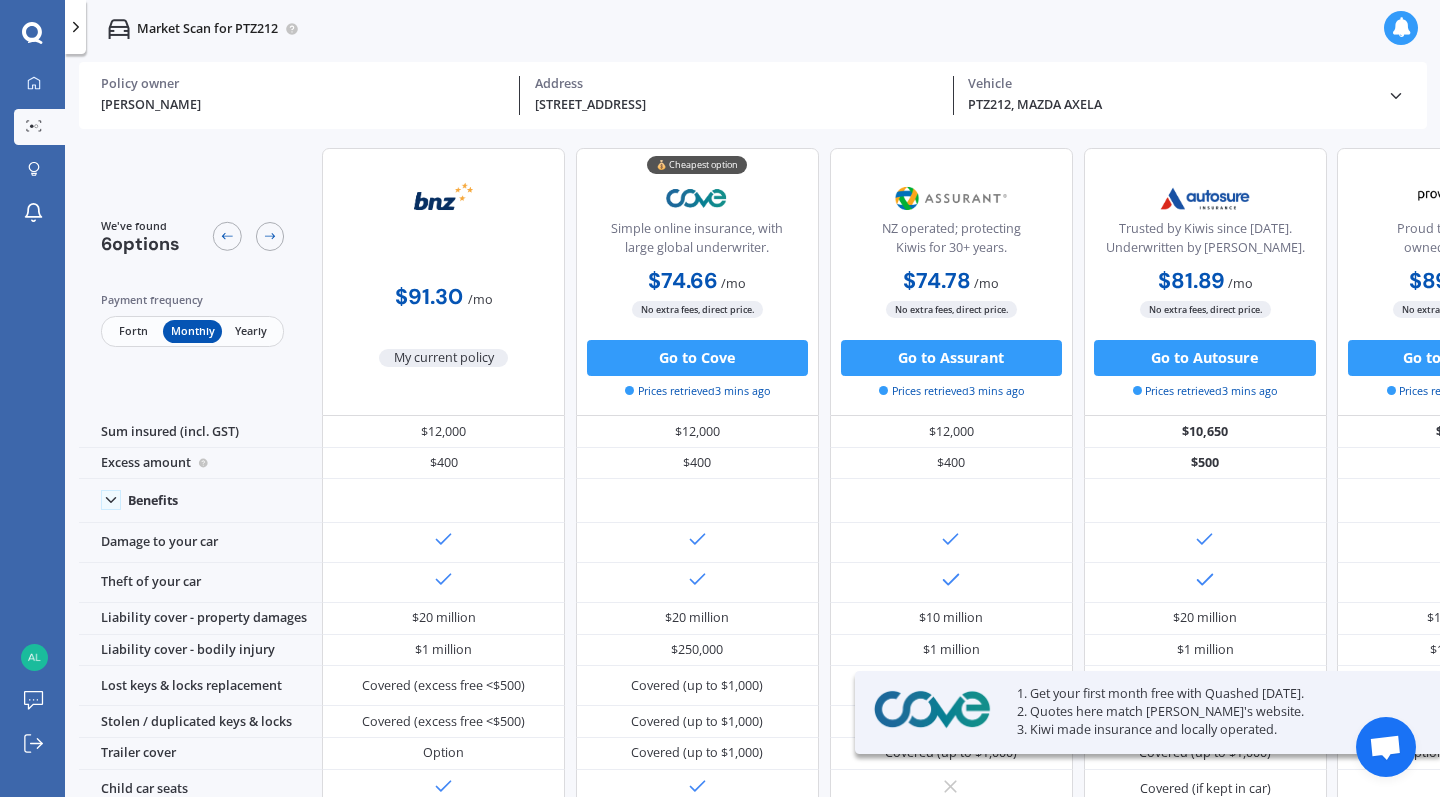 click on "Fortn" at bounding box center (133, 331) 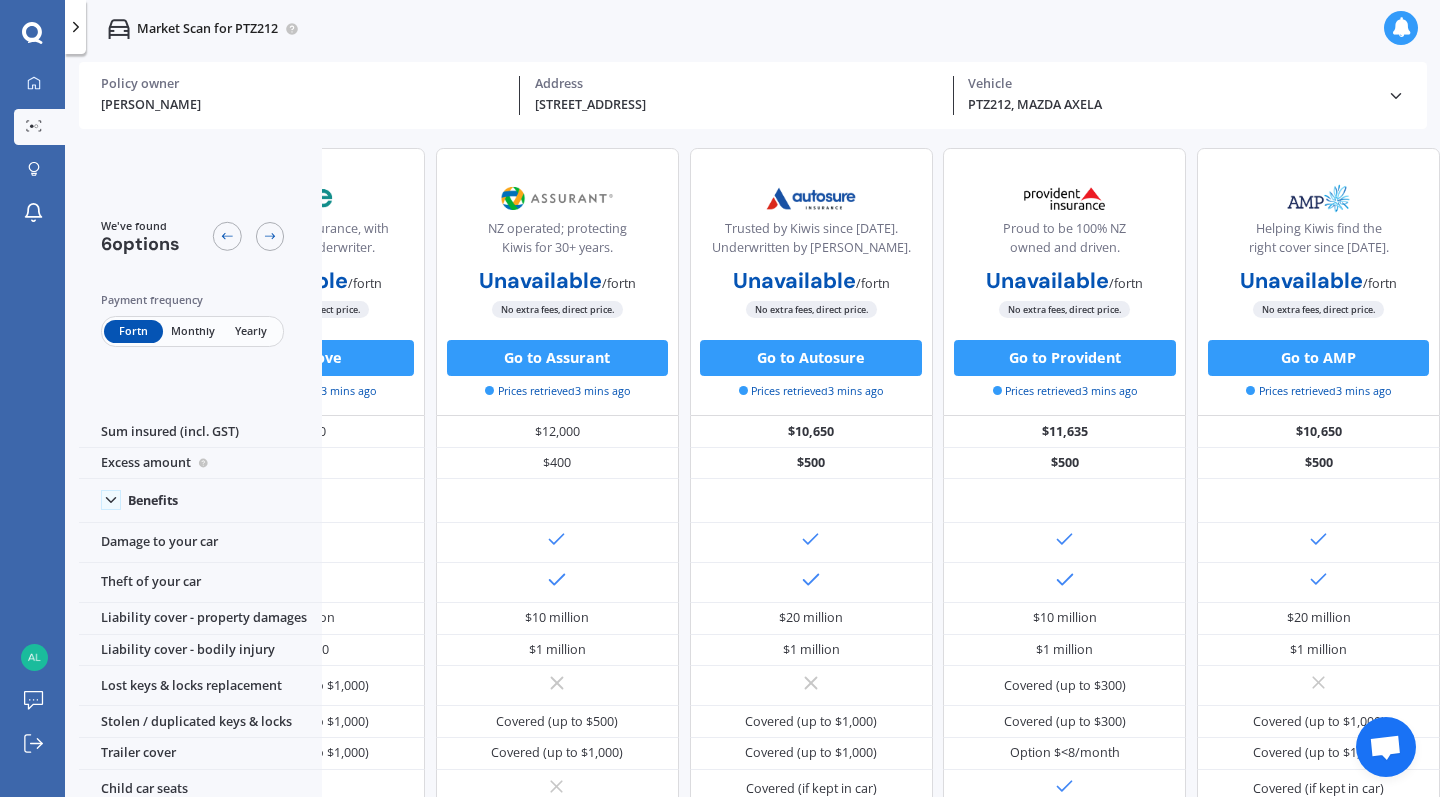 scroll, scrollTop: 0, scrollLeft: 0, axis: both 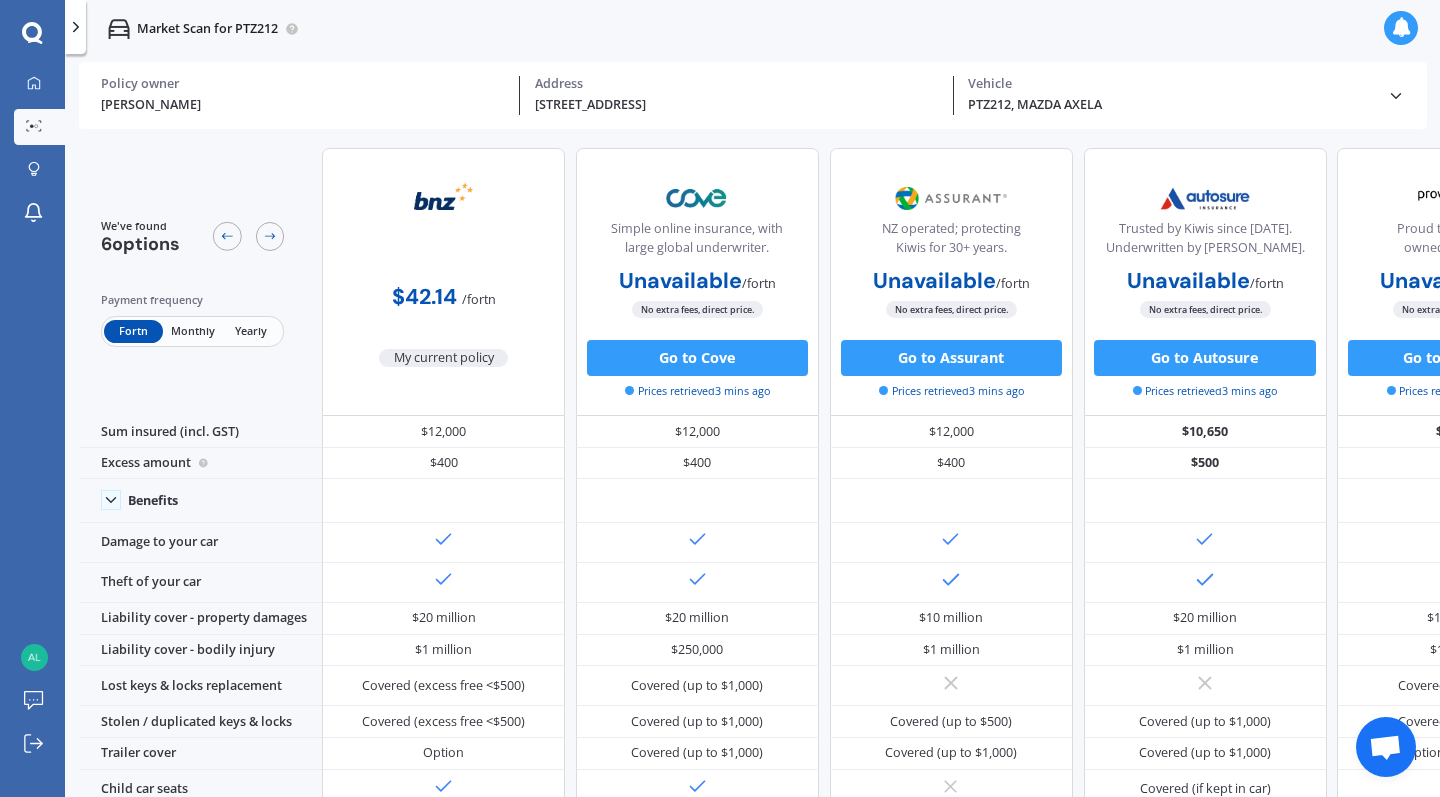 click on "Monthly" at bounding box center [192, 331] 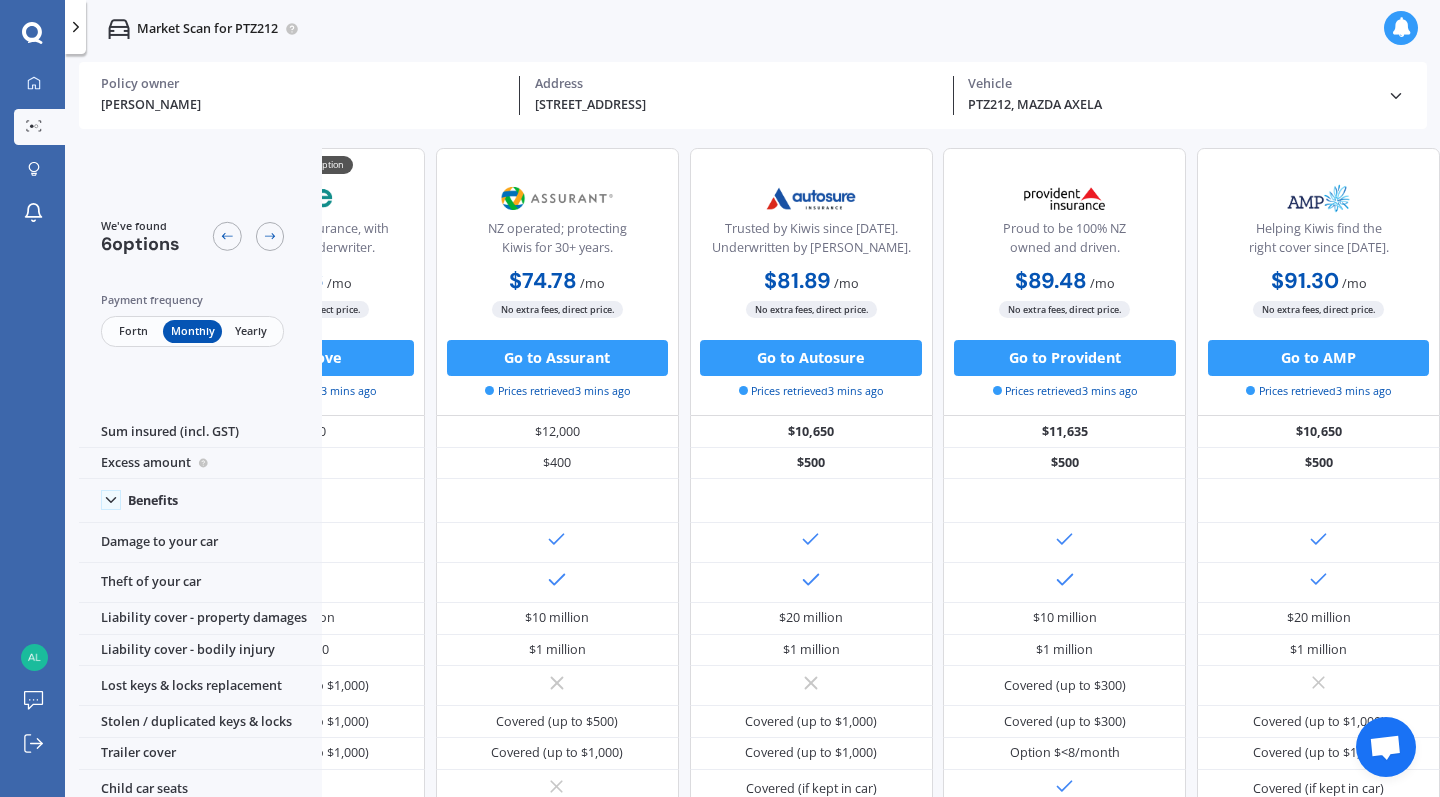 scroll, scrollTop: 0, scrollLeft: 0, axis: both 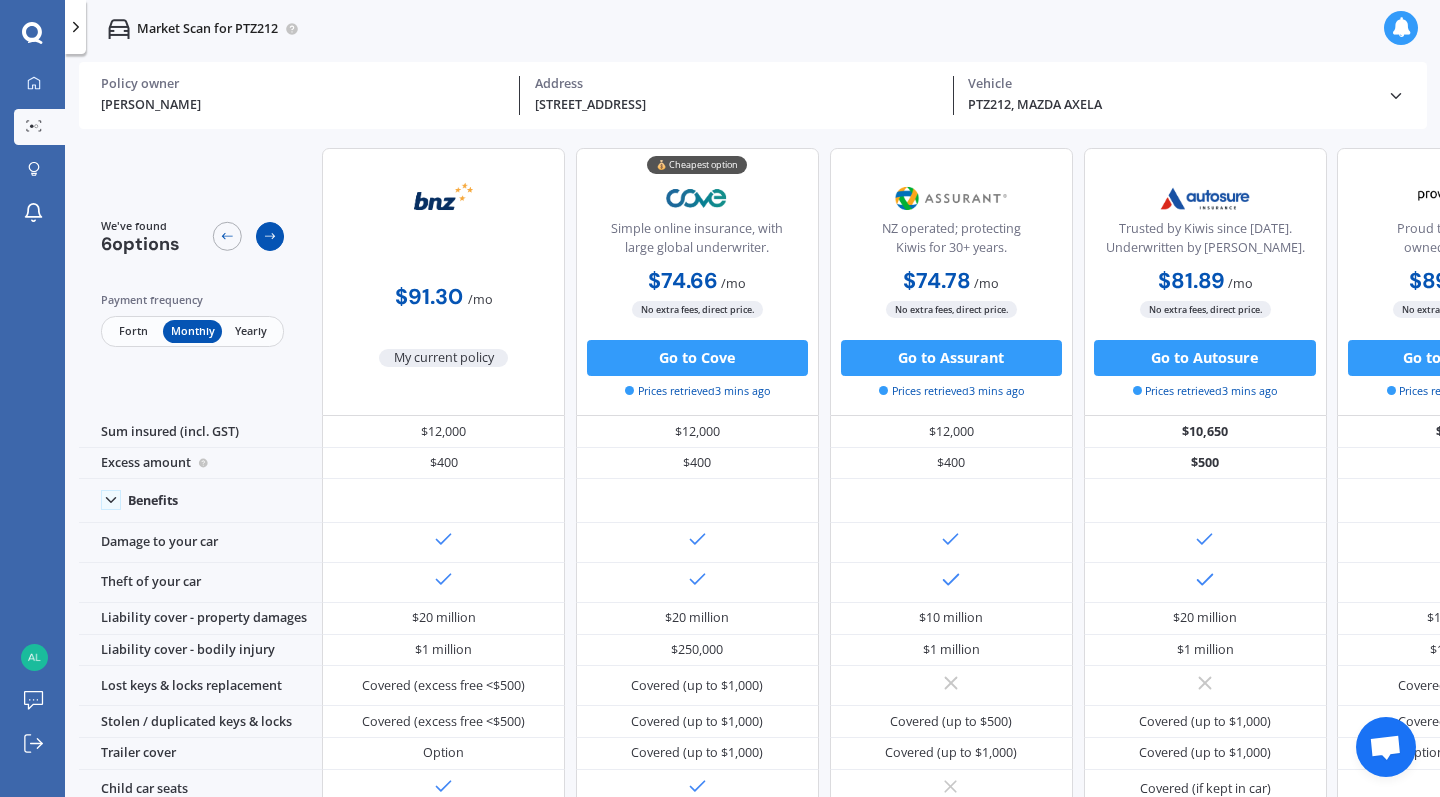 click 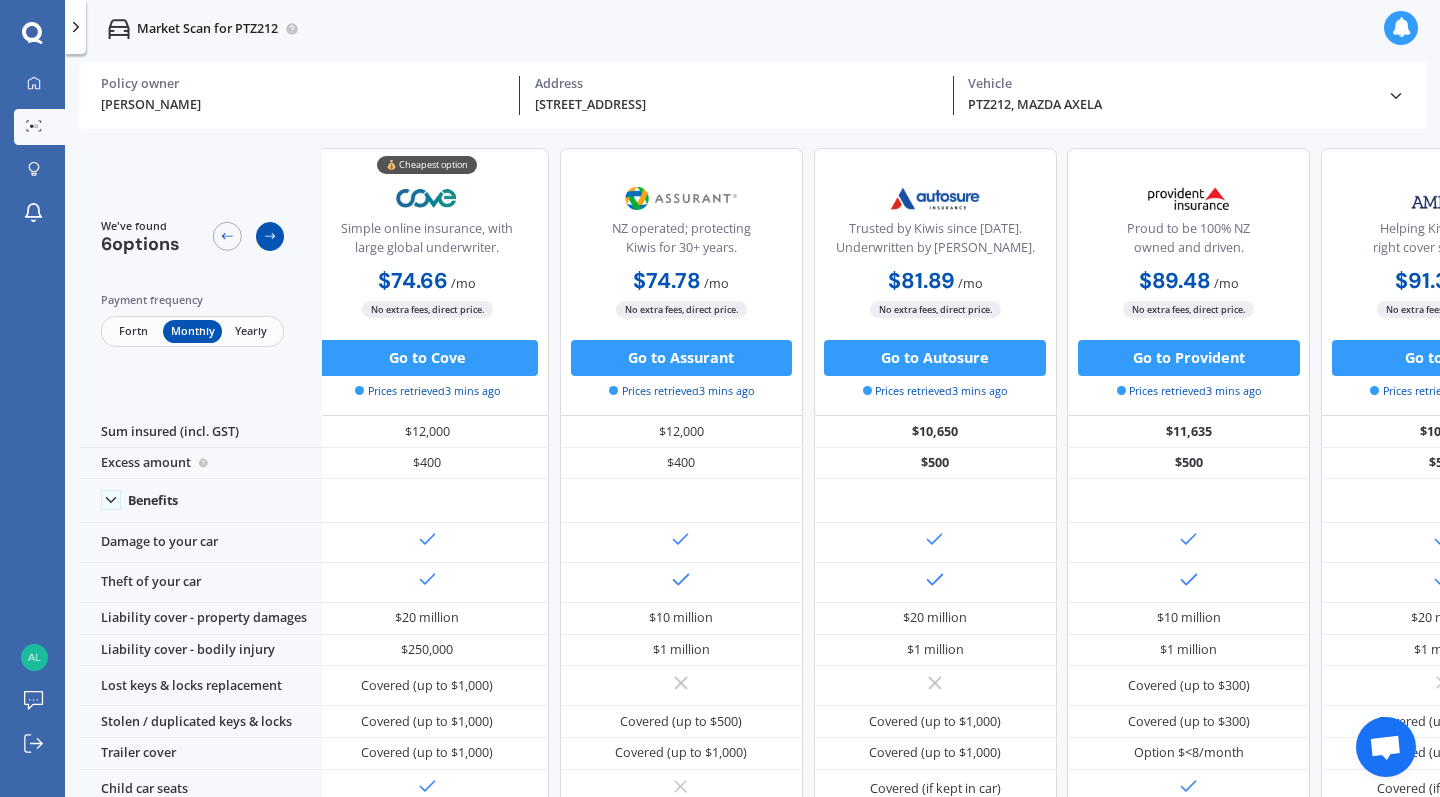 click 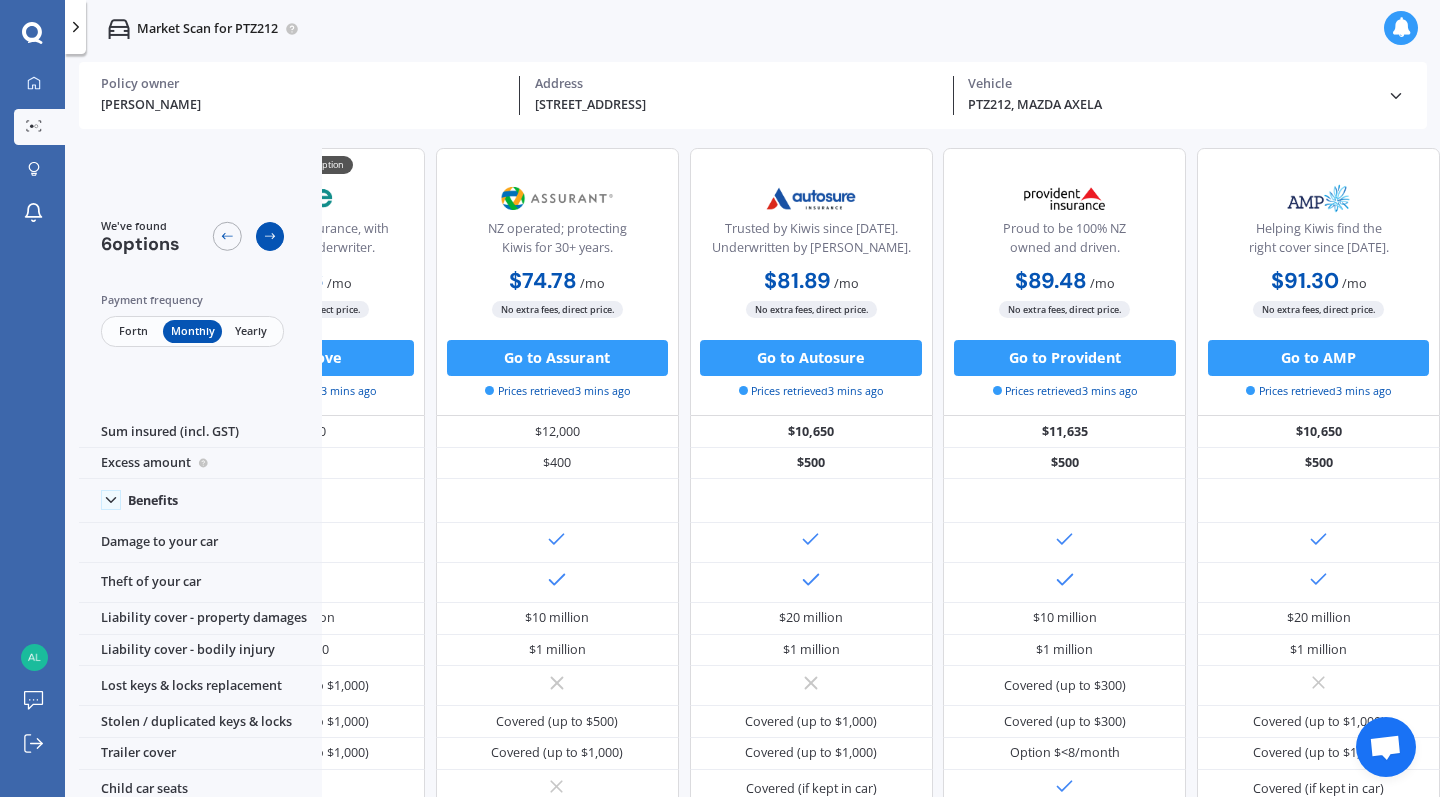 scroll, scrollTop: 0, scrollLeft: 447, axis: horizontal 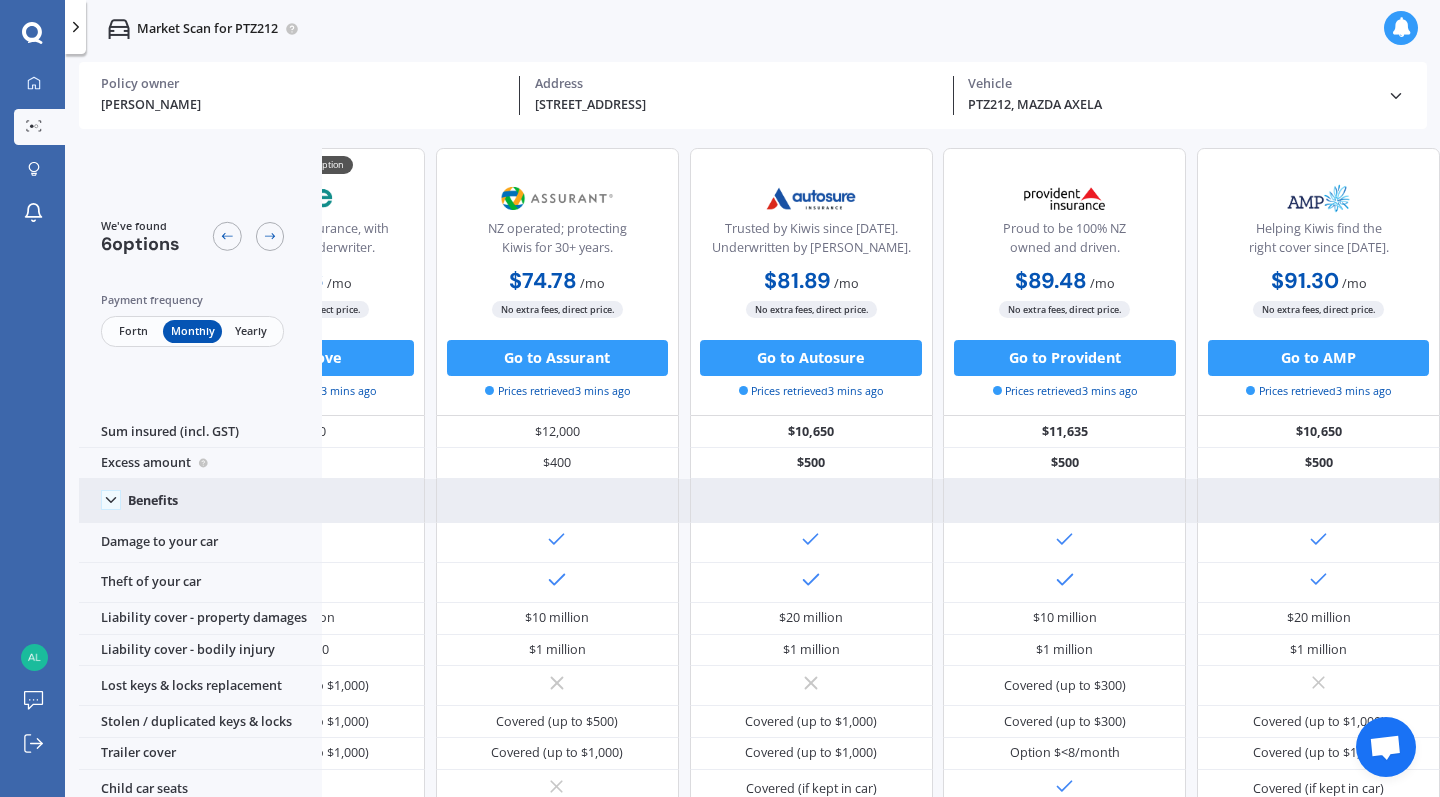 click 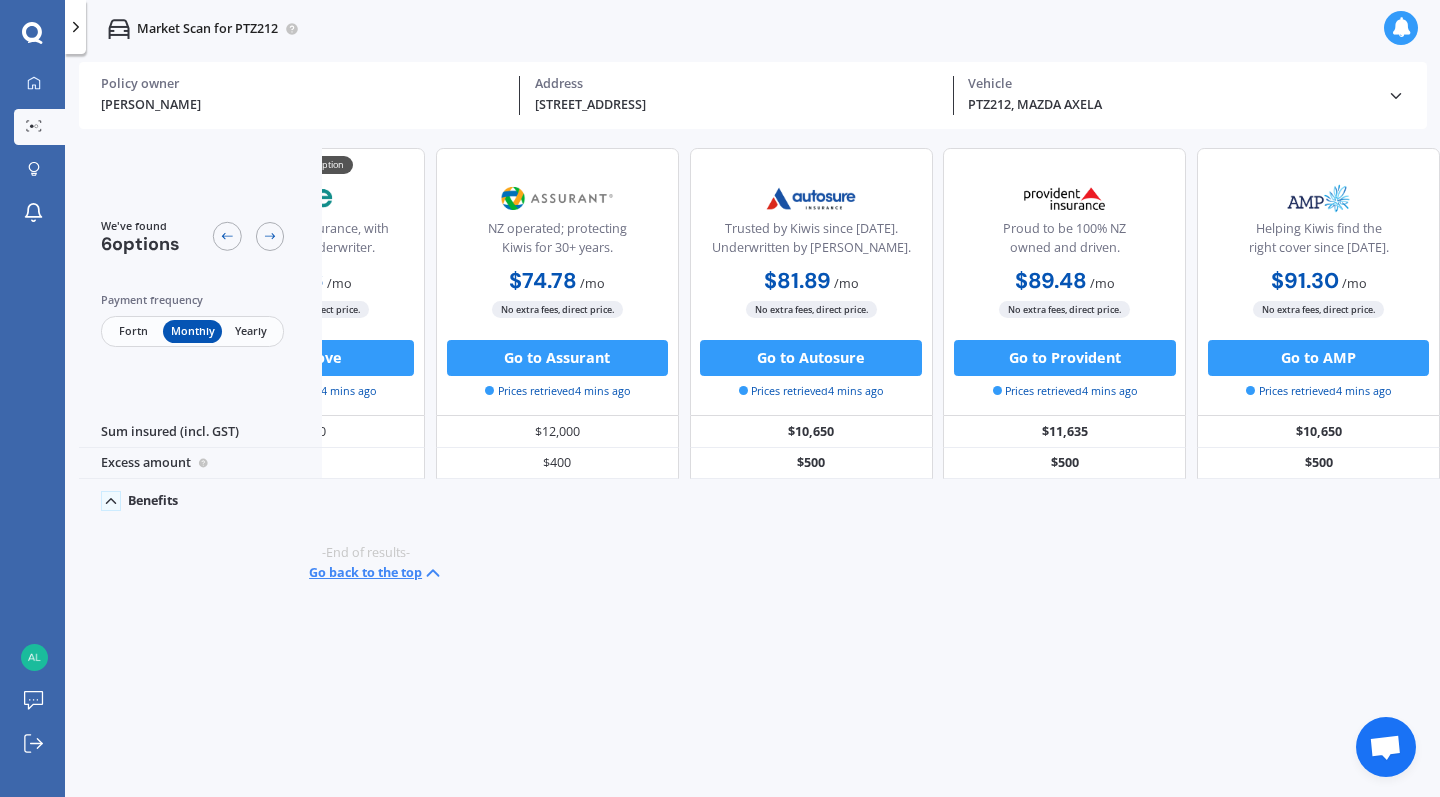 scroll, scrollTop: 0, scrollLeft: 437, axis: horizontal 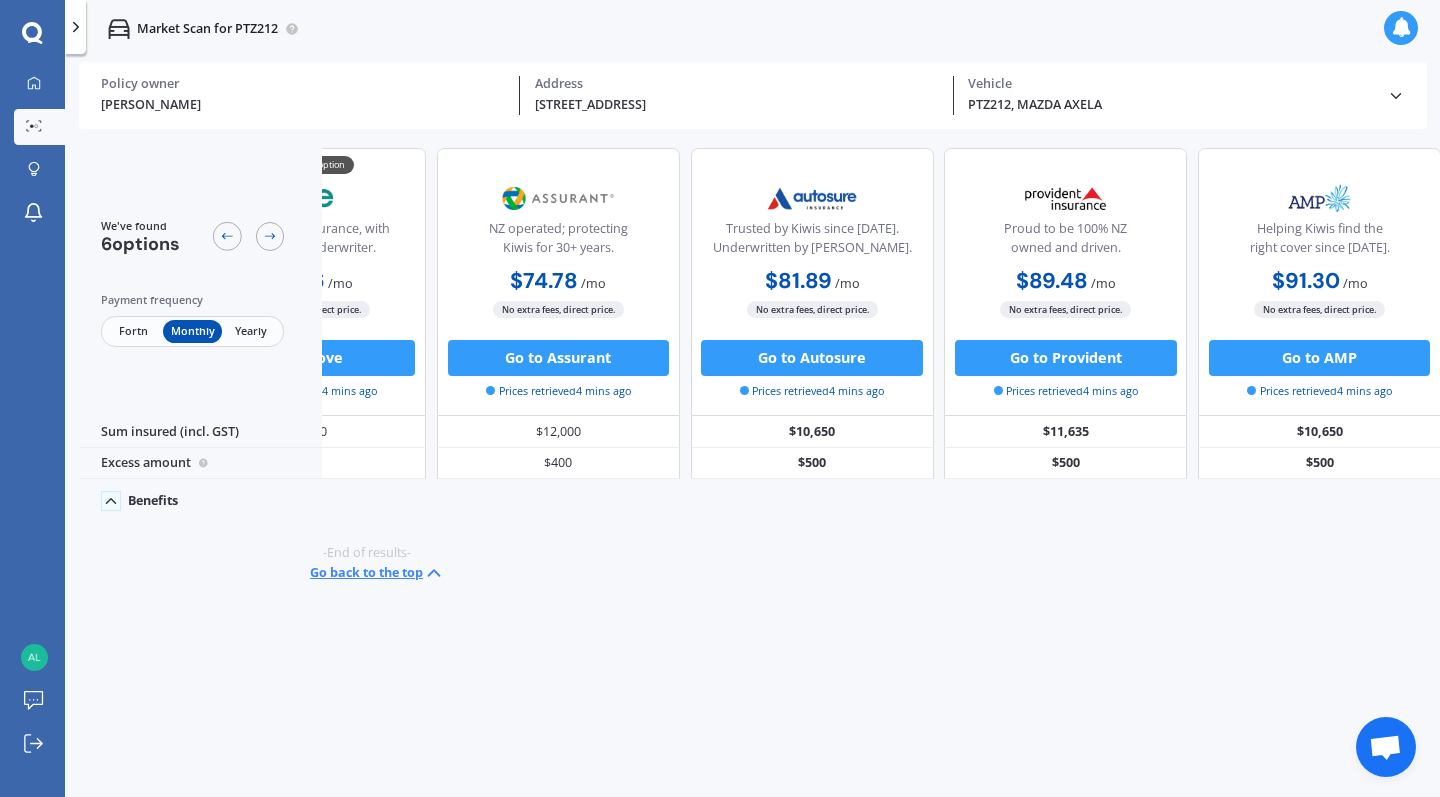 click 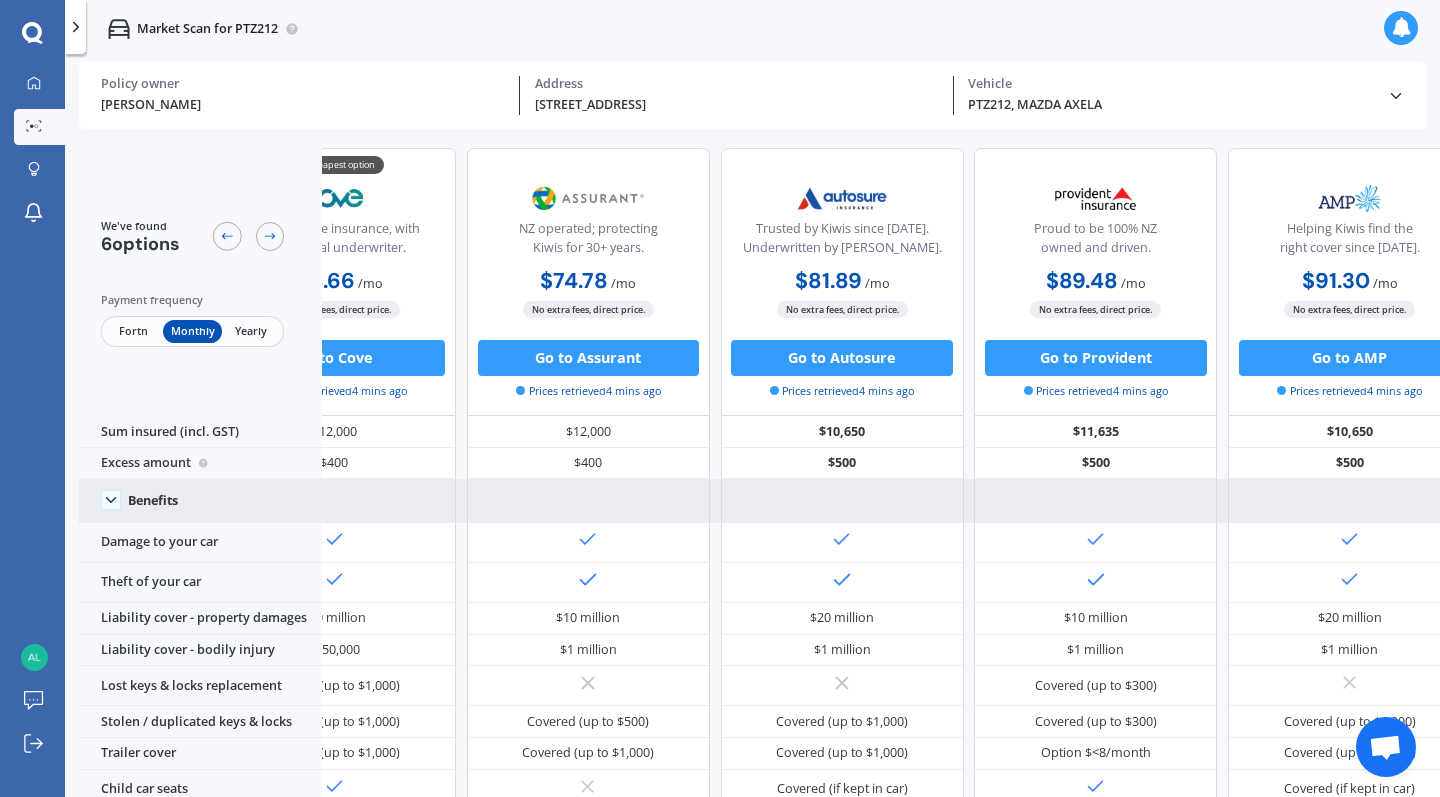 scroll, scrollTop: 0, scrollLeft: 447, axis: horizontal 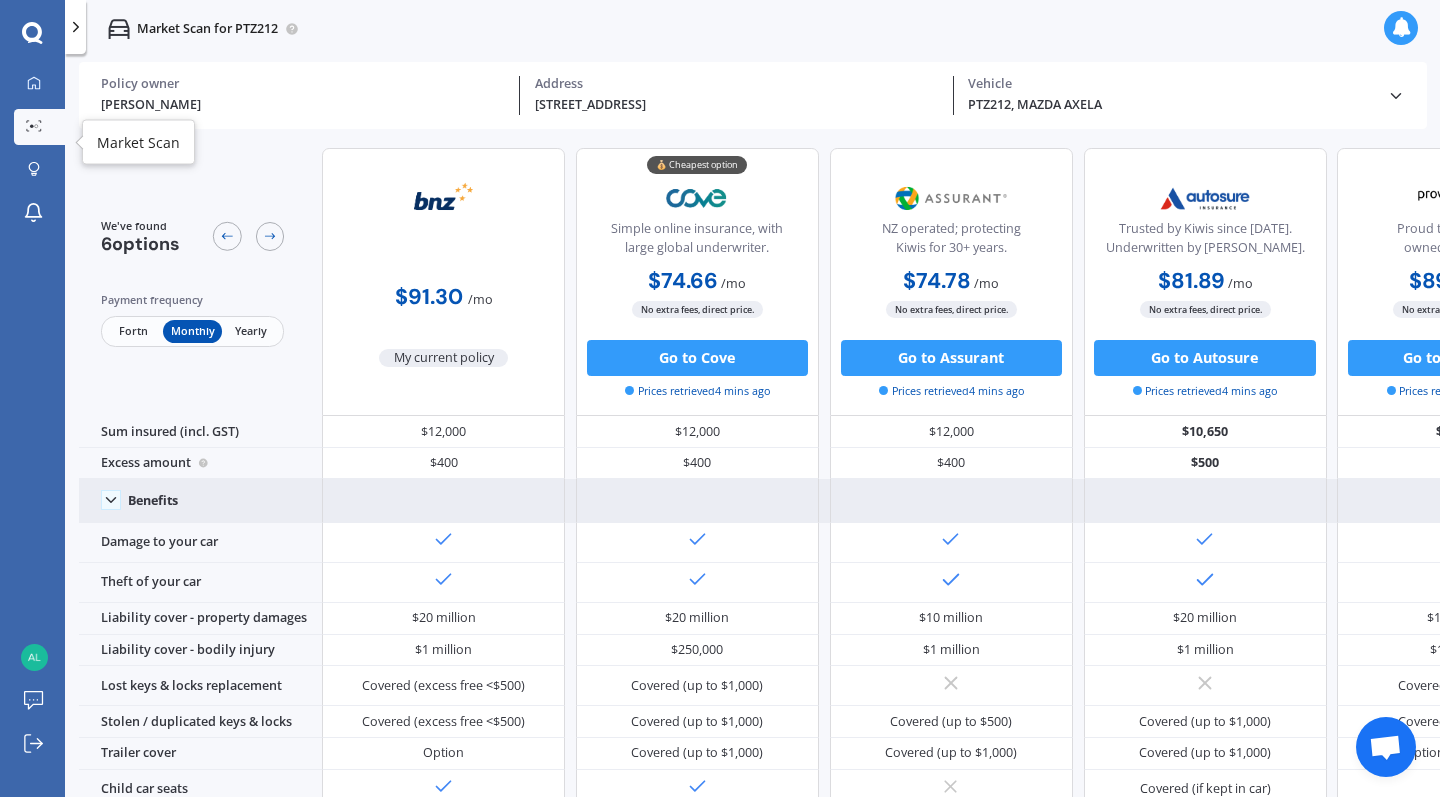 click 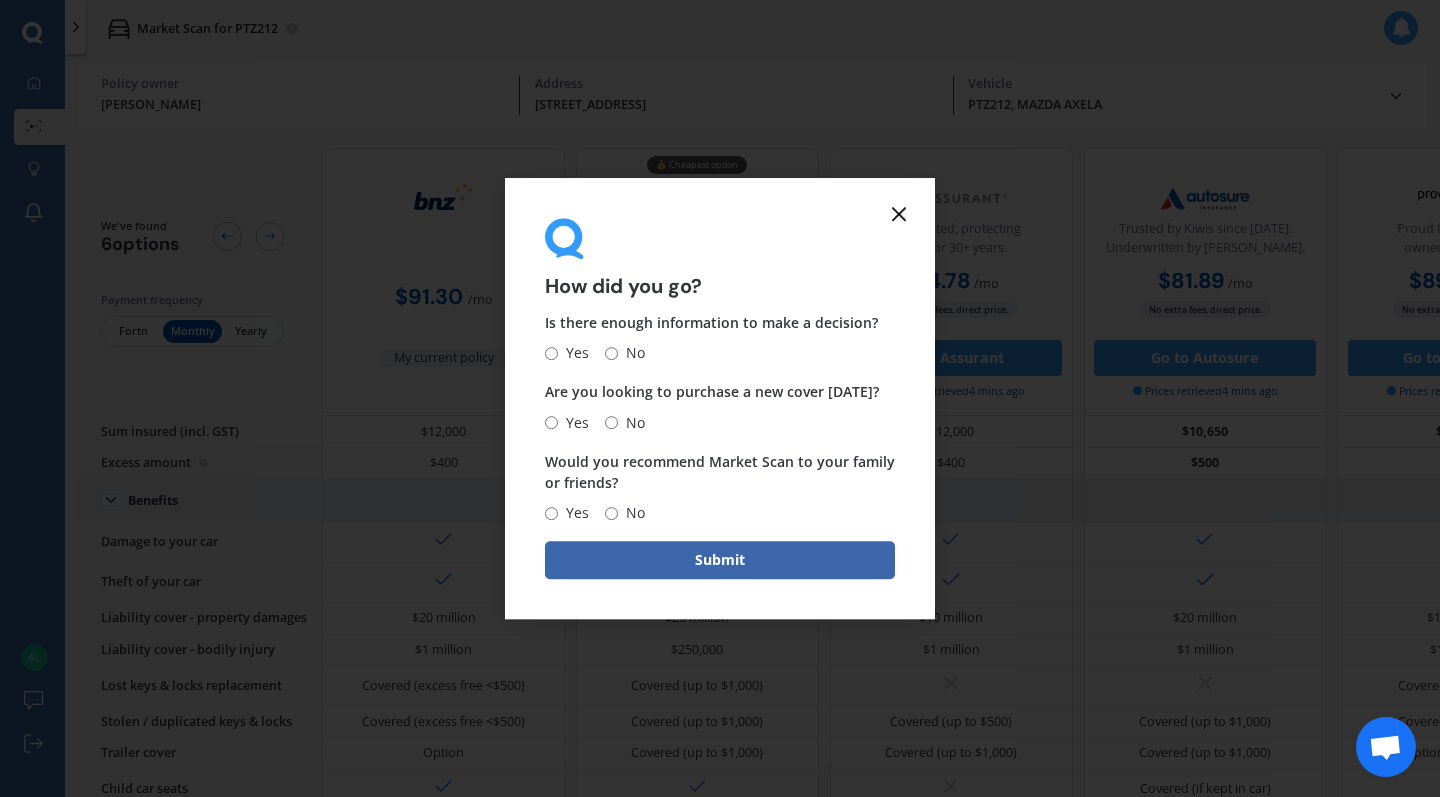 click on "Yes" at bounding box center (551, 353) 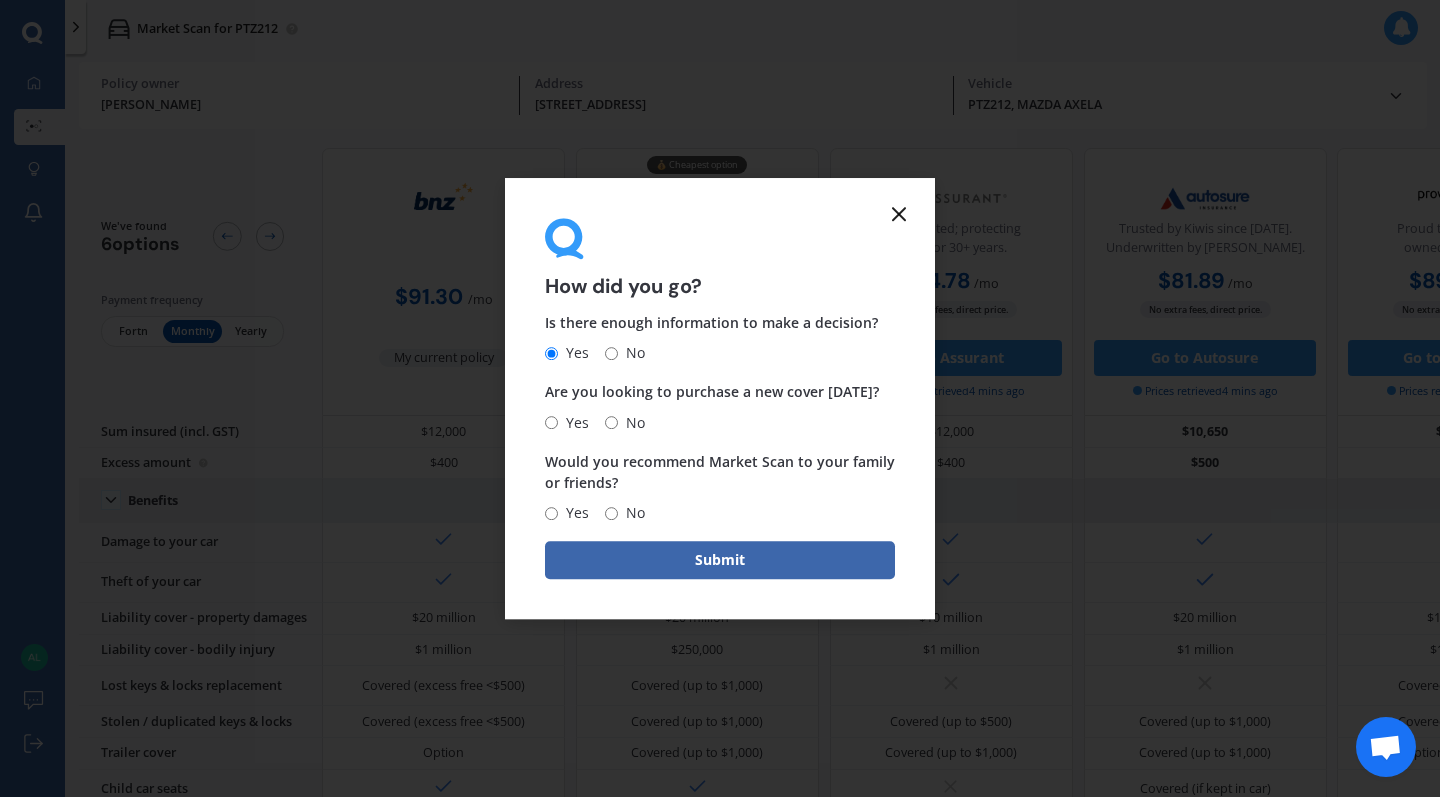 click on "No" at bounding box center (631, 423) 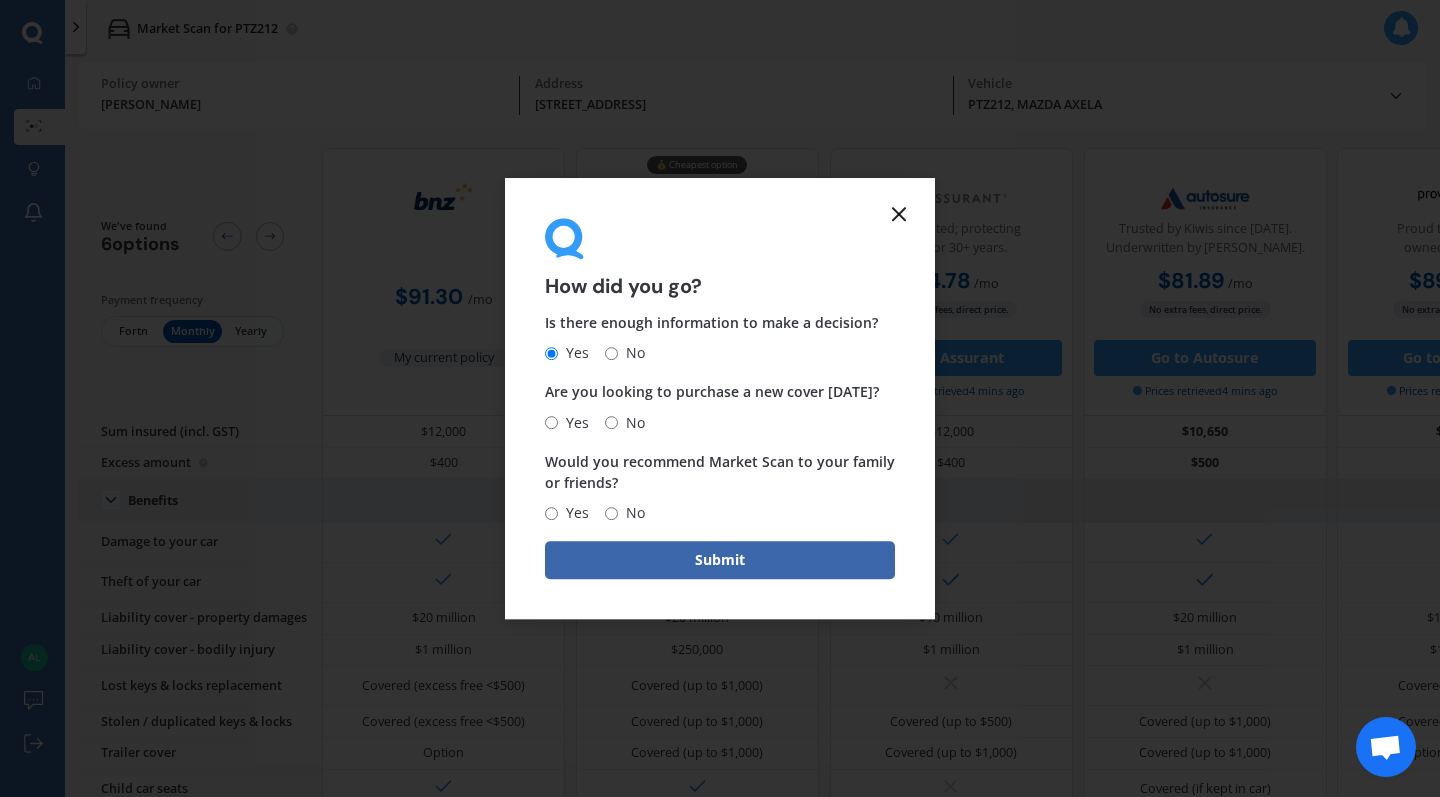 radio on "true" 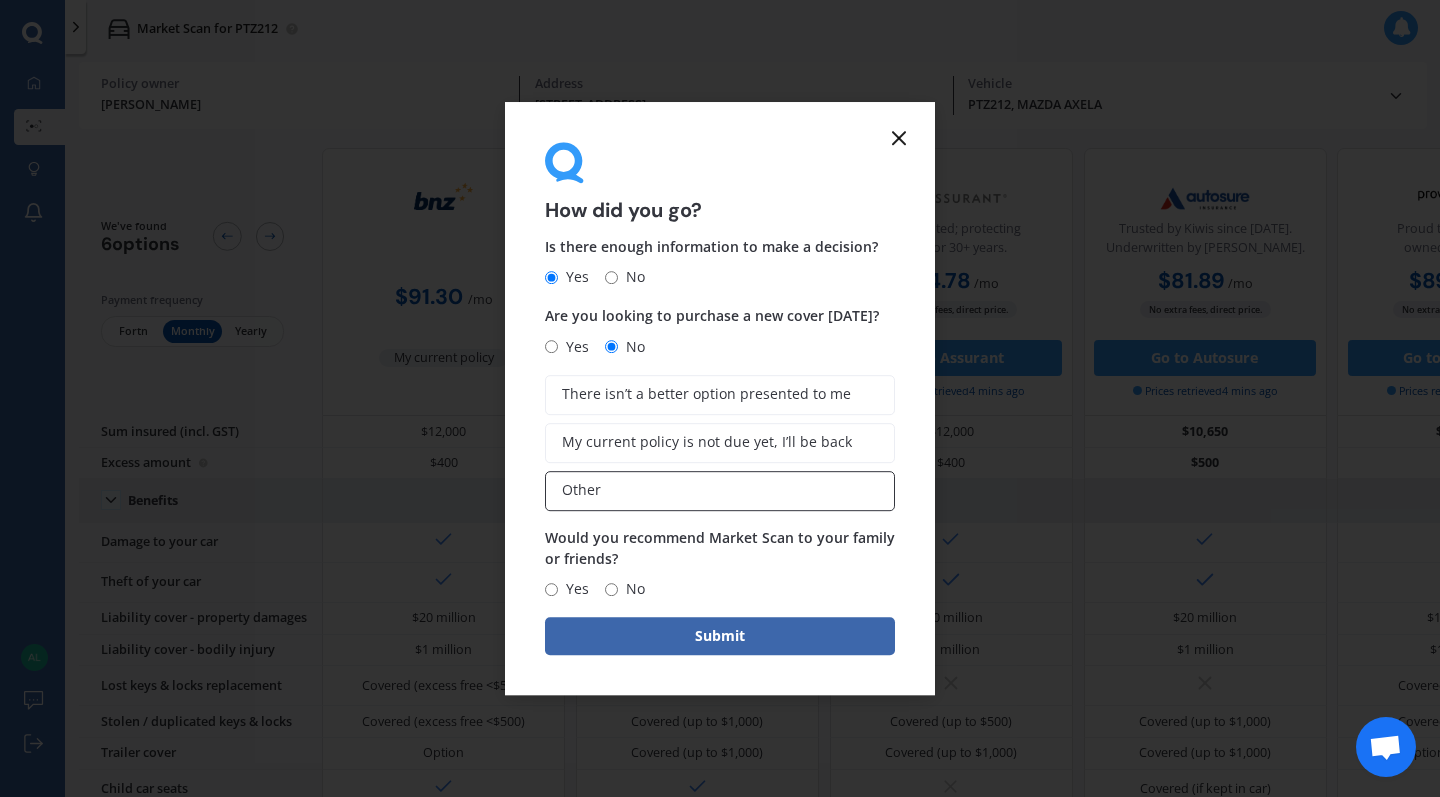 click on "Other" at bounding box center (720, 491) 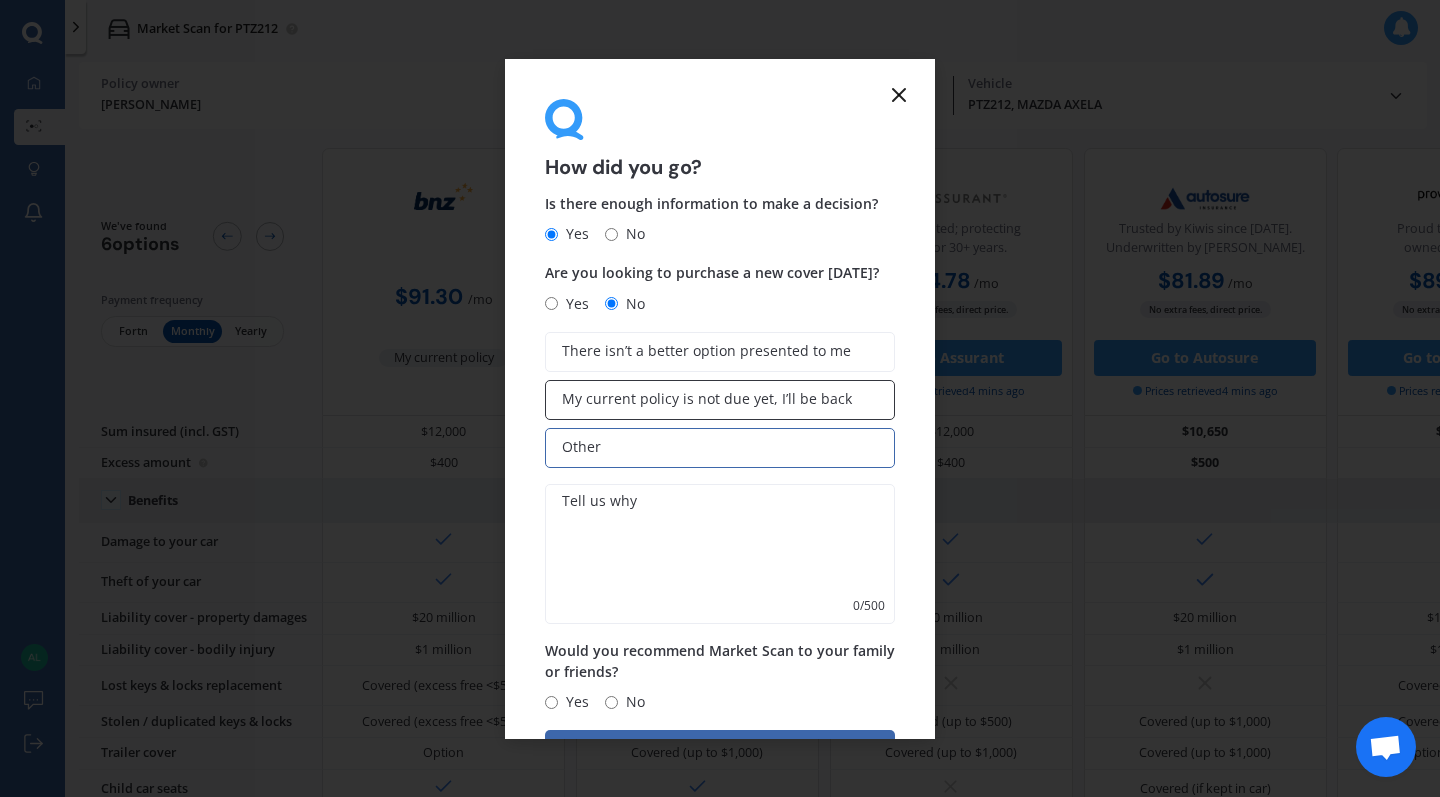 click on "My current policy is not due yet, I’ll be back" at bounding box center (707, 399) 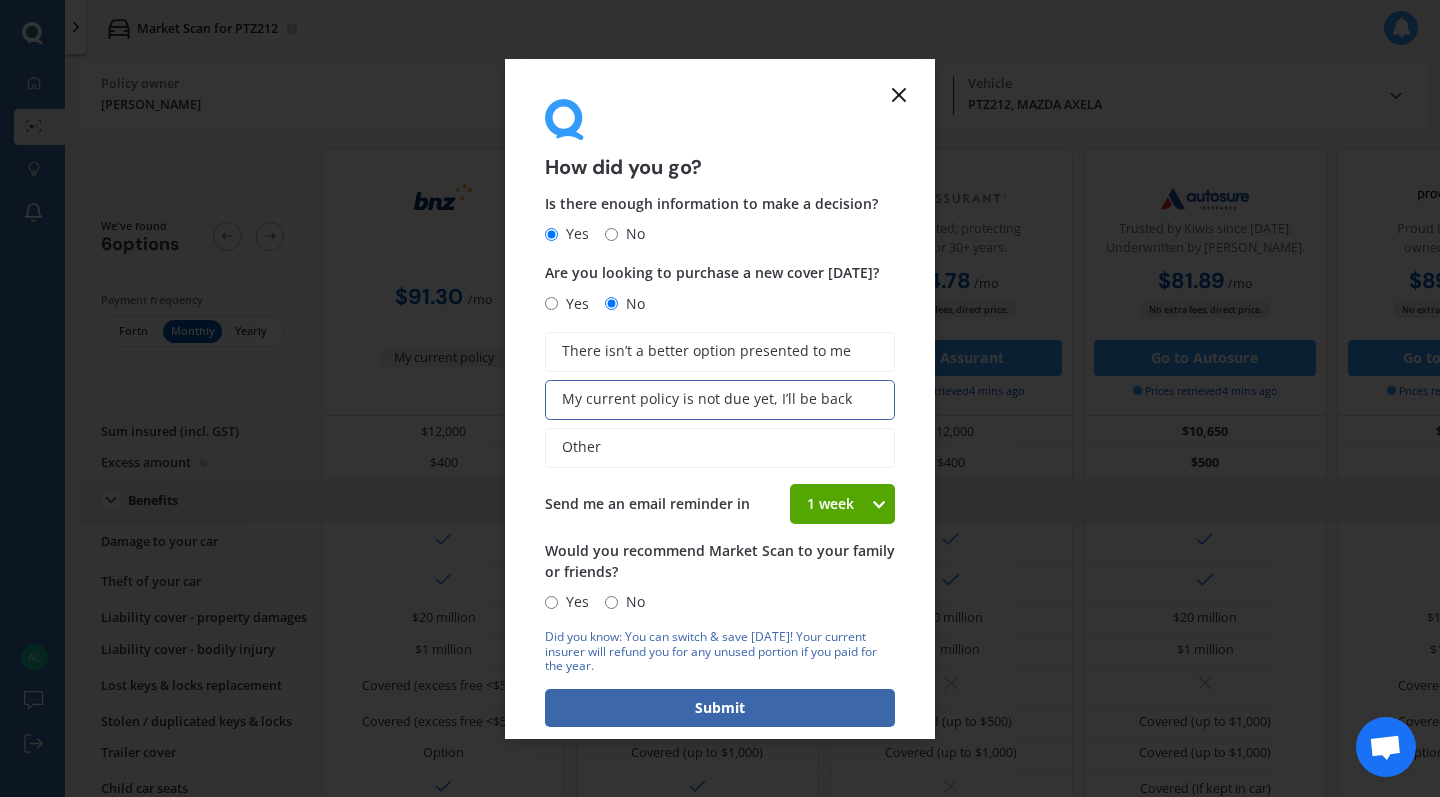 click 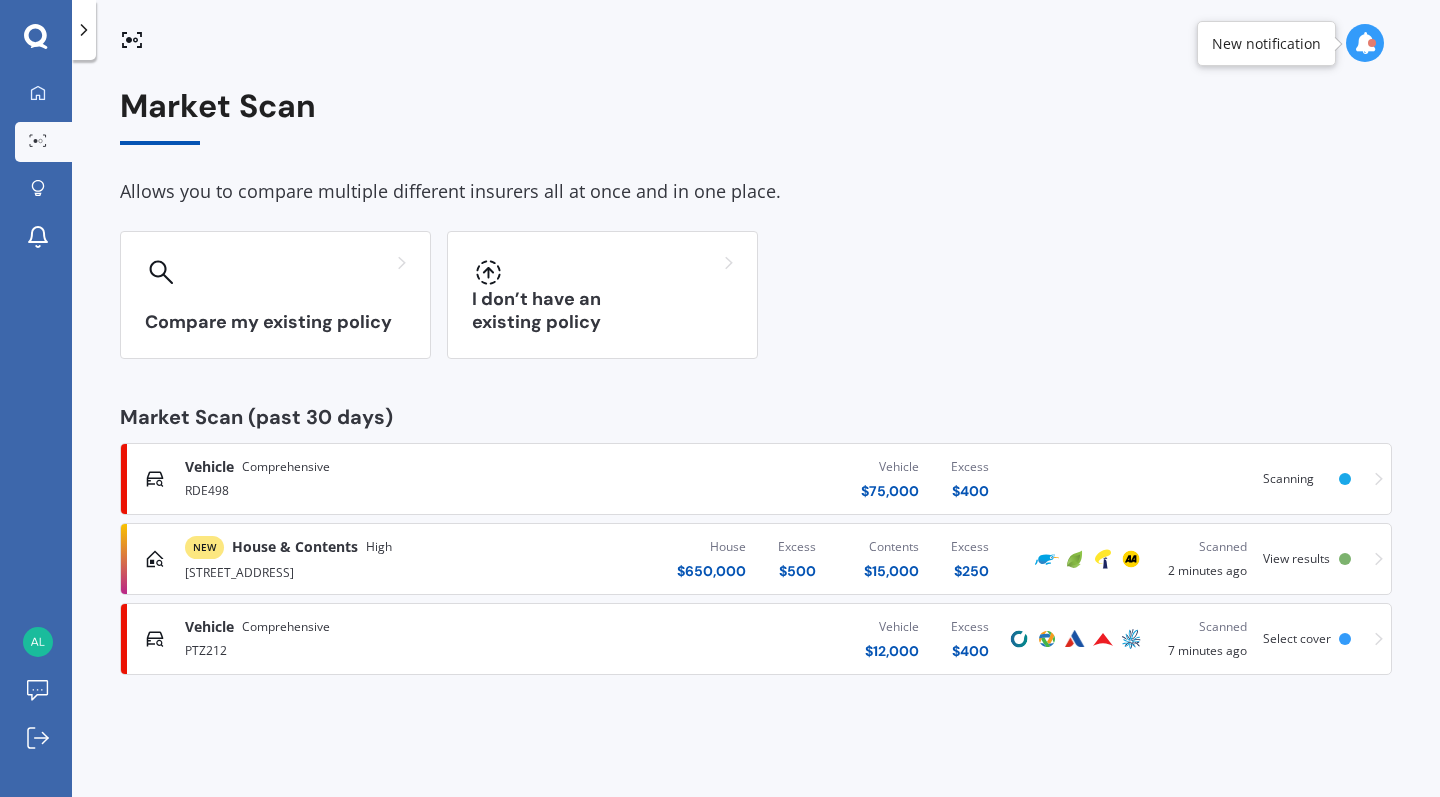 click on "NEW House & Contents [GEOGRAPHIC_DATA][STREET_ADDRESS] $ 650,000 Excess $ 500 Contents $ 15,000 Excess $ 250 Scanned 2 minutes ago View results" at bounding box center (756, 559) 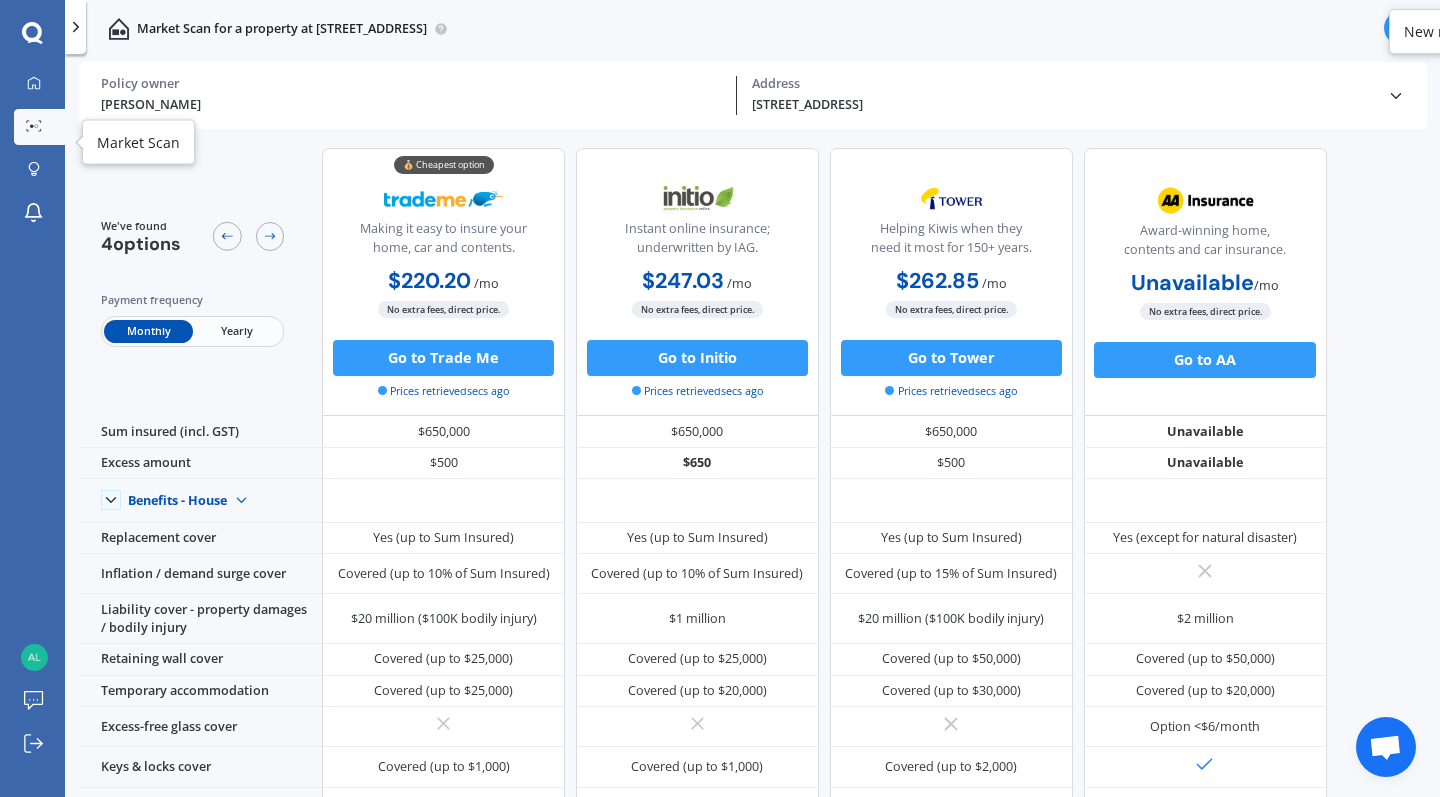 click 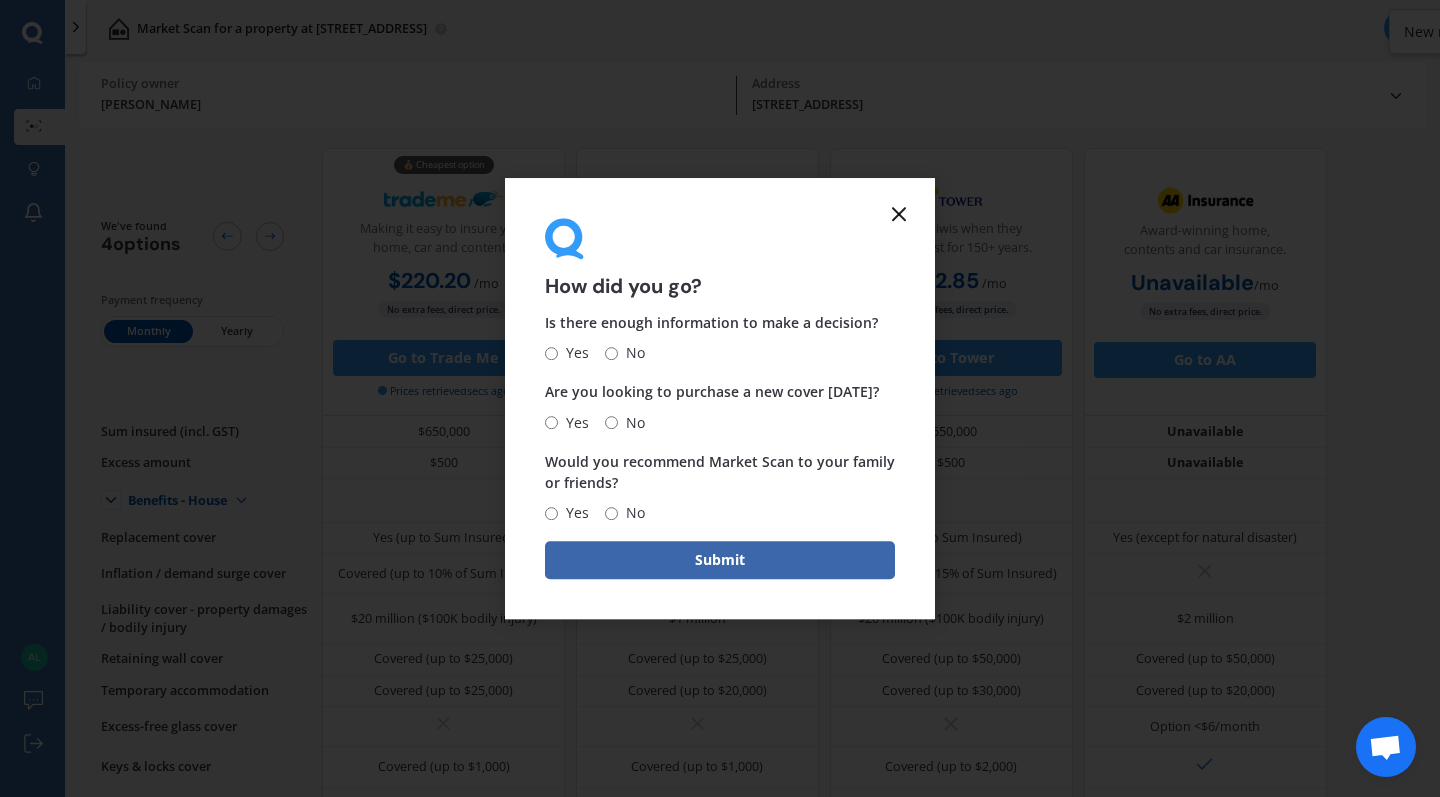 click 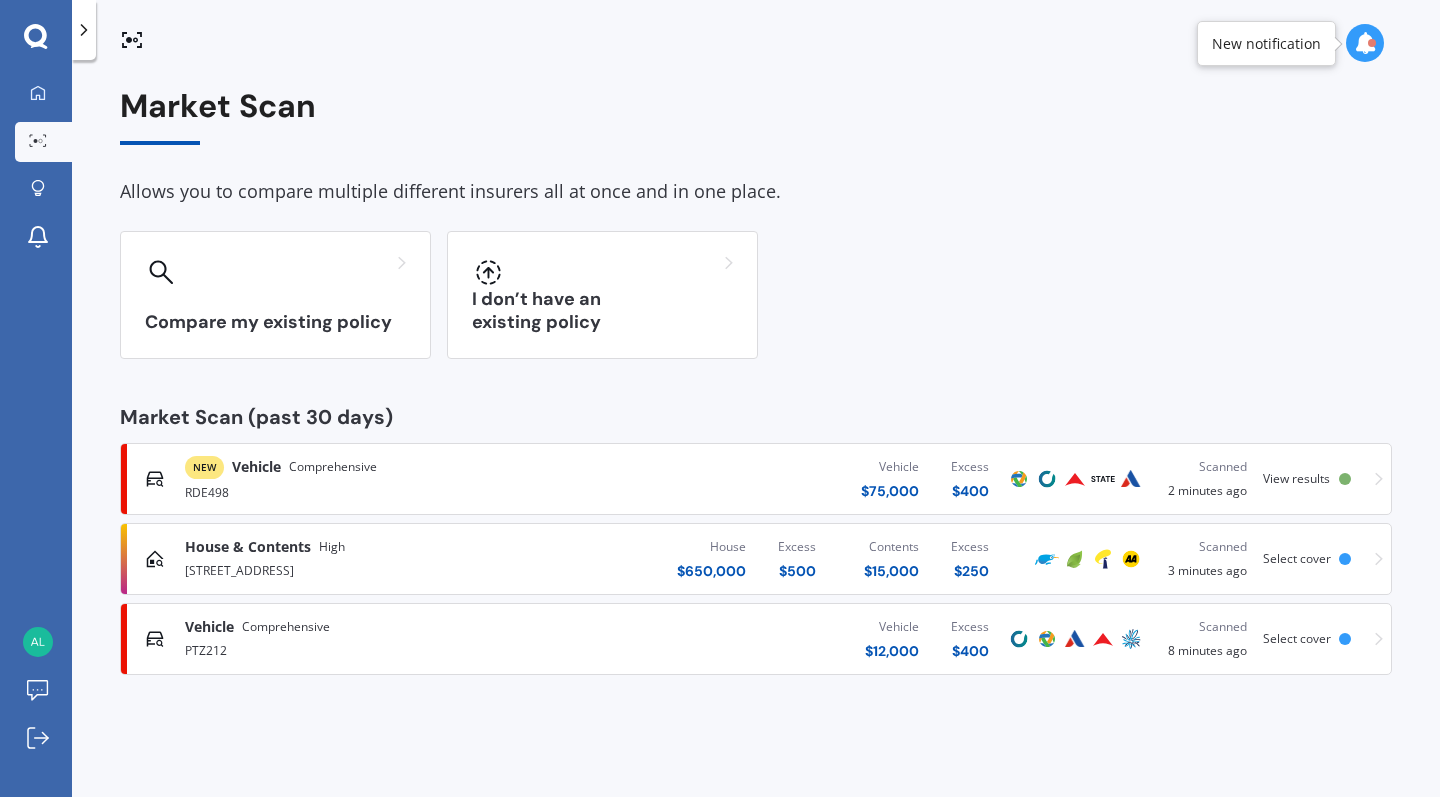 click 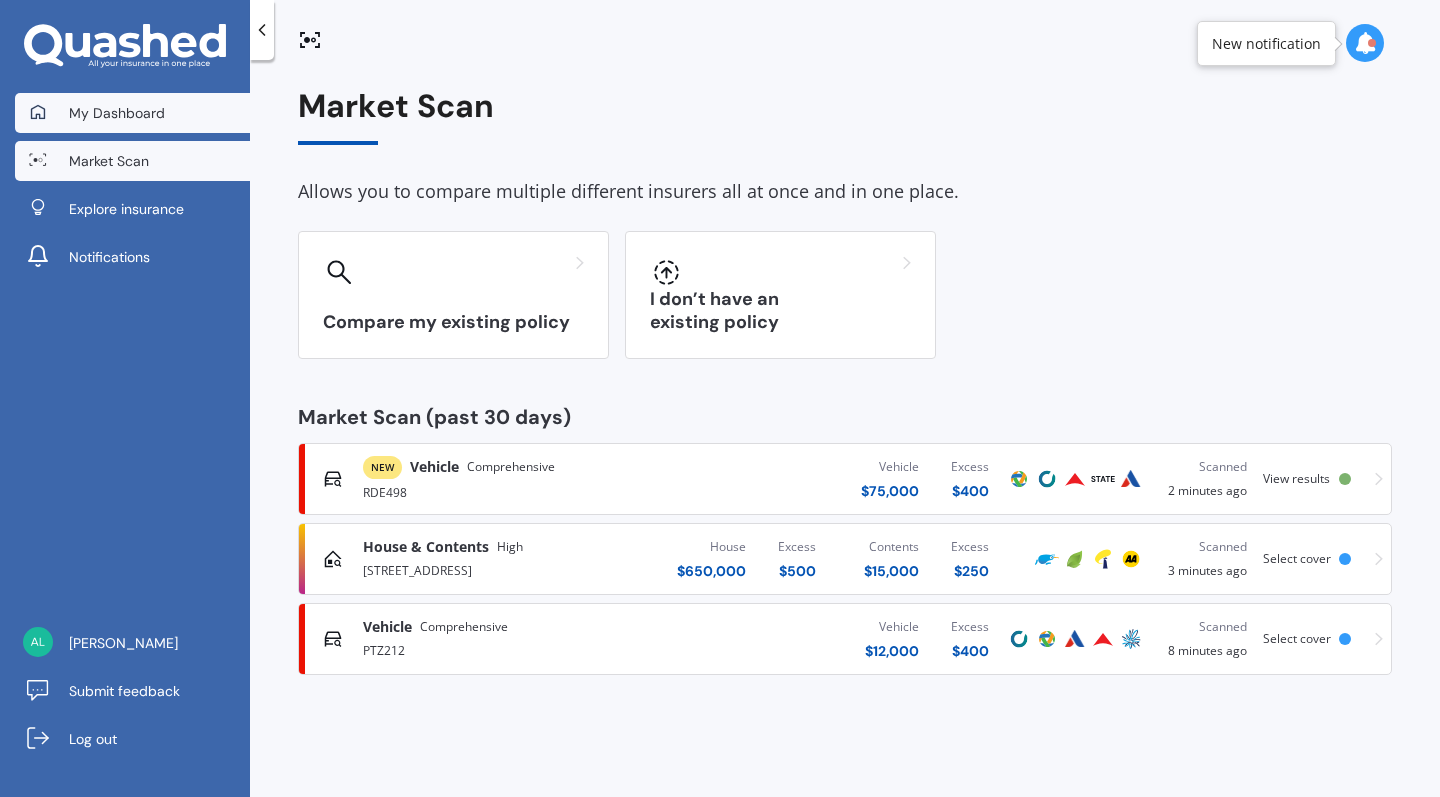 click on "My Dashboard" at bounding box center (132, 113) 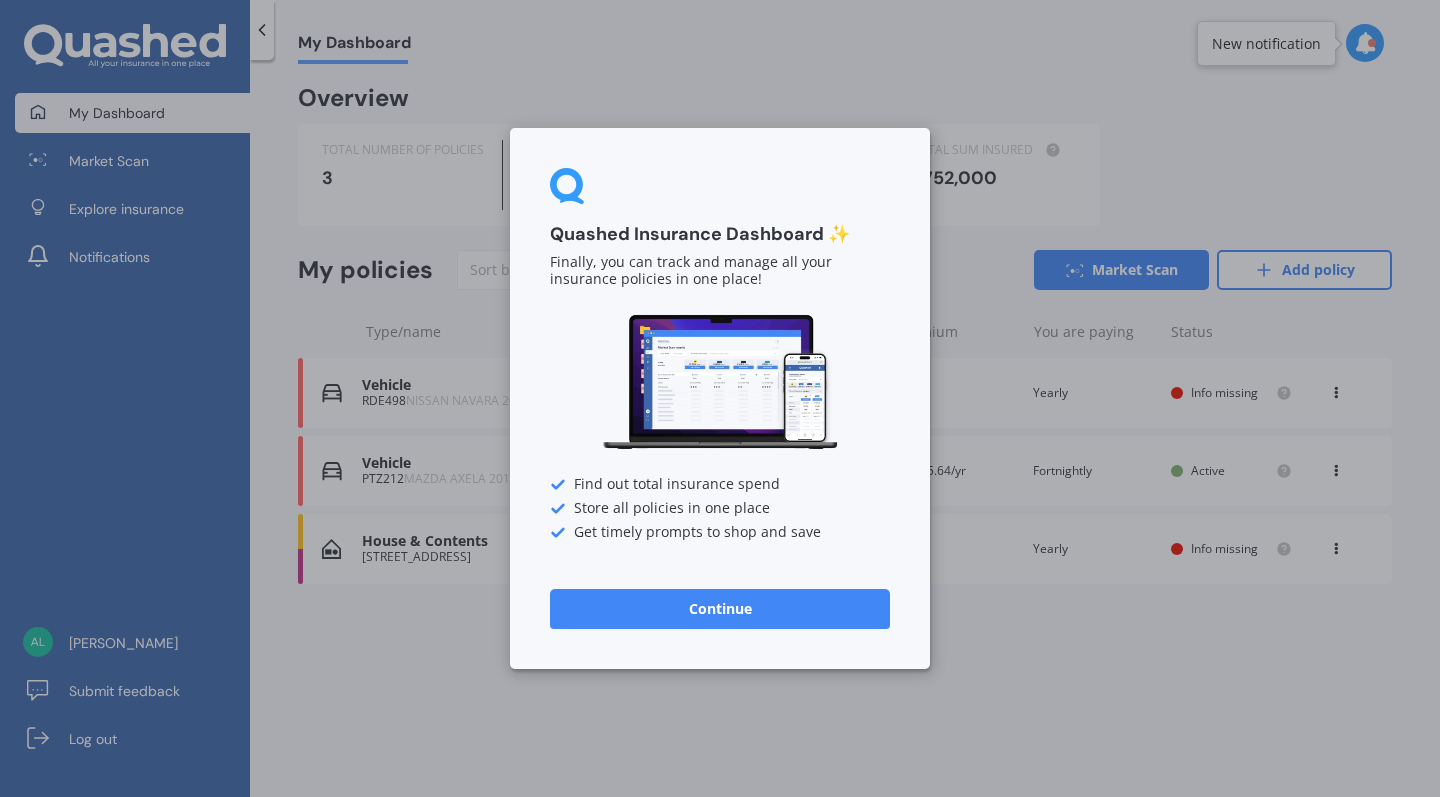 click on "Continue" at bounding box center [720, 609] 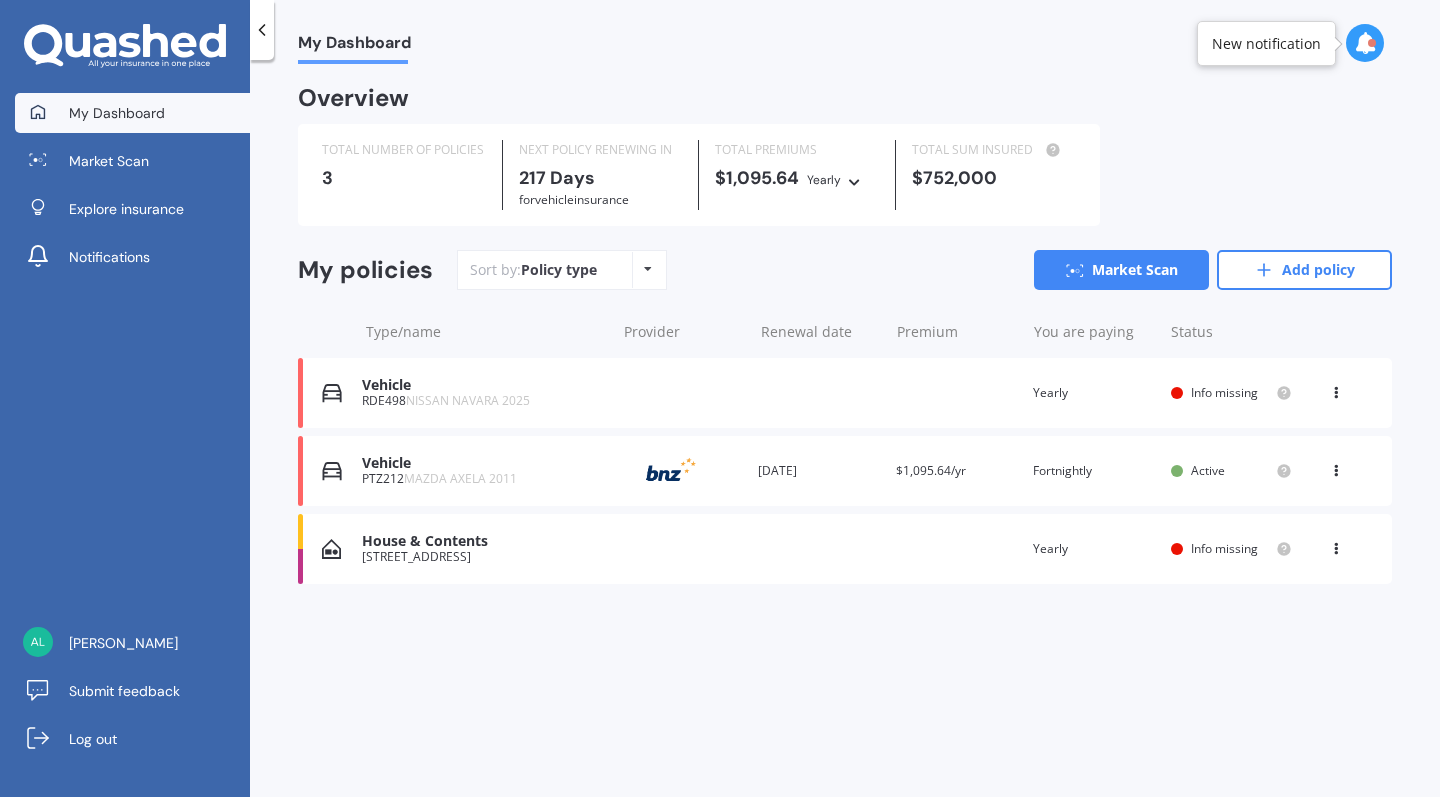 click on "Vehicle RDE498  NISSAN NAVARA 2025 Renewal date Premium You are paying Yearly Status Info missing View option View policy Delete" at bounding box center (845, 393) 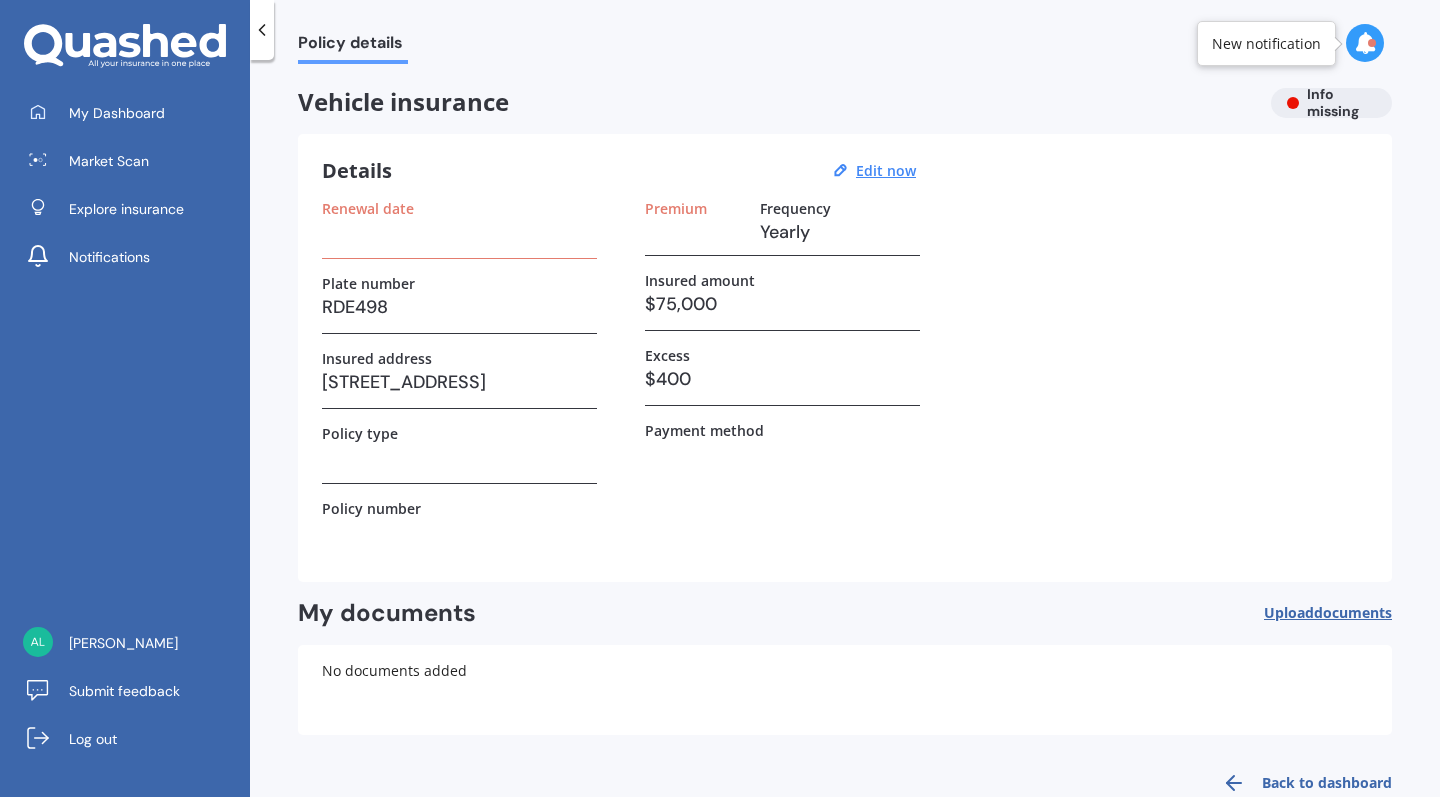 click 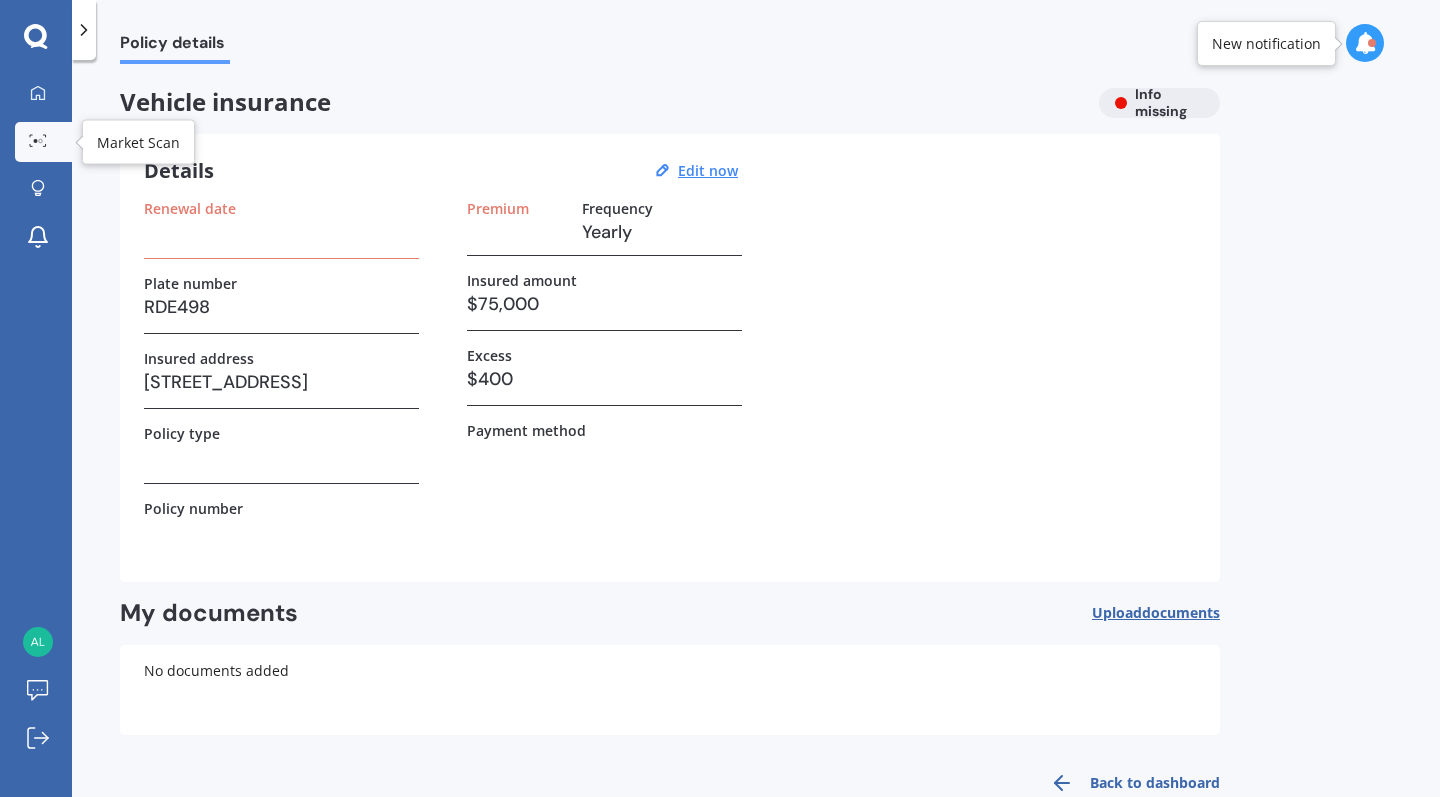 click on "Market Scan" at bounding box center (43, 142) 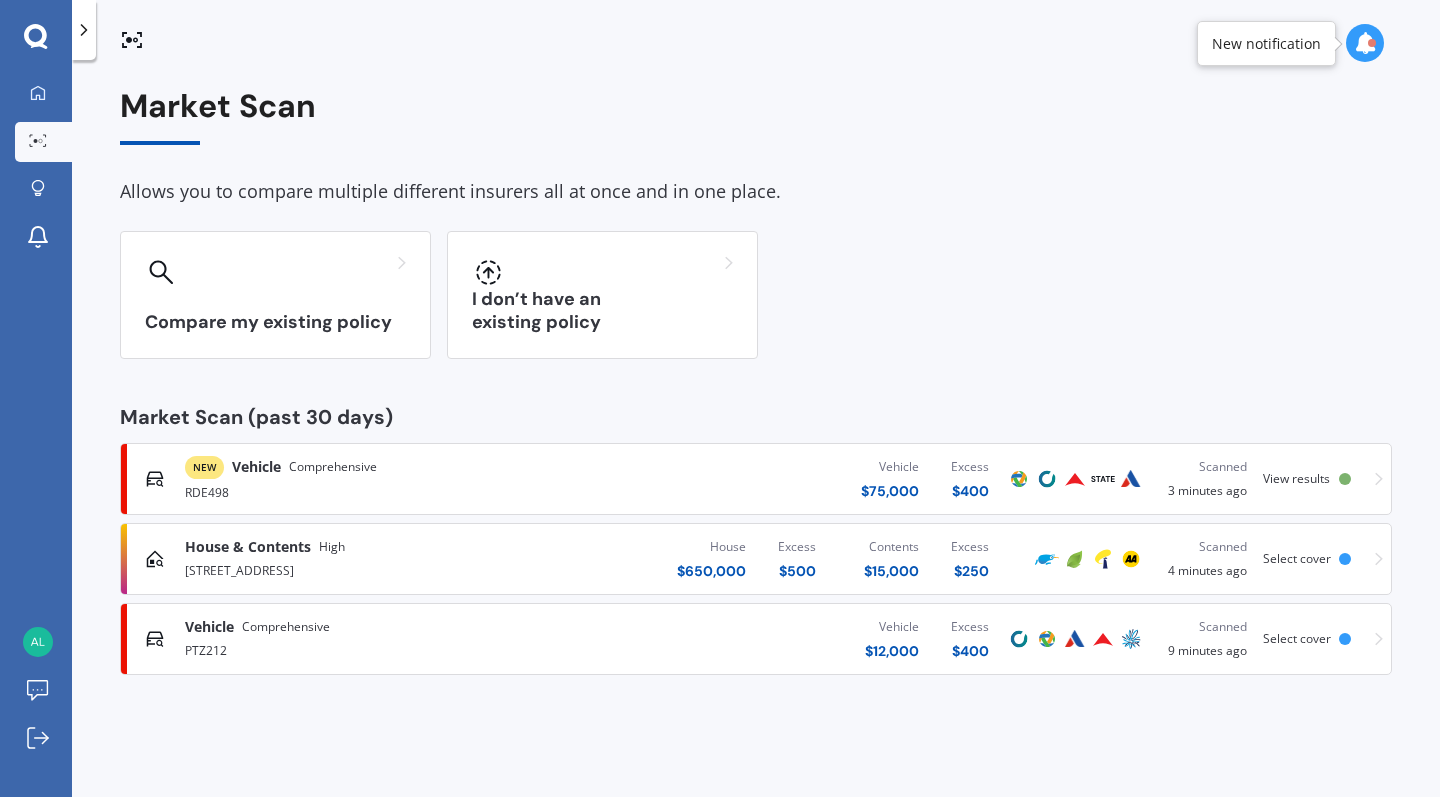 click on "NEW Vehicle Comprehensive RDE498 Vehicle $ 75,000 Excess $ 400 Scanned 3 minutes ago View results" at bounding box center [756, 479] 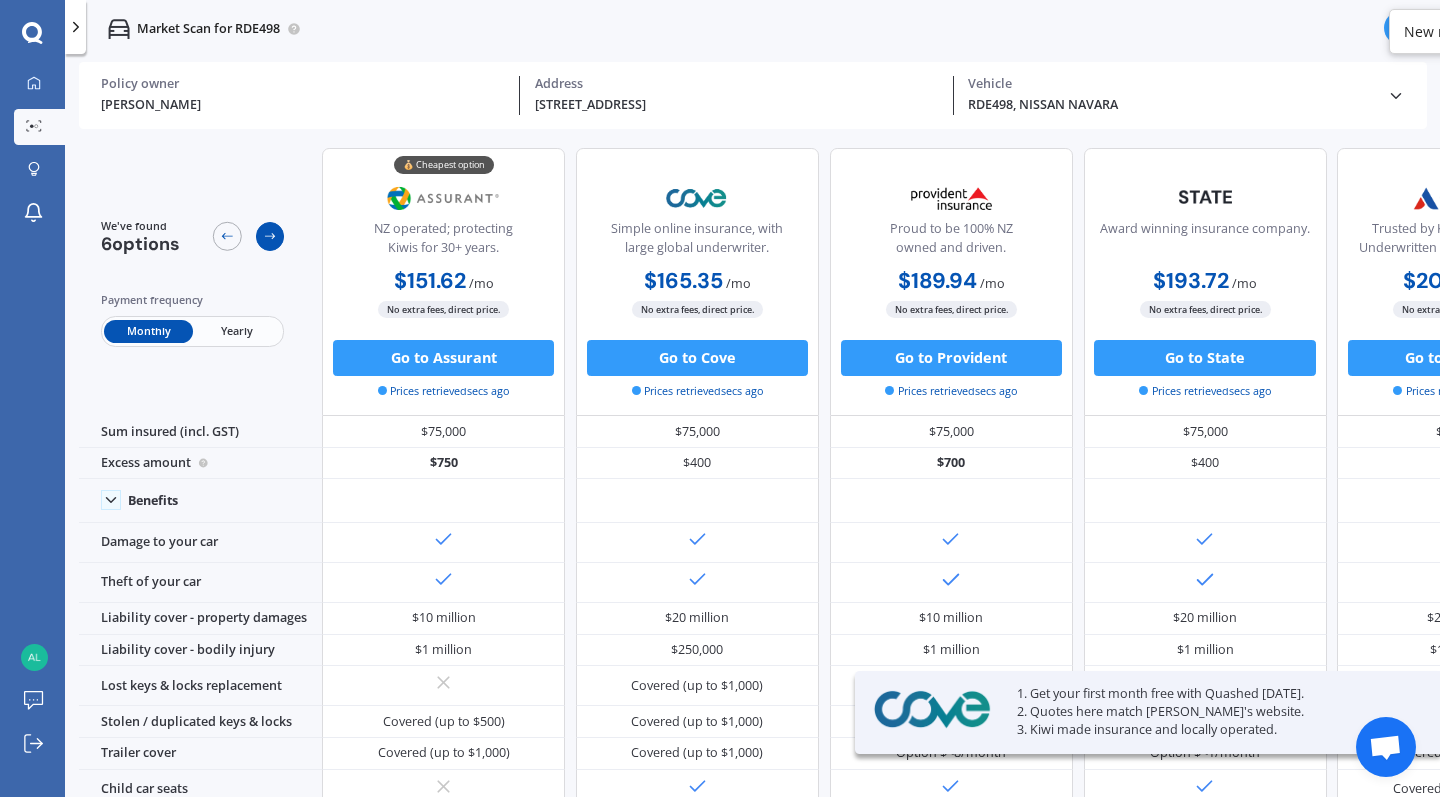 click 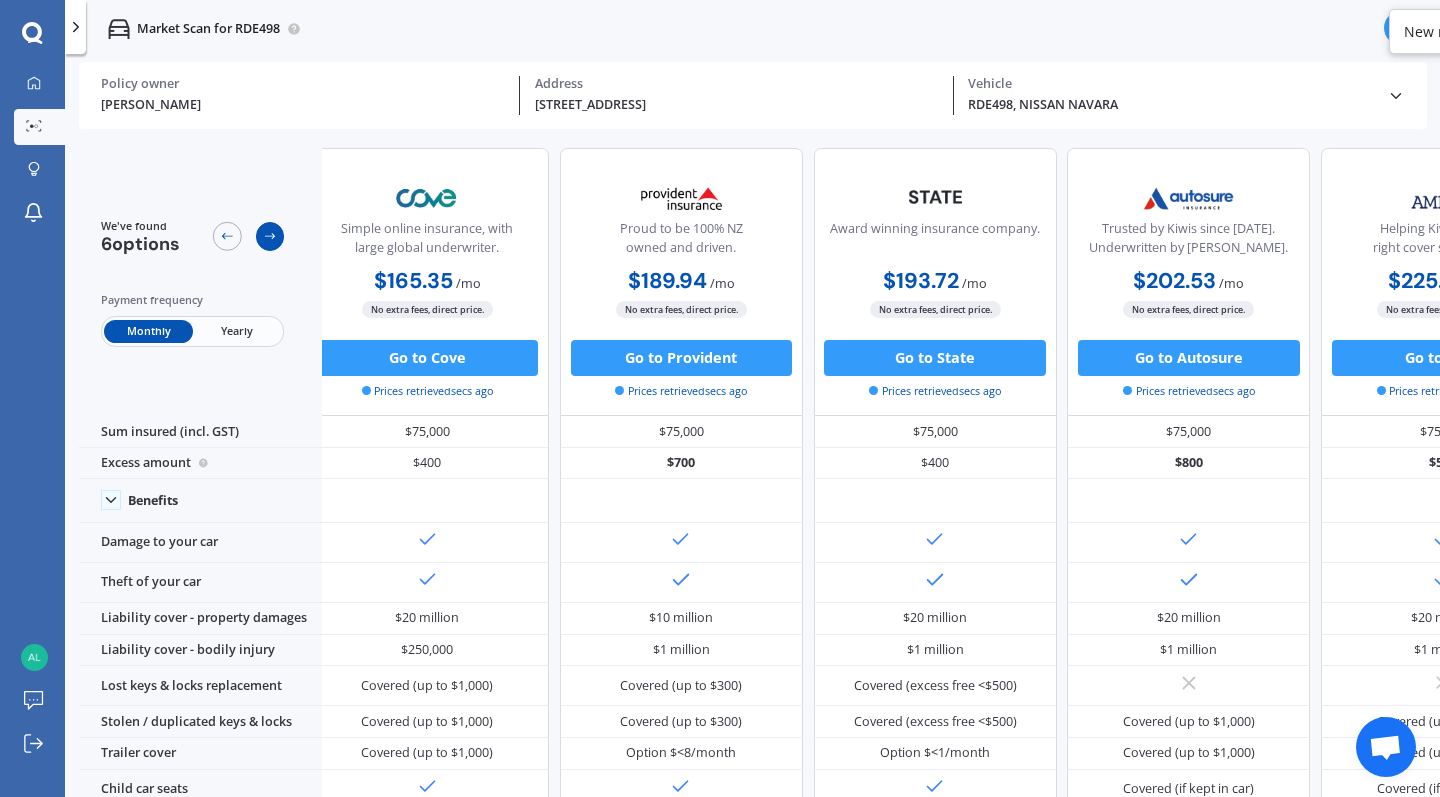 click 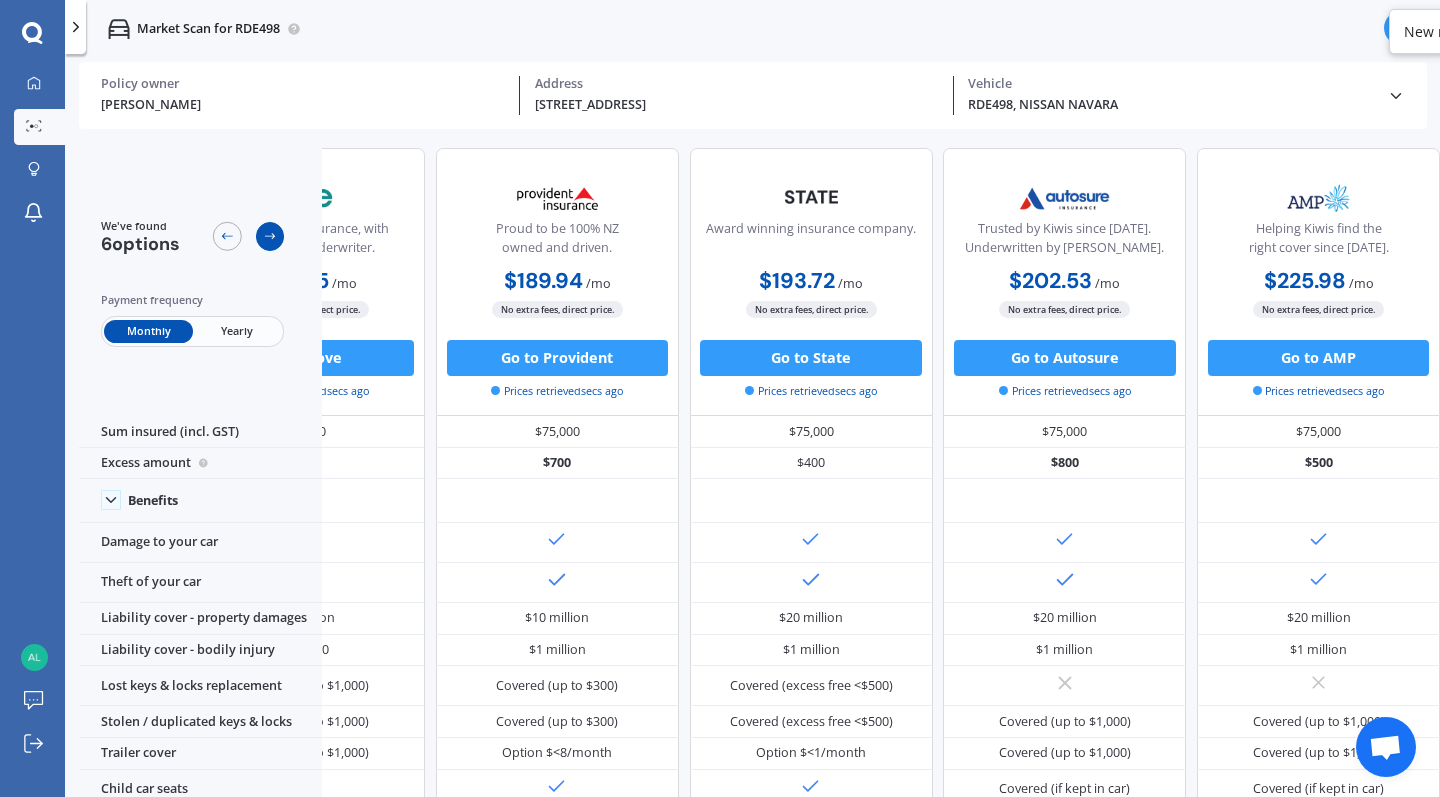 click 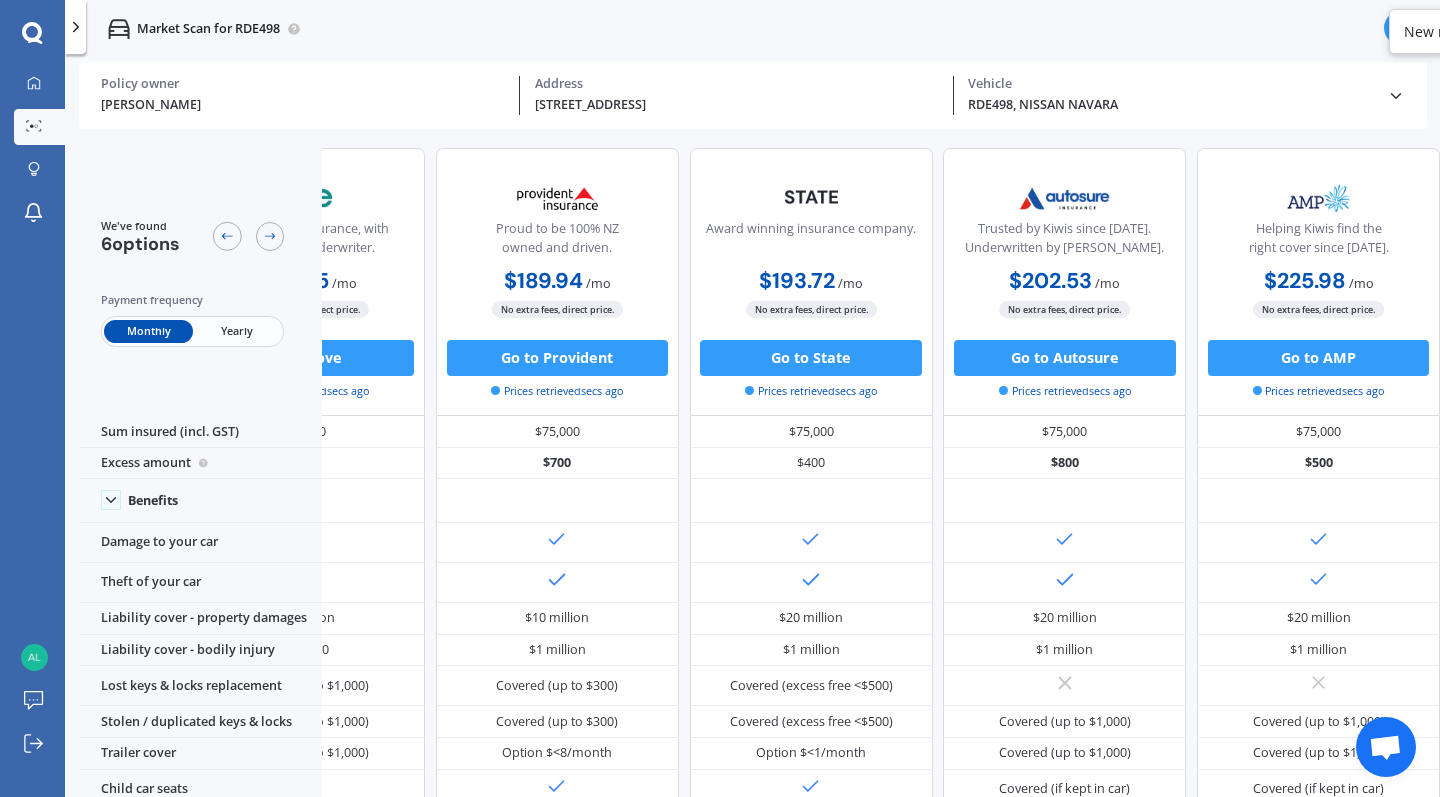 click on "We've found 6  options" at bounding box center (193, 236) 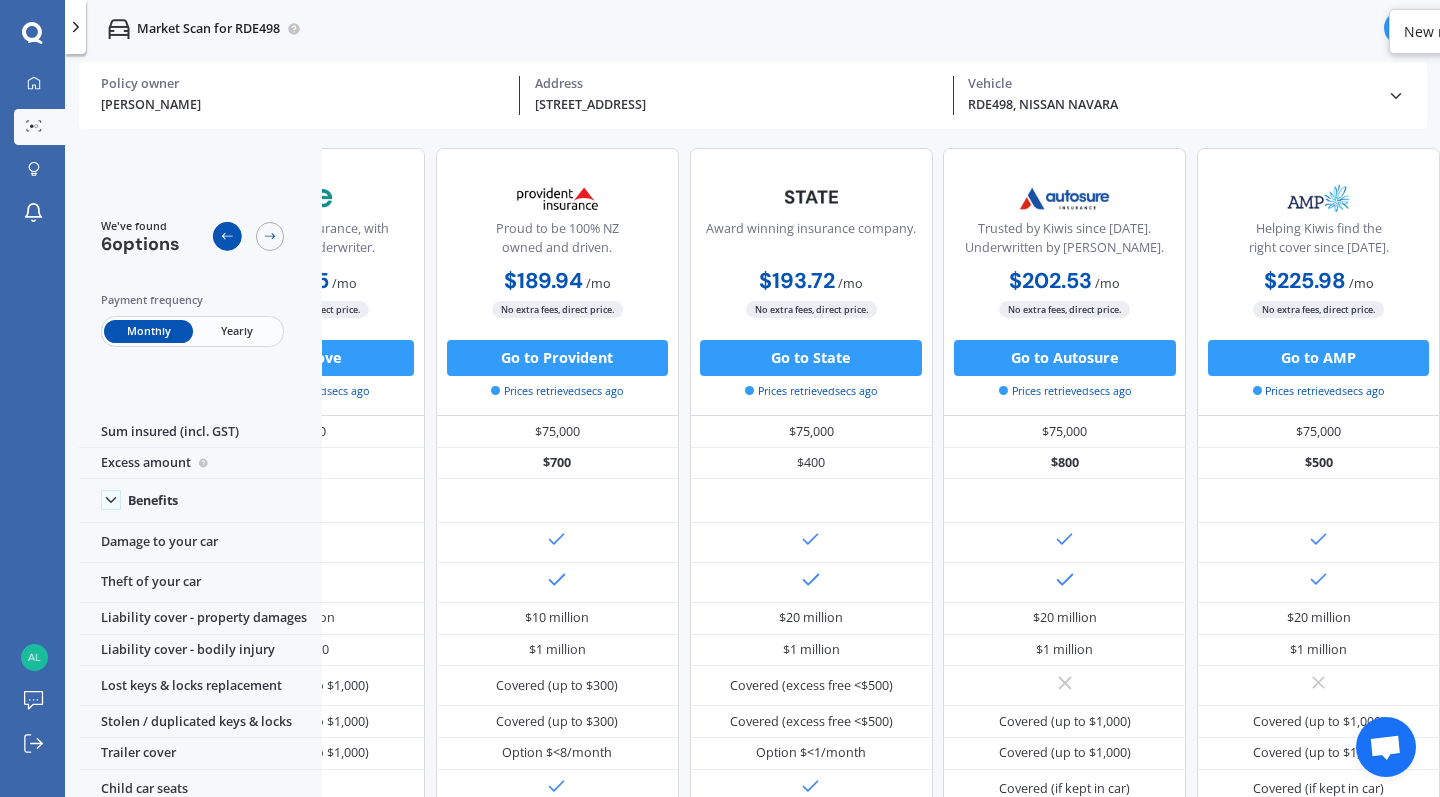 click at bounding box center [227, 236] 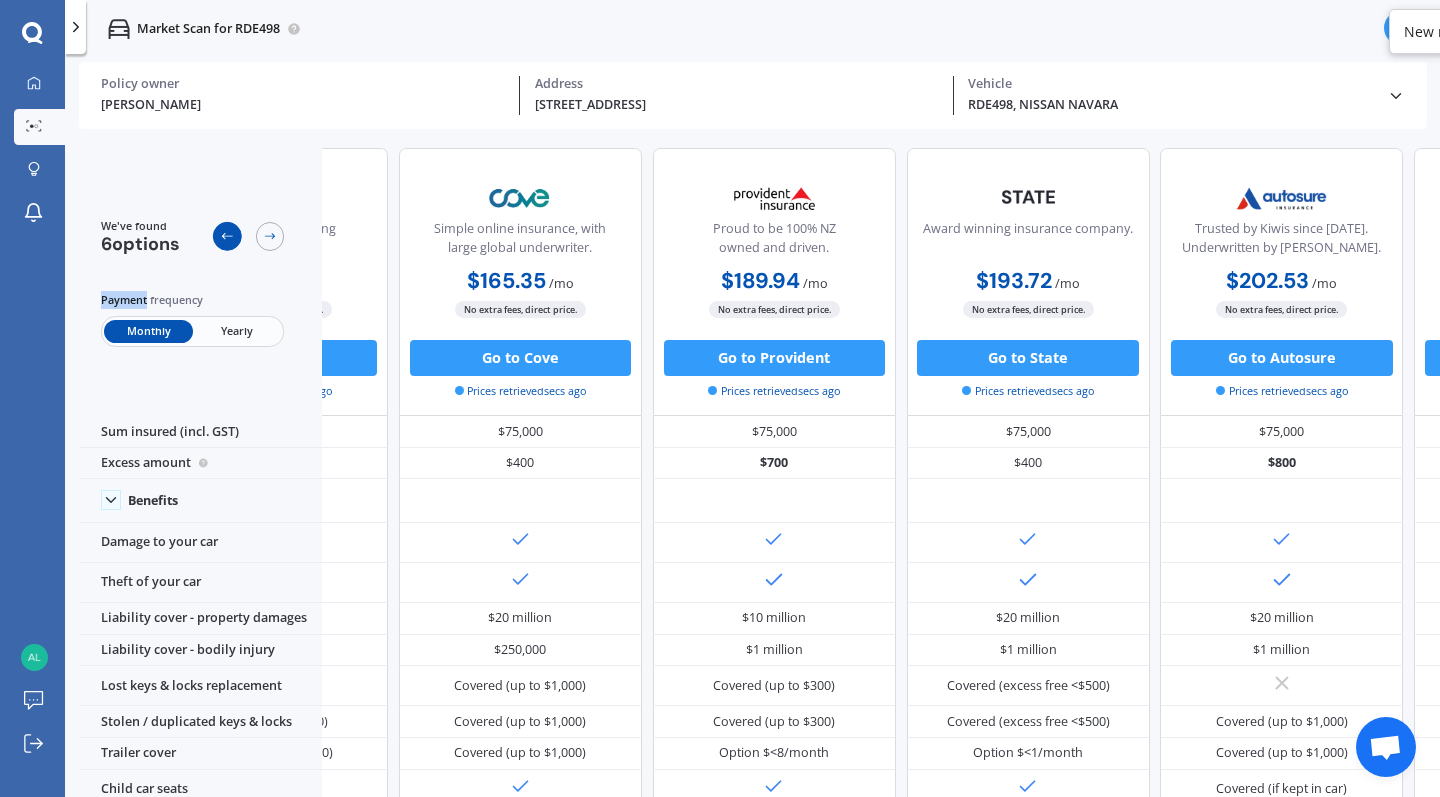 click at bounding box center (227, 236) 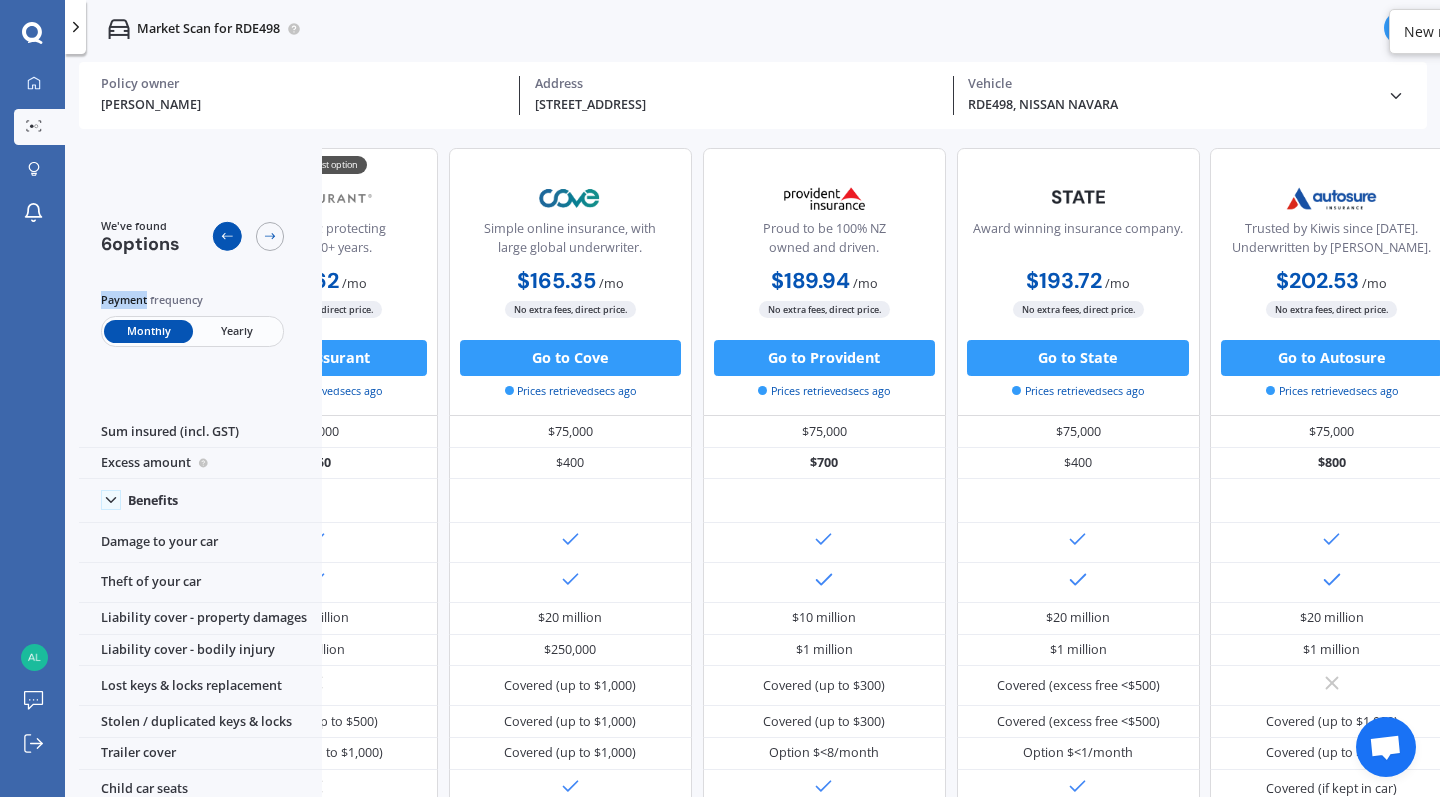 scroll, scrollTop: 0, scrollLeft: 0, axis: both 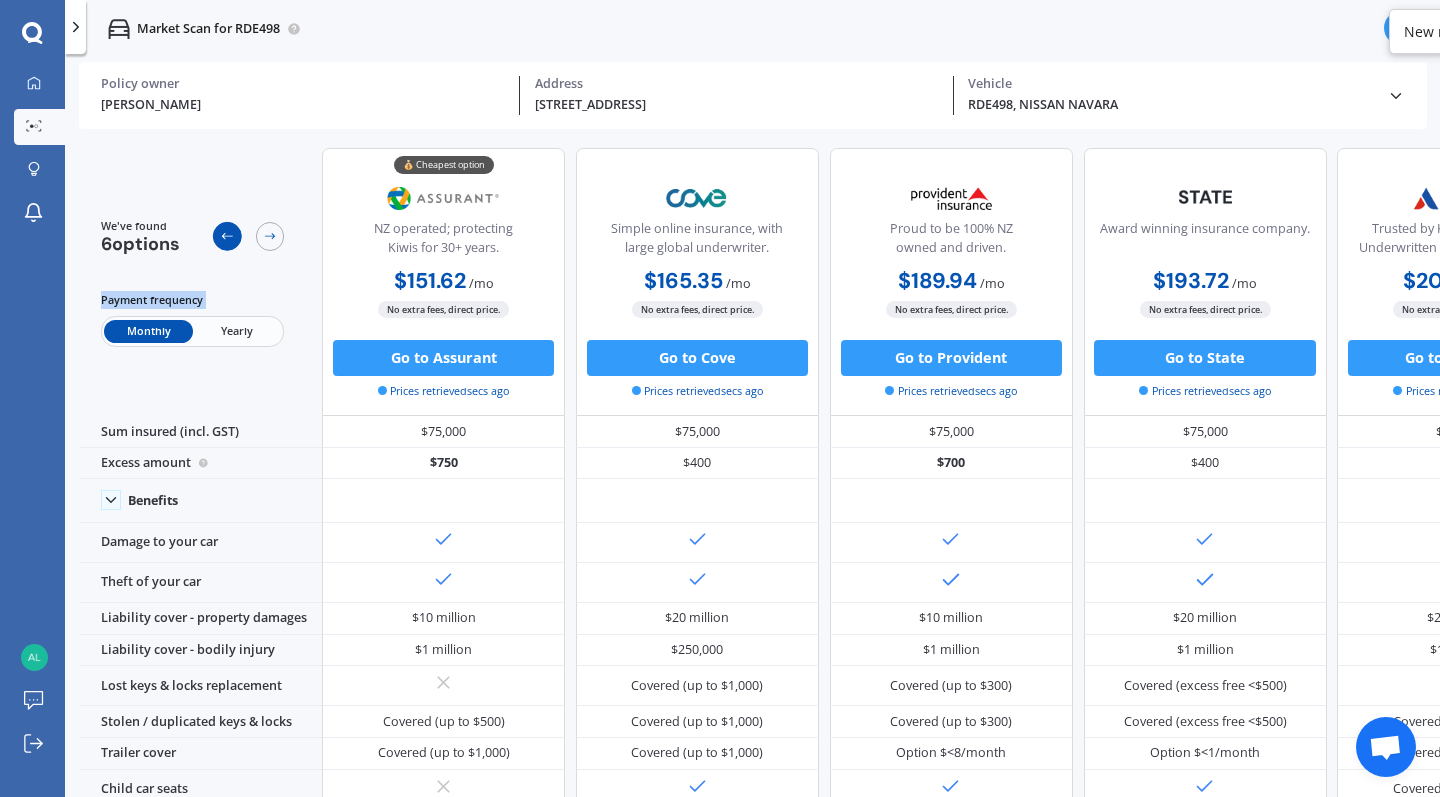 click at bounding box center [227, 236] 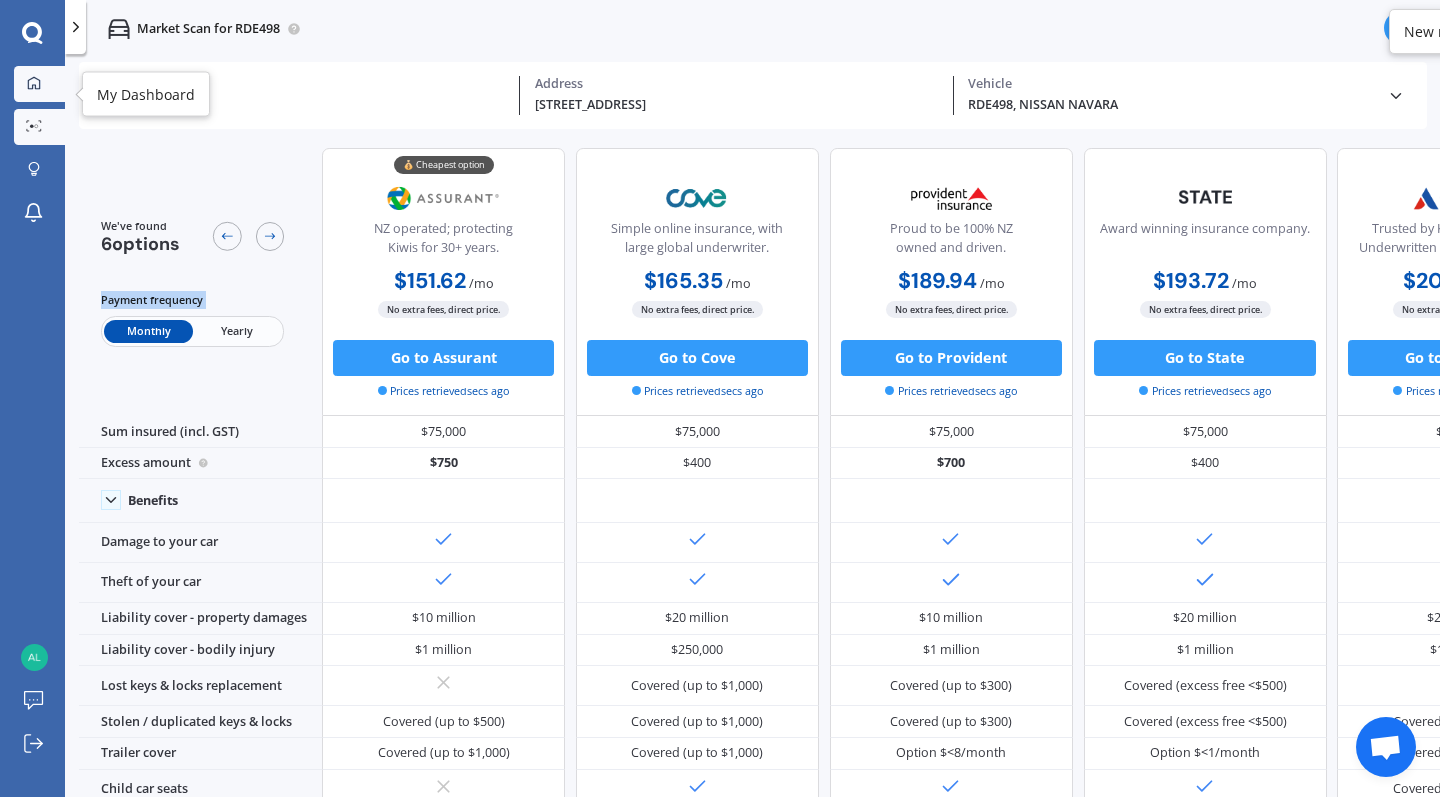 click on "My Dashboard" at bounding box center (39, 84) 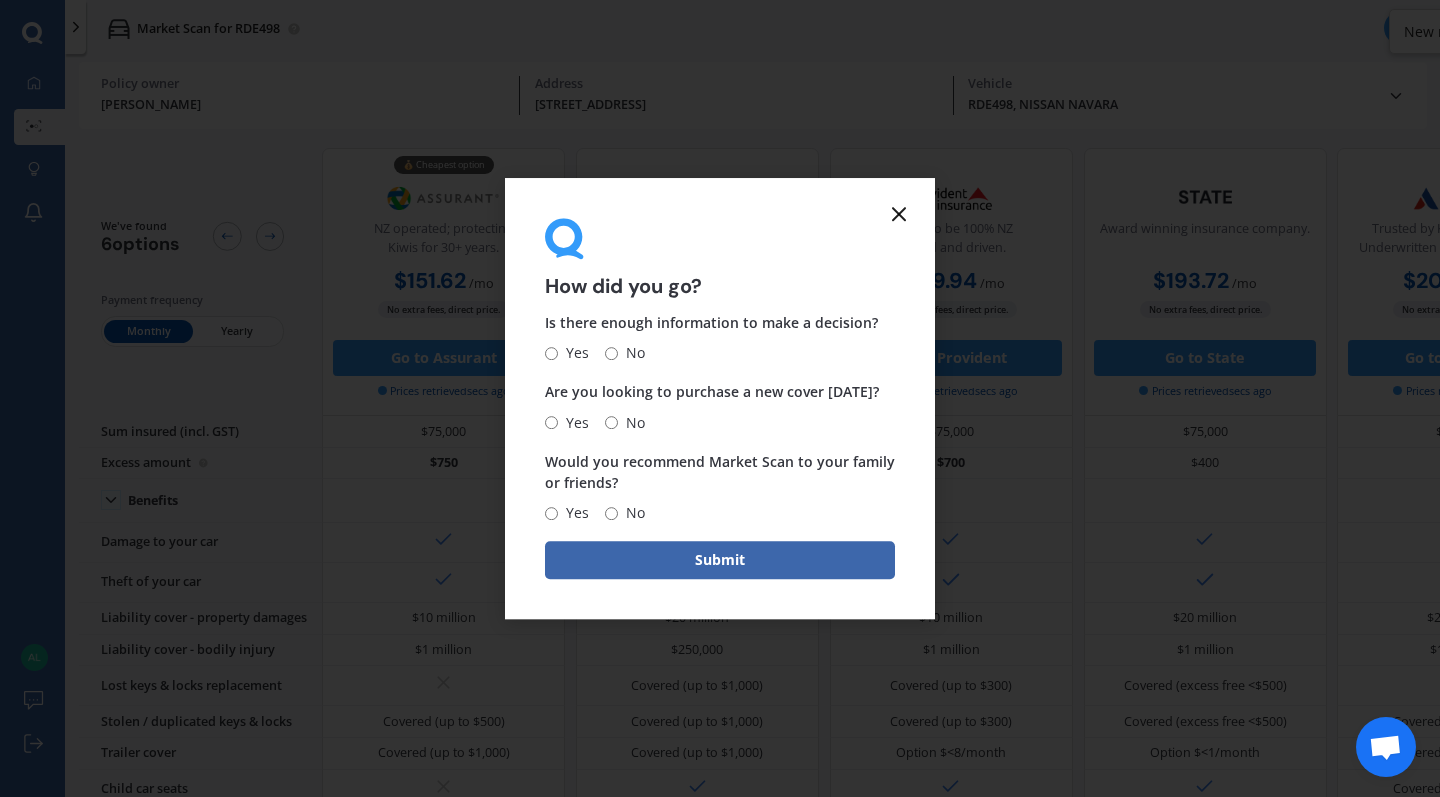click 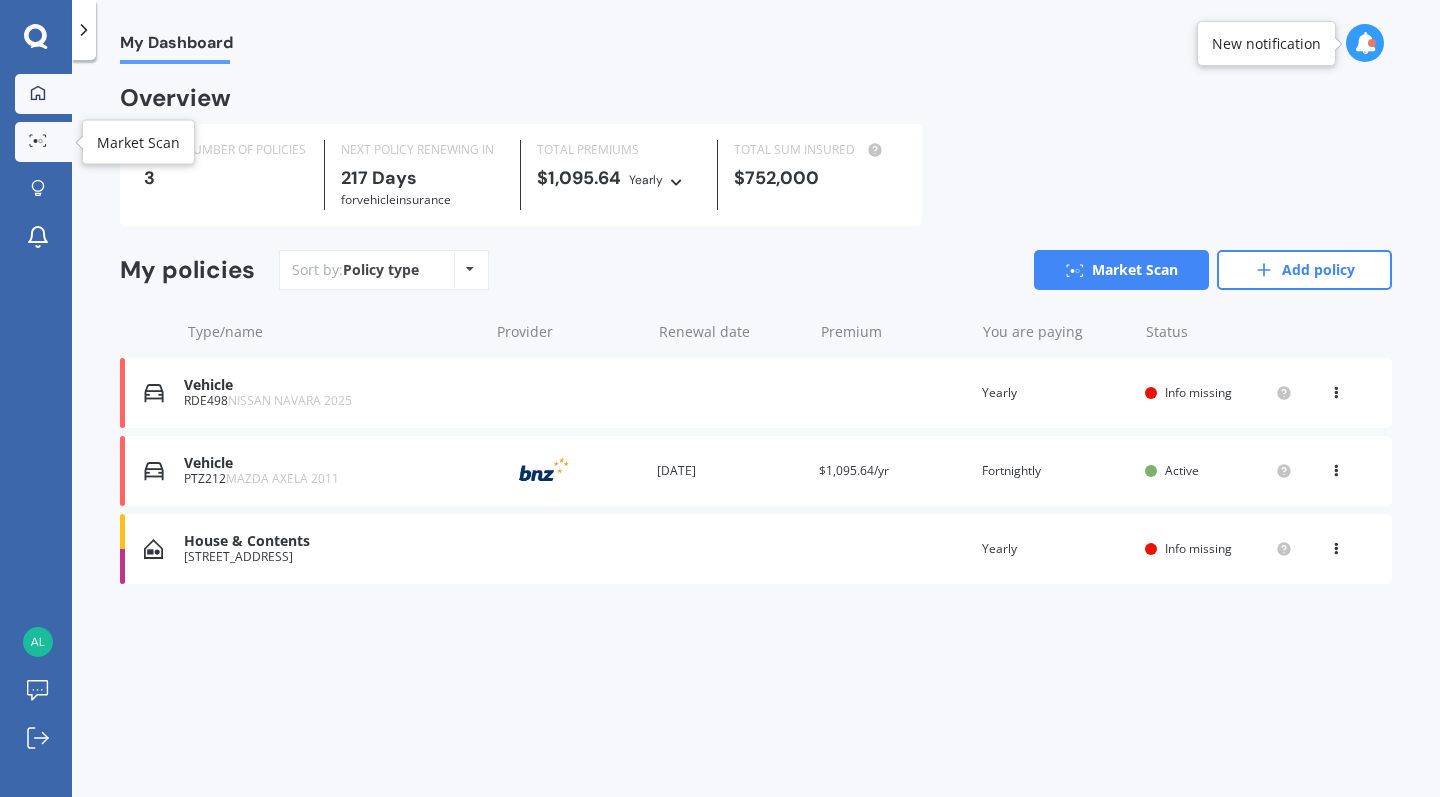 click 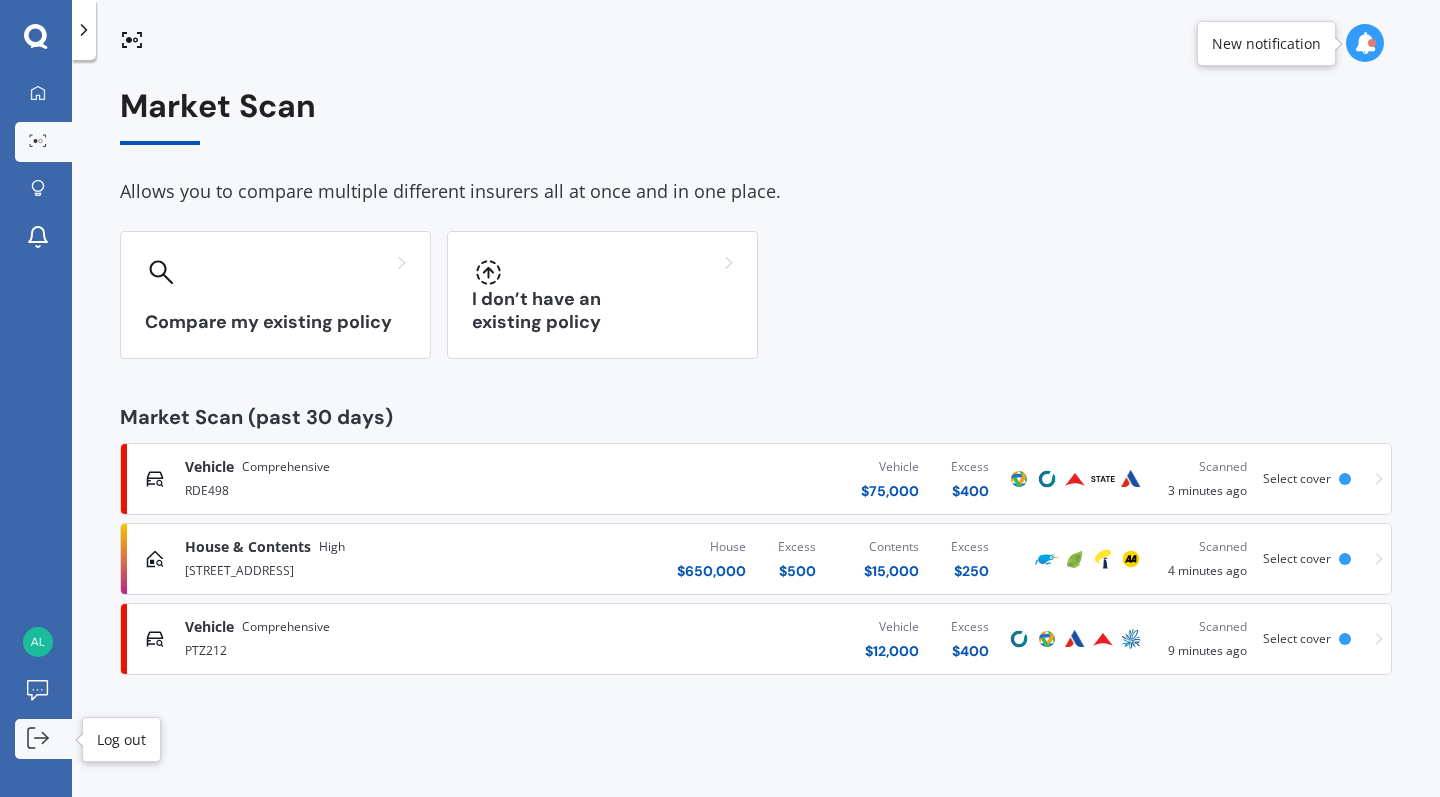 click on "Log out" at bounding box center [43, 739] 